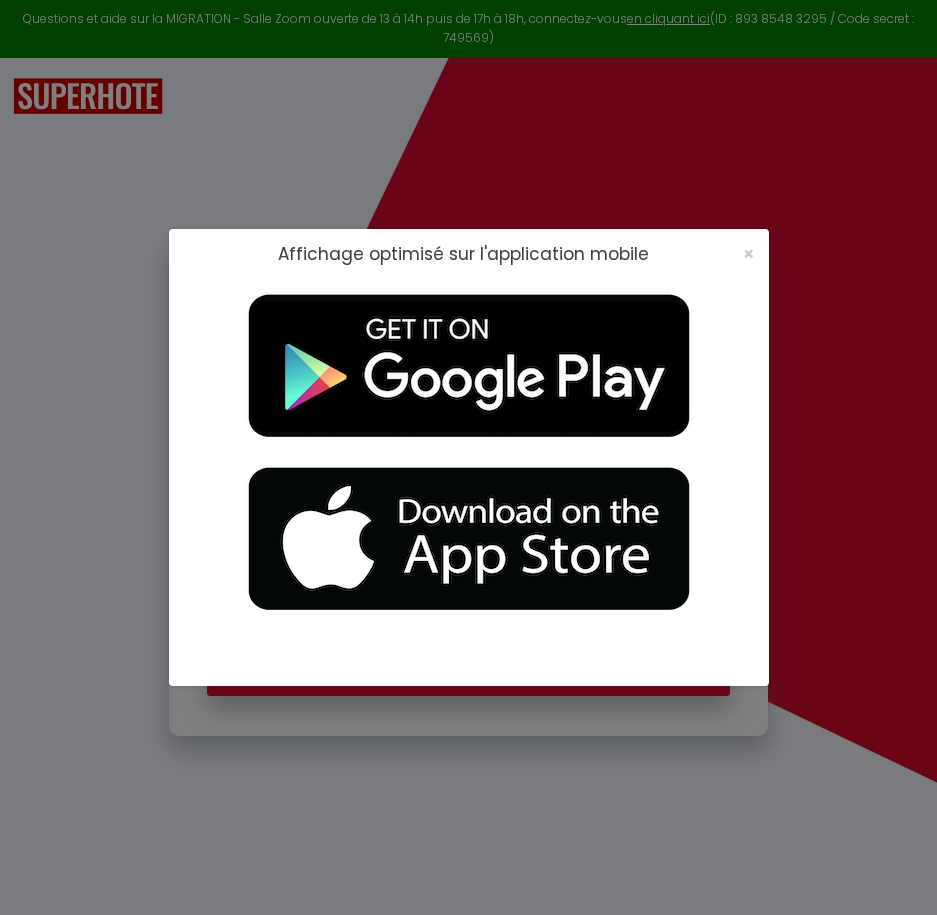 scroll, scrollTop: 0, scrollLeft: 0, axis: both 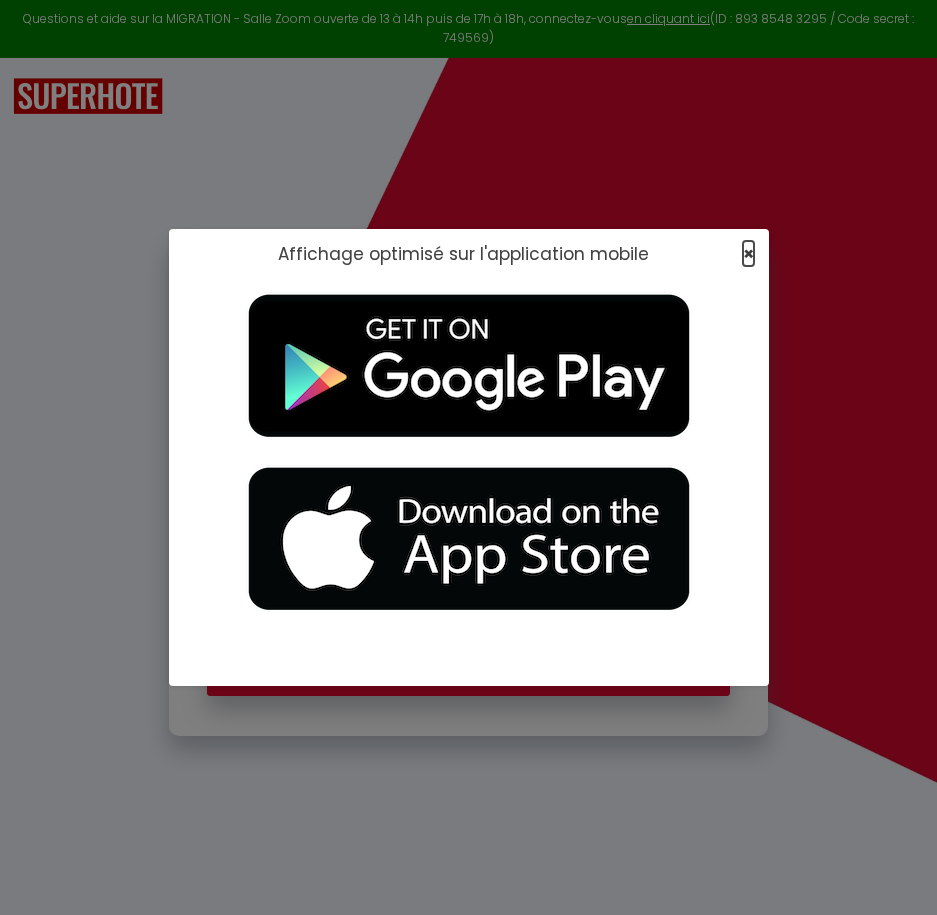 click on "×" at bounding box center [748, 253] 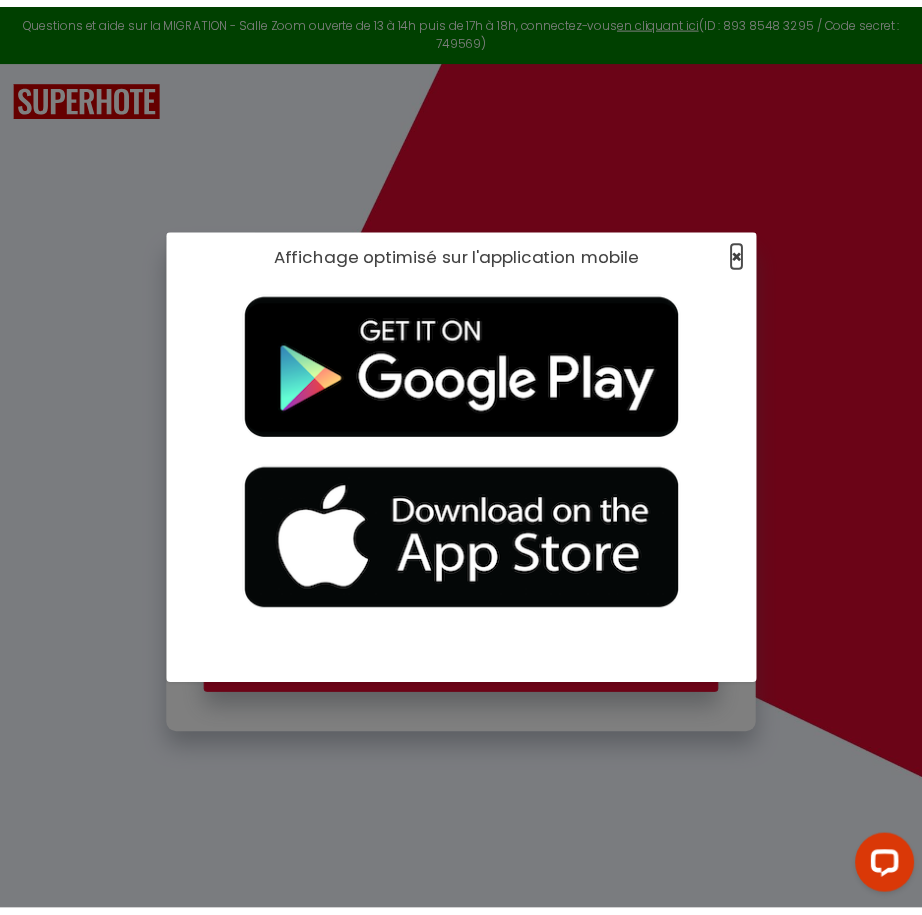 scroll, scrollTop: 0, scrollLeft: 0, axis: both 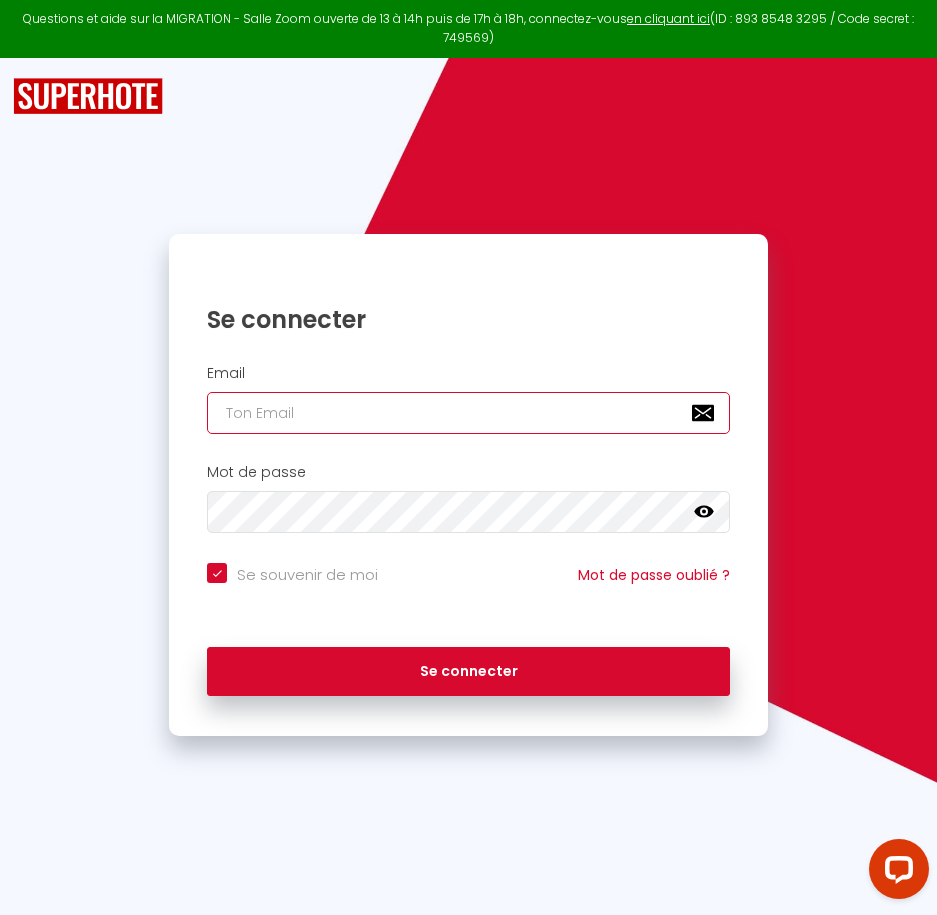 click at bounding box center [468, 413] 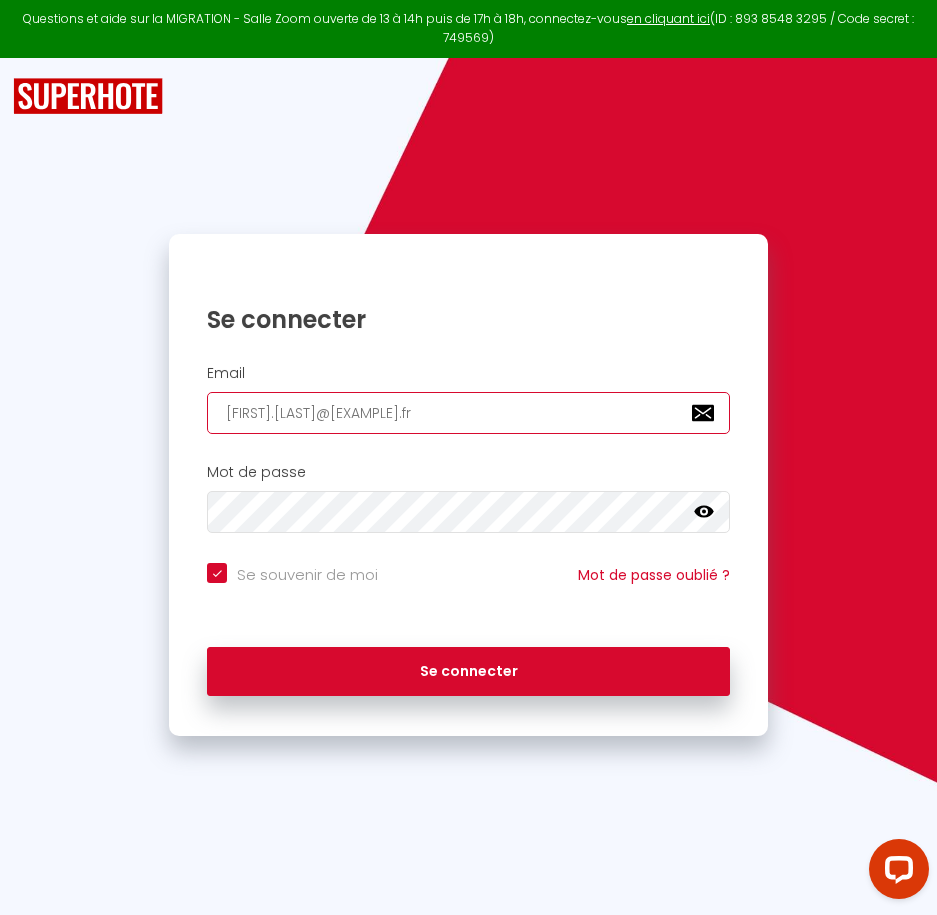 checkbox on "true" 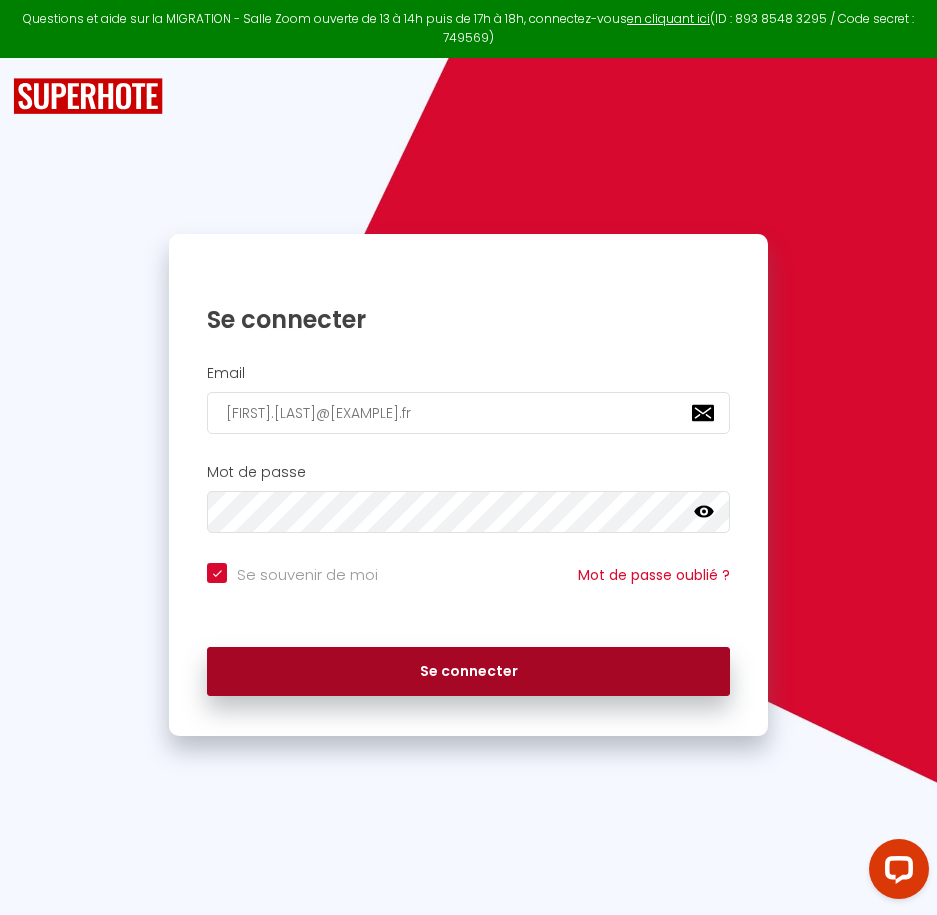 click on "Se connecter" at bounding box center (468, 672) 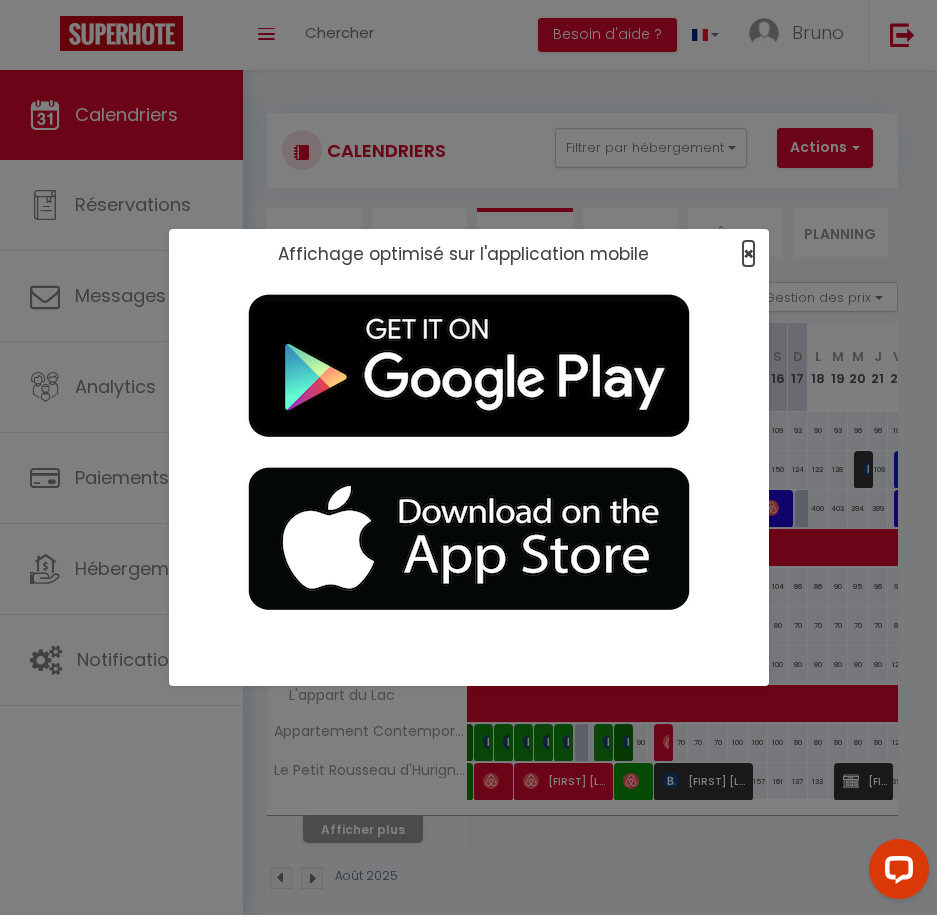 click on "×" at bounding box center (748, 253) 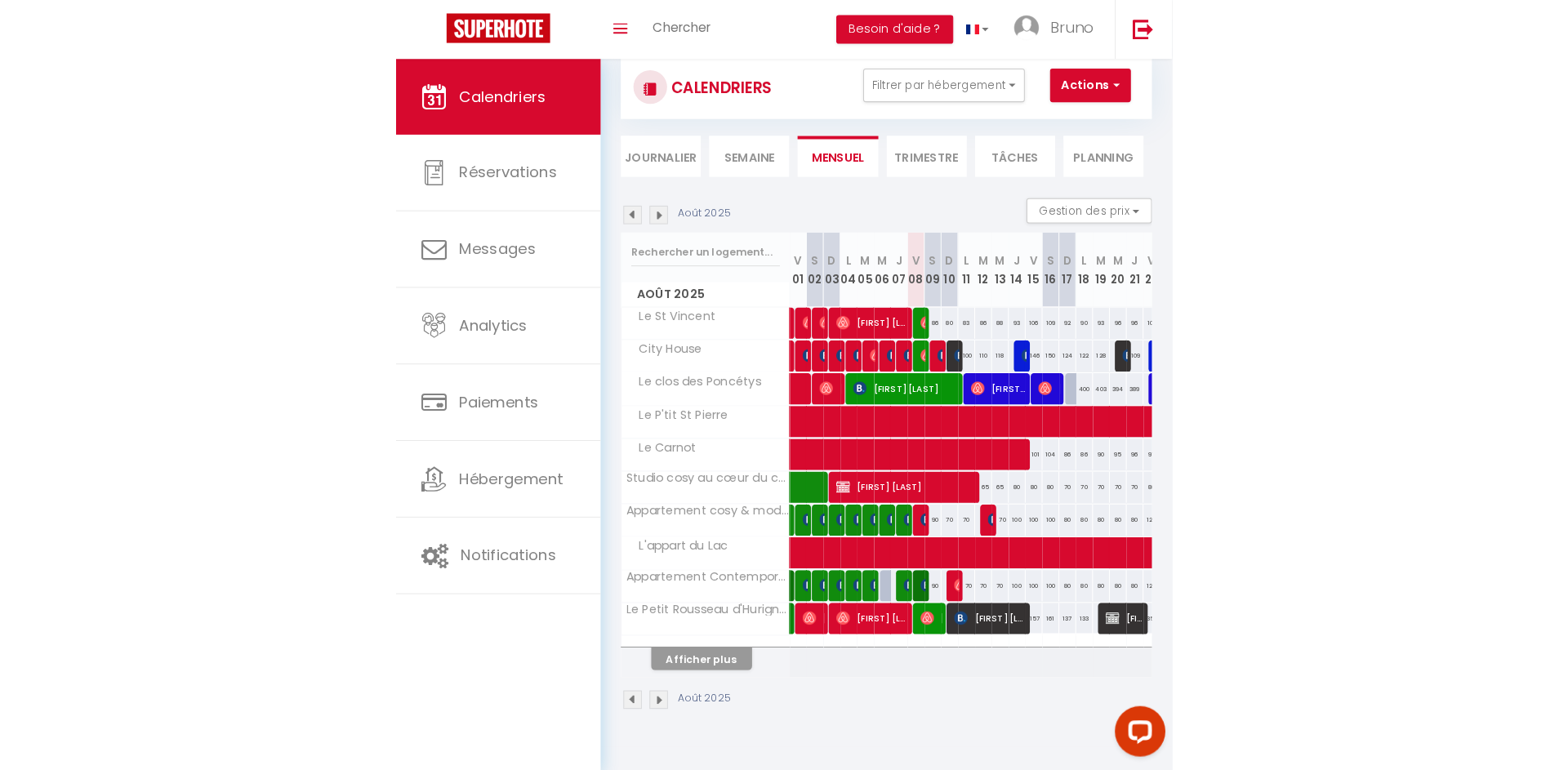 scroll, scrollTop: 57, scrollLeft: 0, axis: vertical 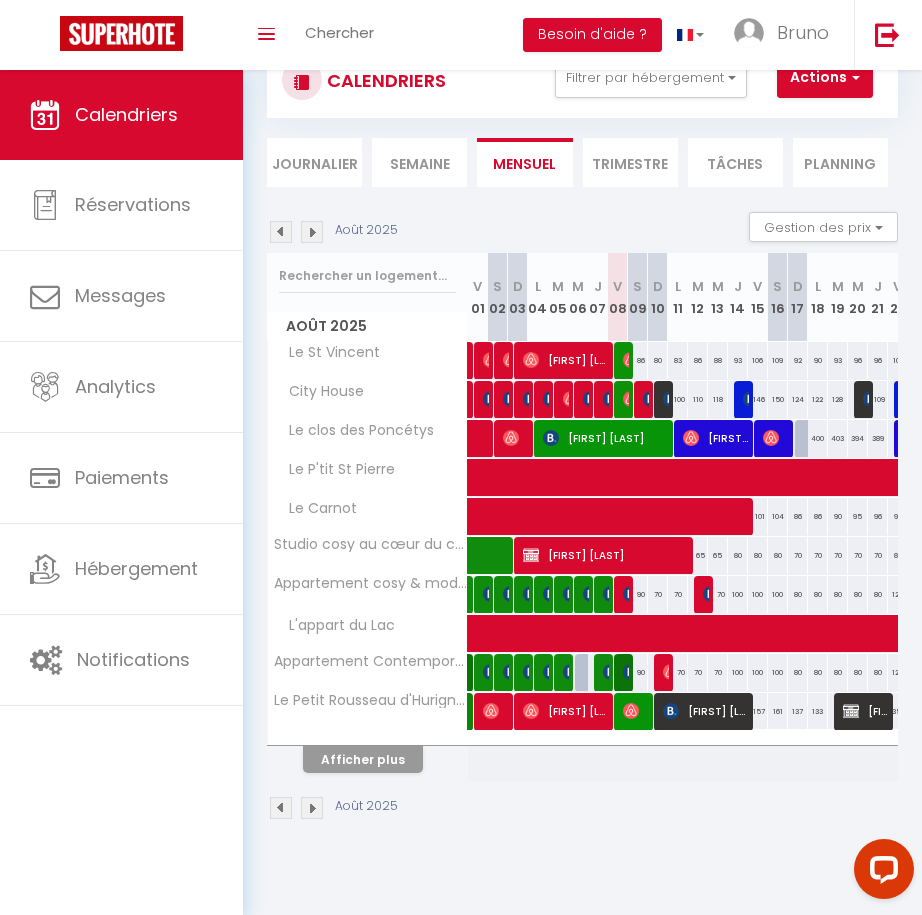 click at bounding box center [312, 232] 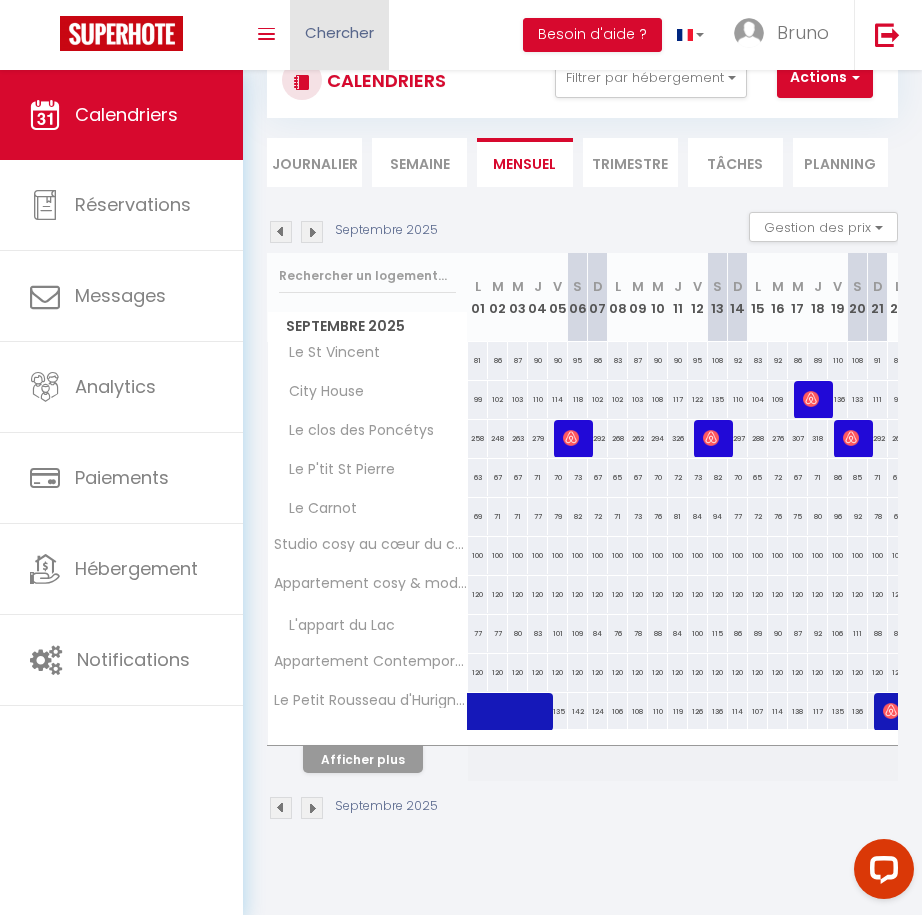 click on "Chercher" at bounding box center (339, 32) 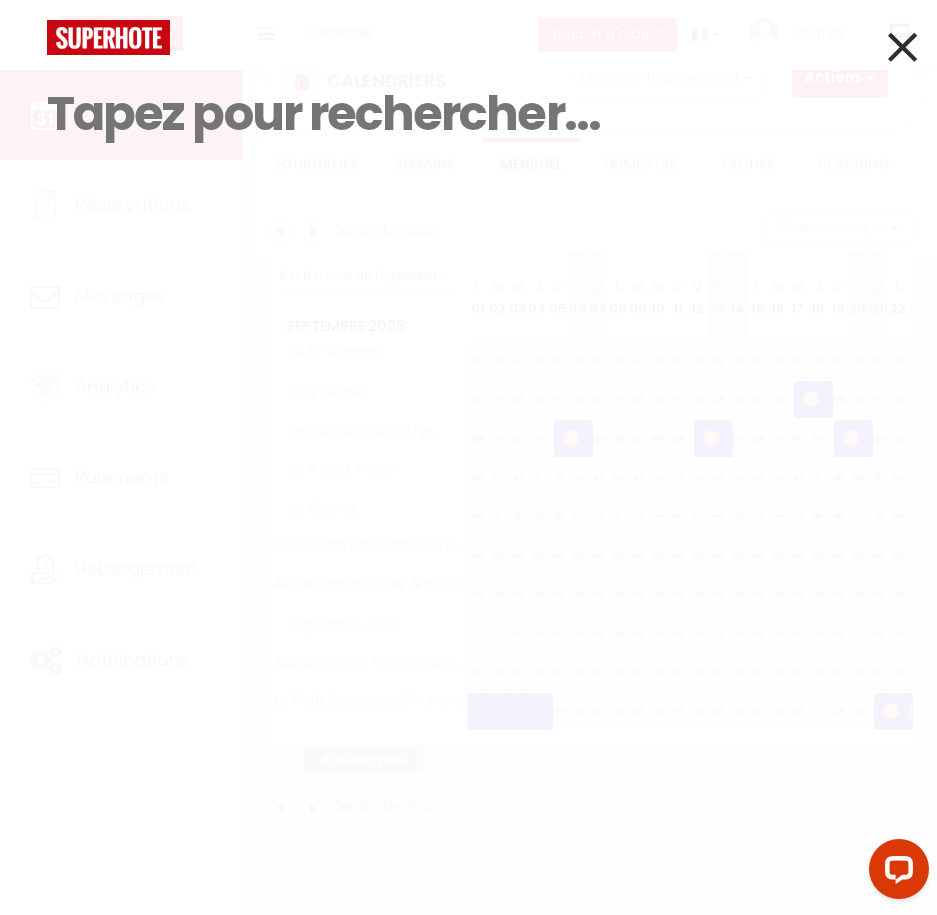 click at bounding box center (468, 114) 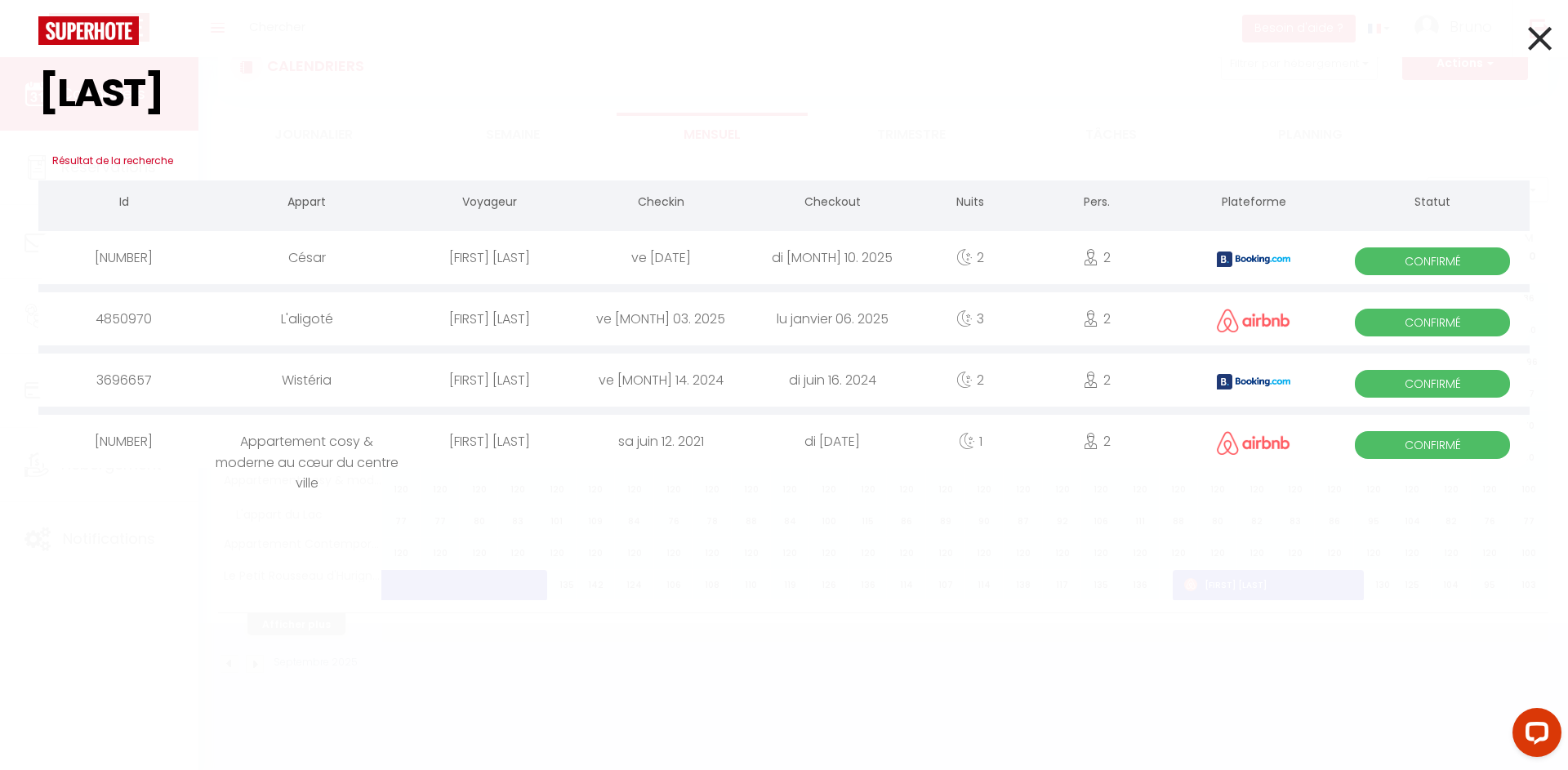 type on "[LAST]" 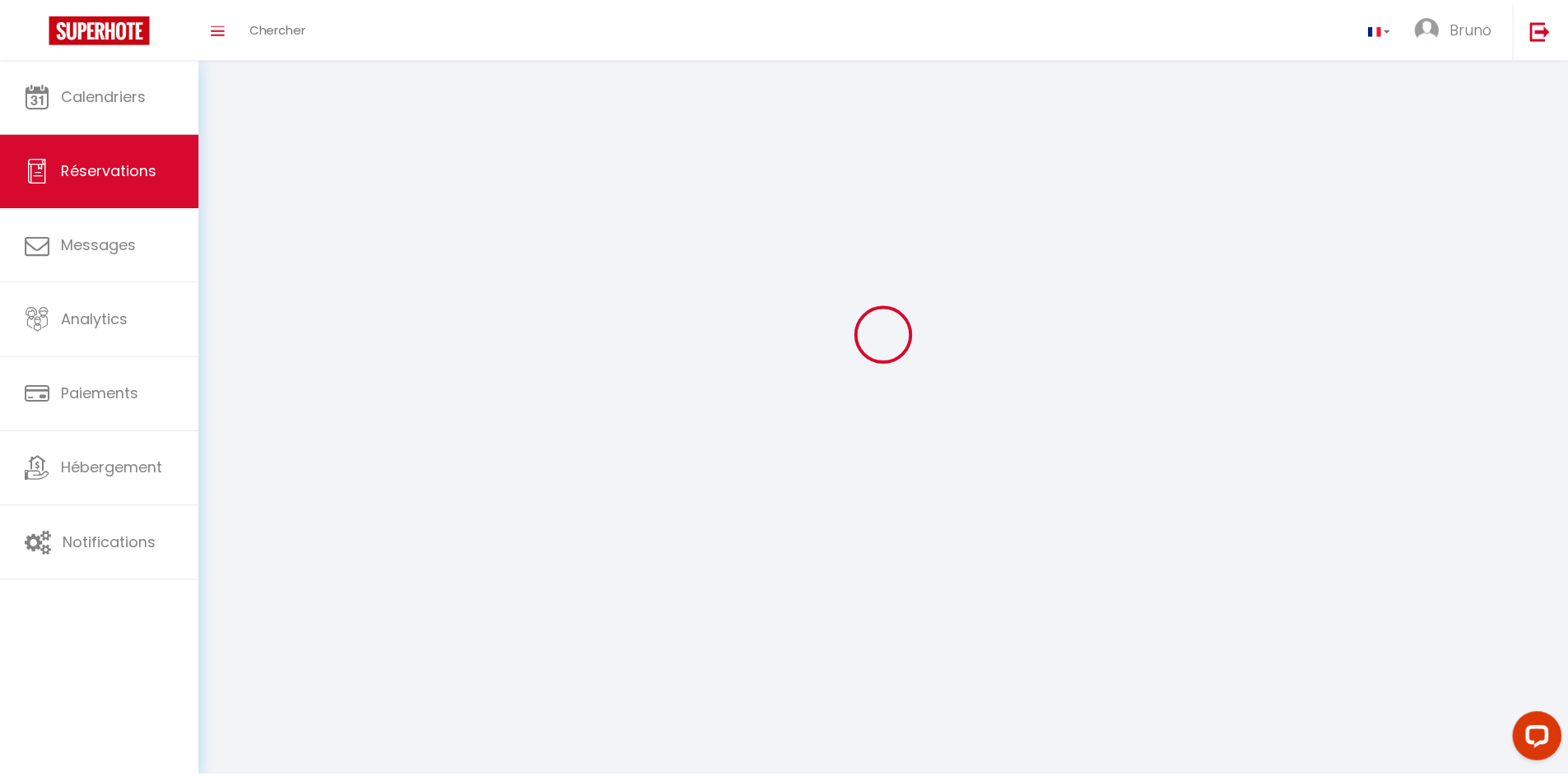 scroll, scrollTop: 0, scrollLeft: 0, axis: both 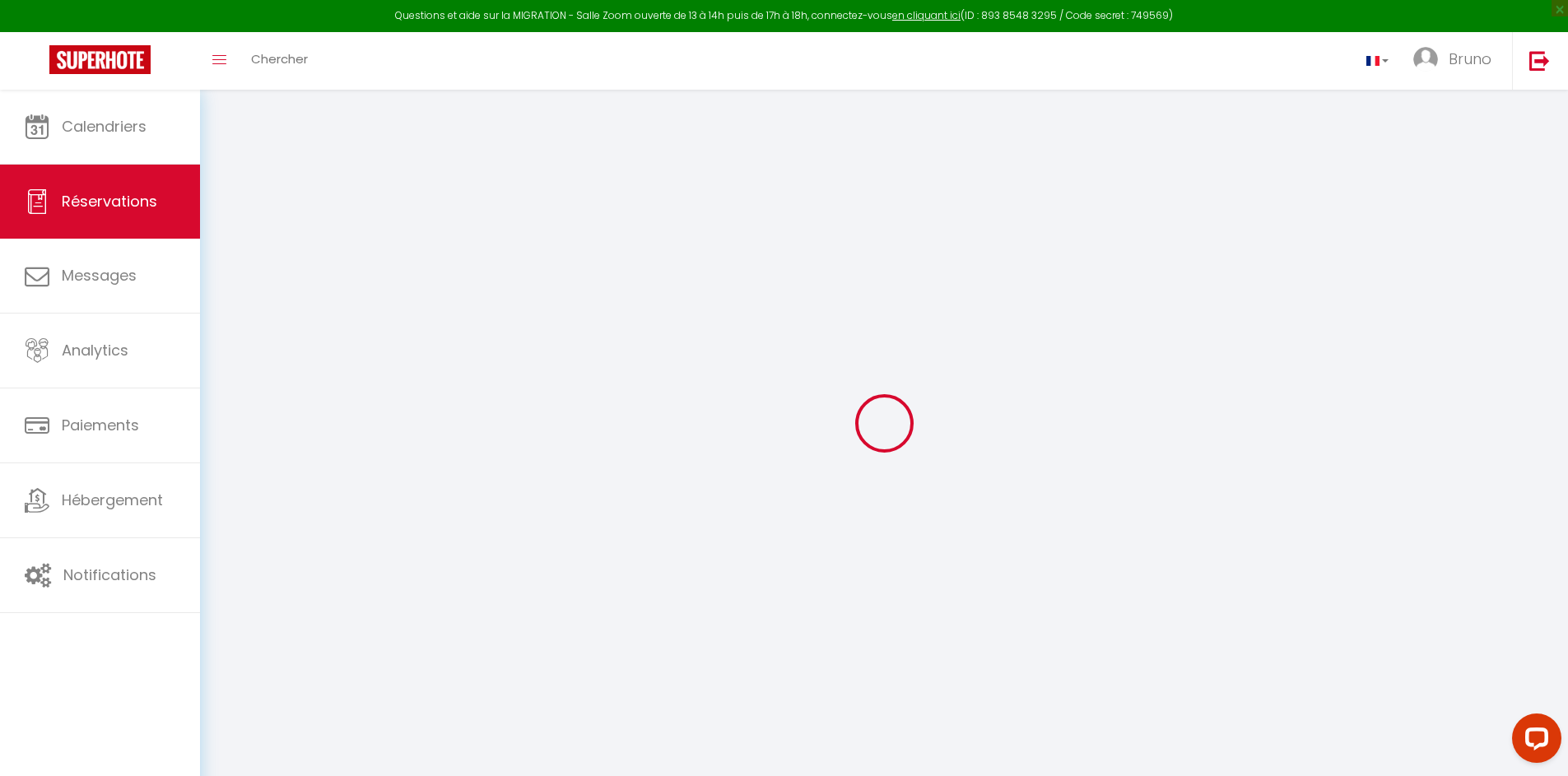 type on "[FIRST]" 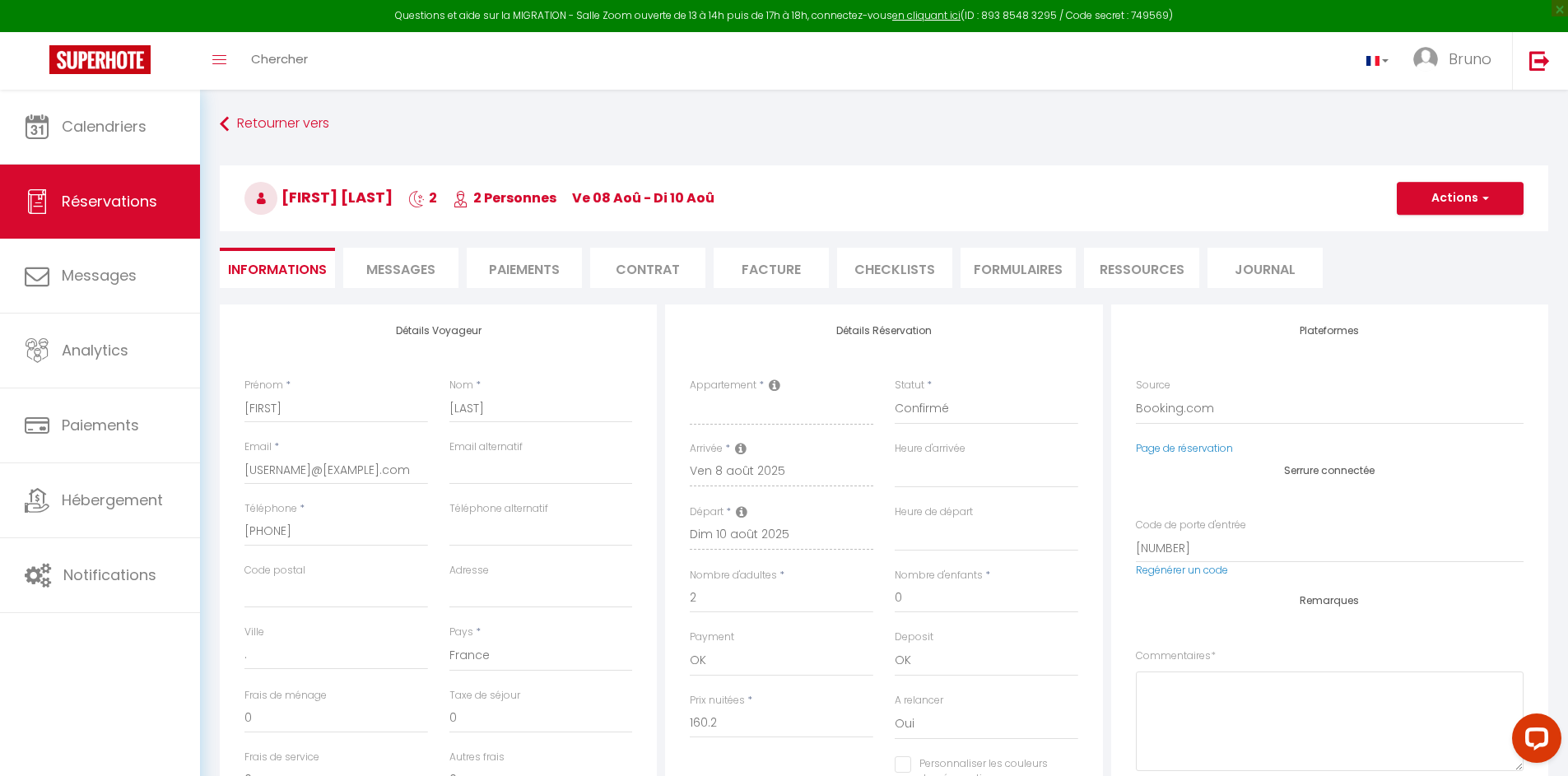 select 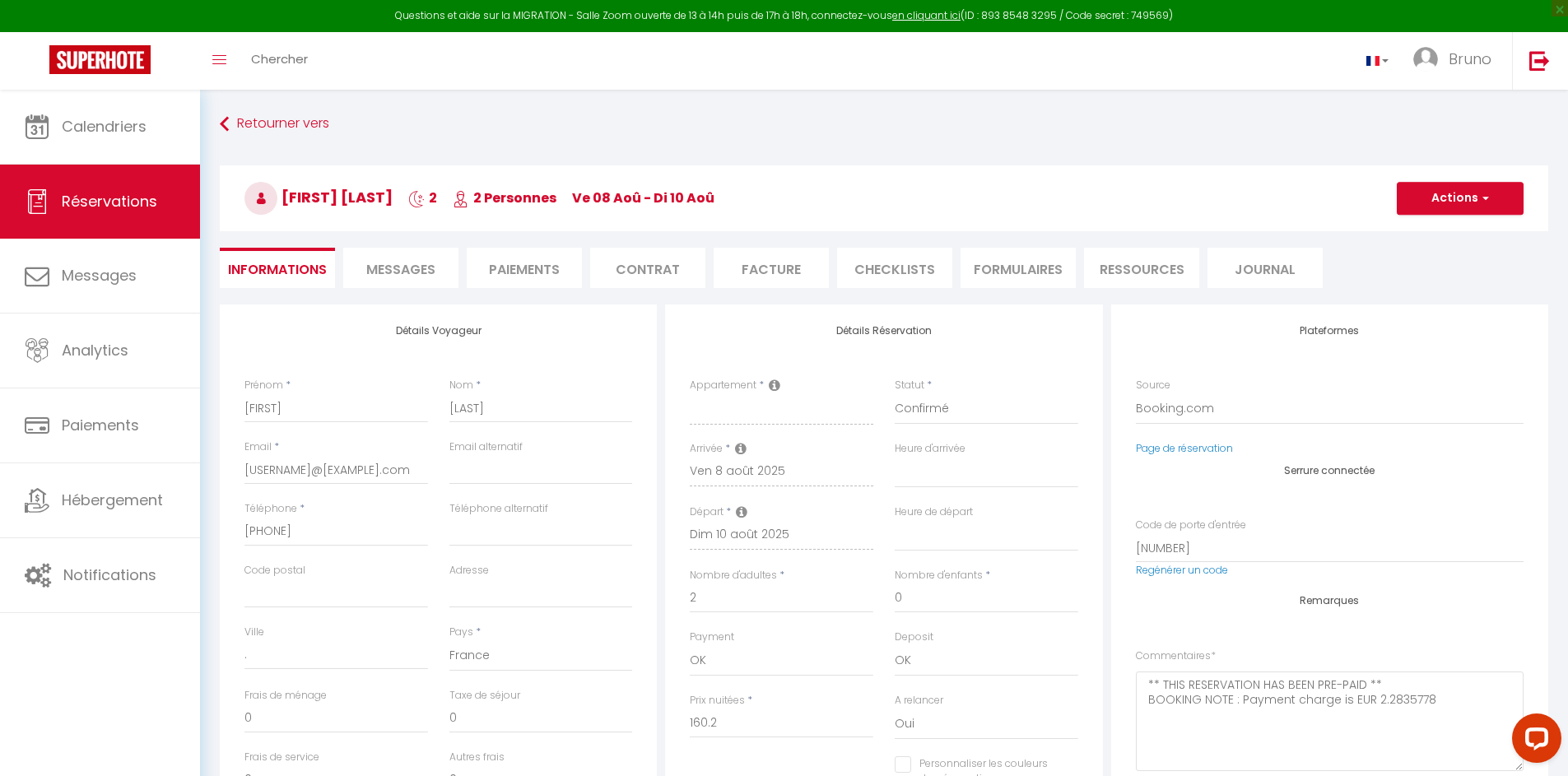 type on "2.91" 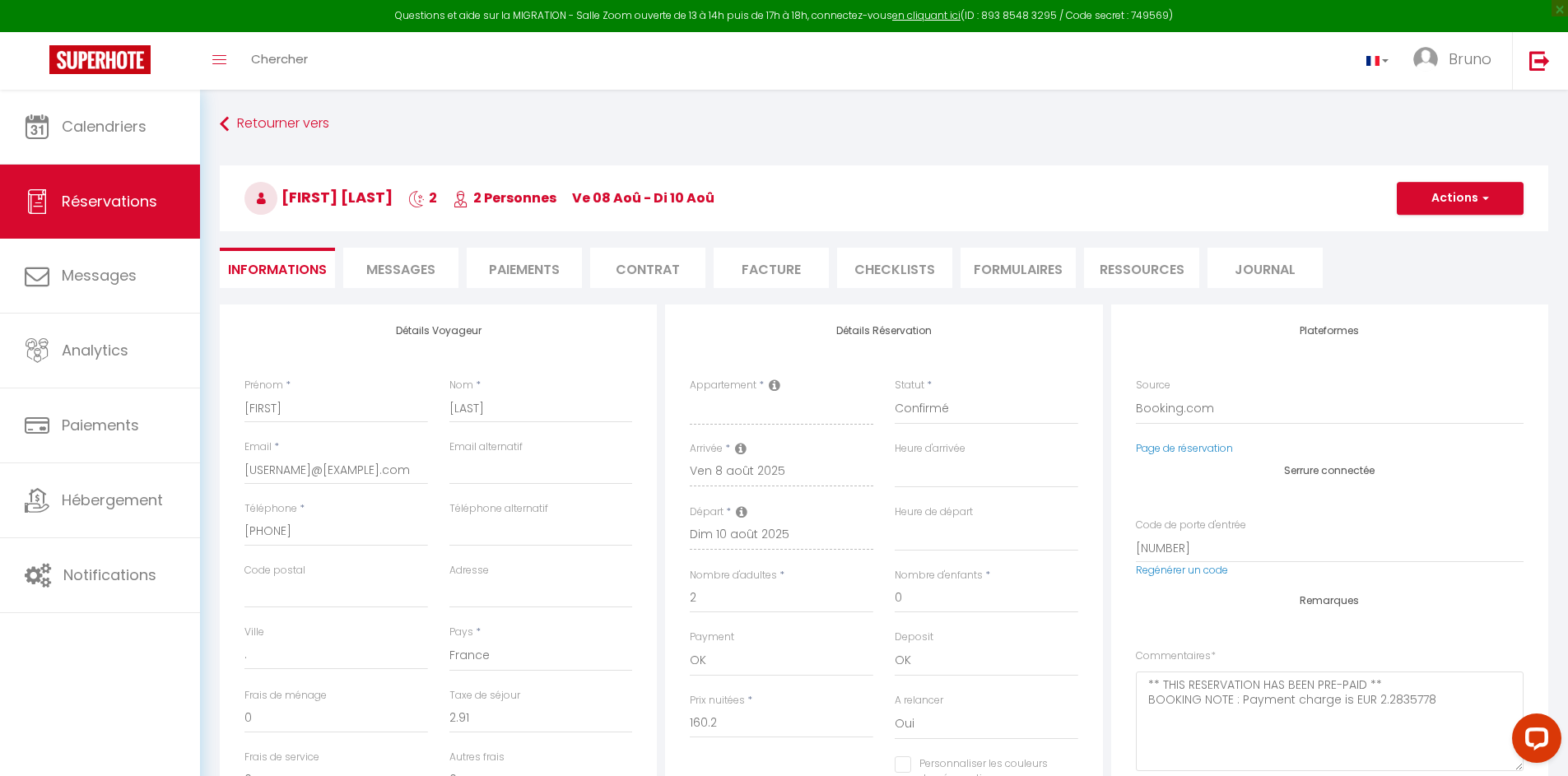 checkbox on "false" 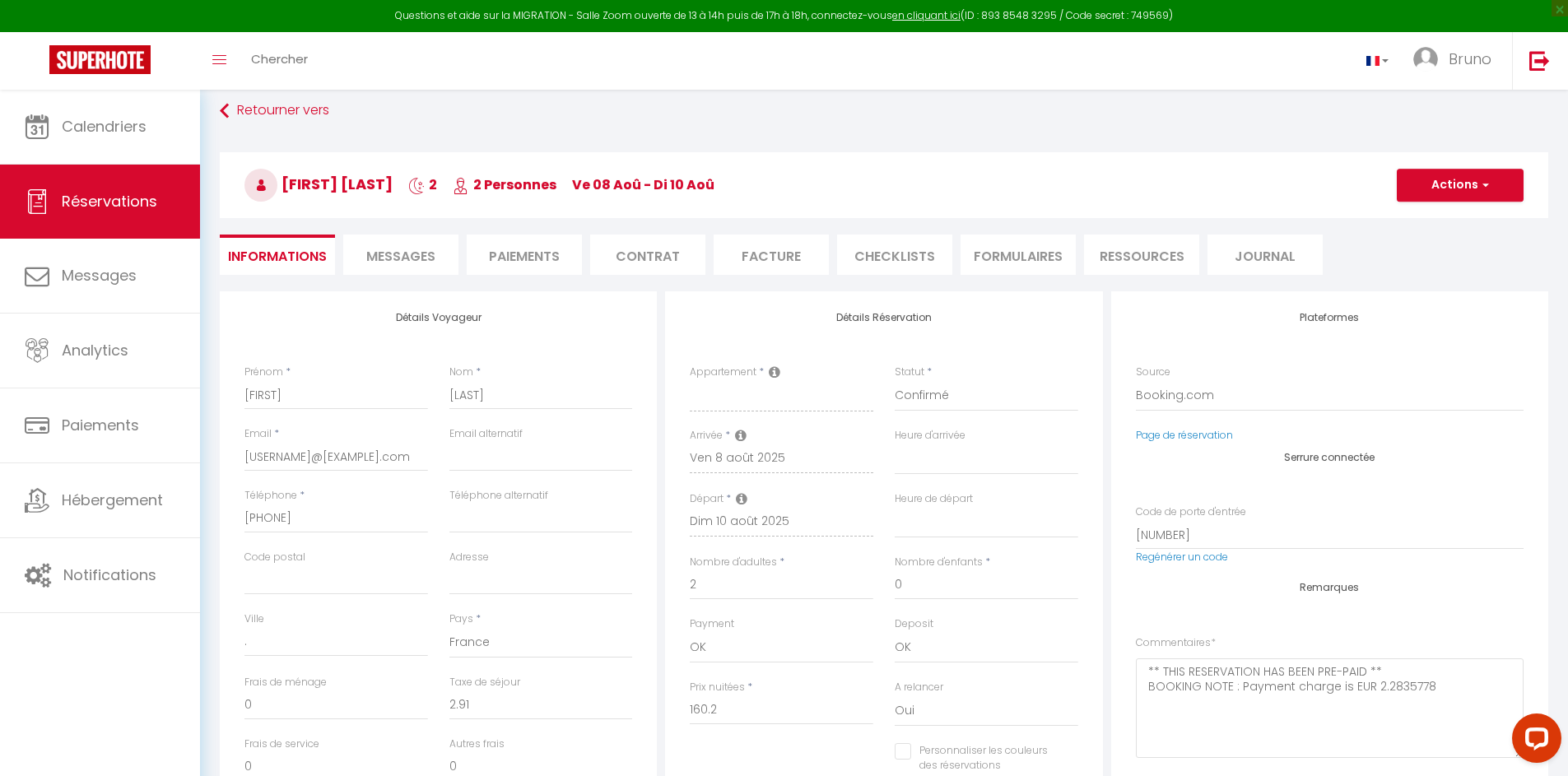 scroll, scrollTop: 99, scrollLeft: 0, axis: vertical 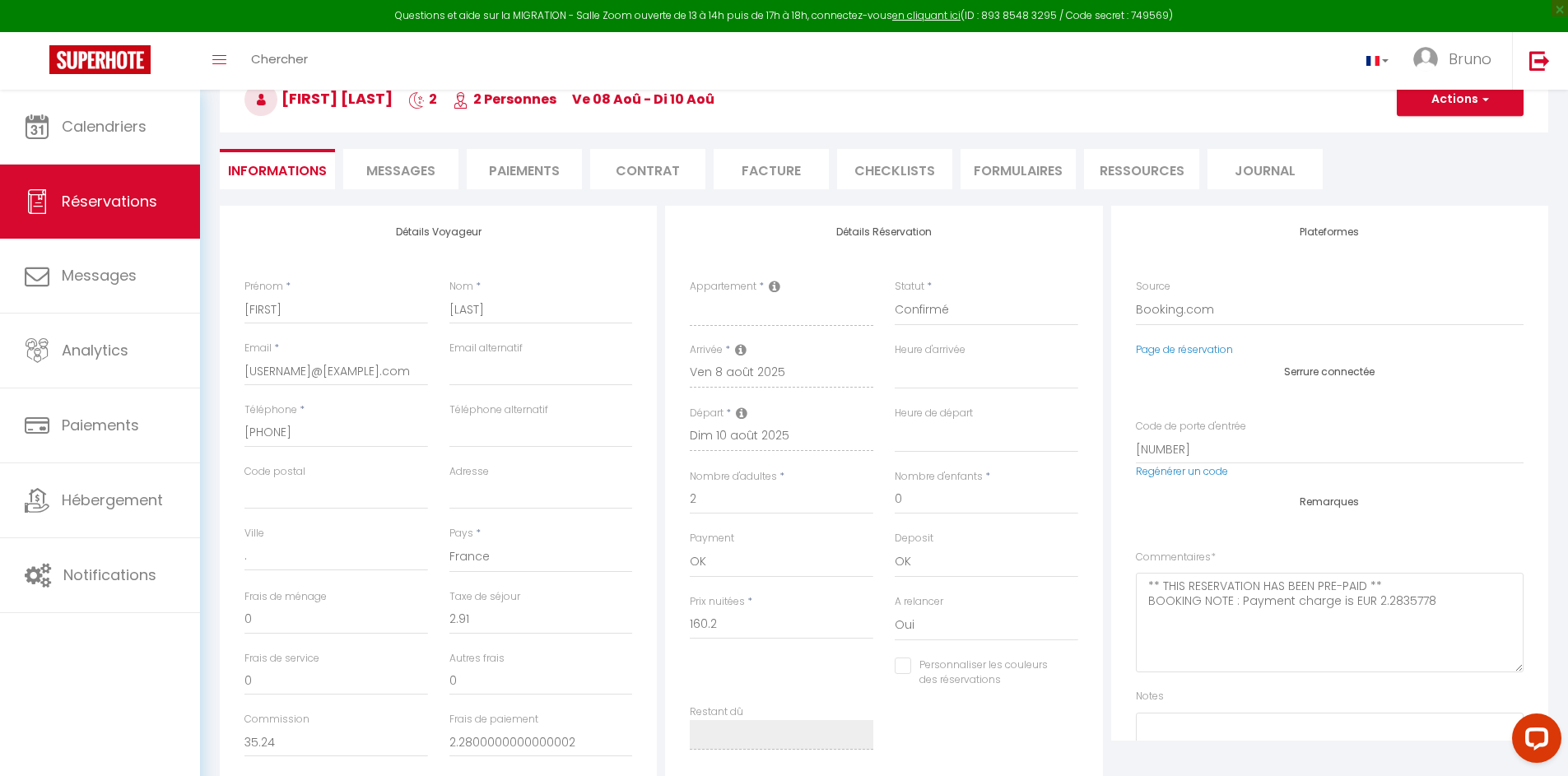 click on "Messages" at bounding box center [401, 170] 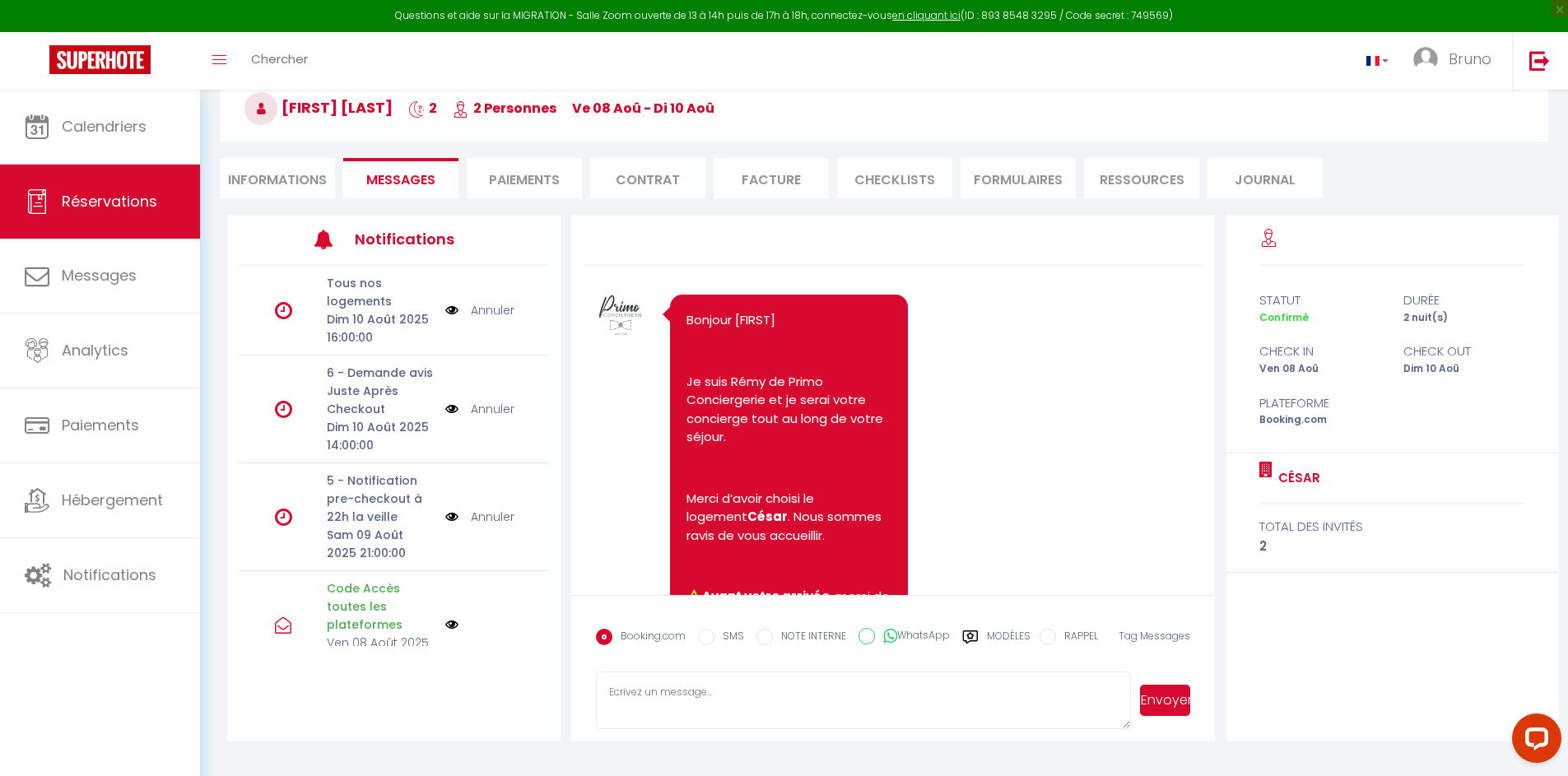 scroll, scrollTop: 90, scrollLeft: 0, axis: vertical 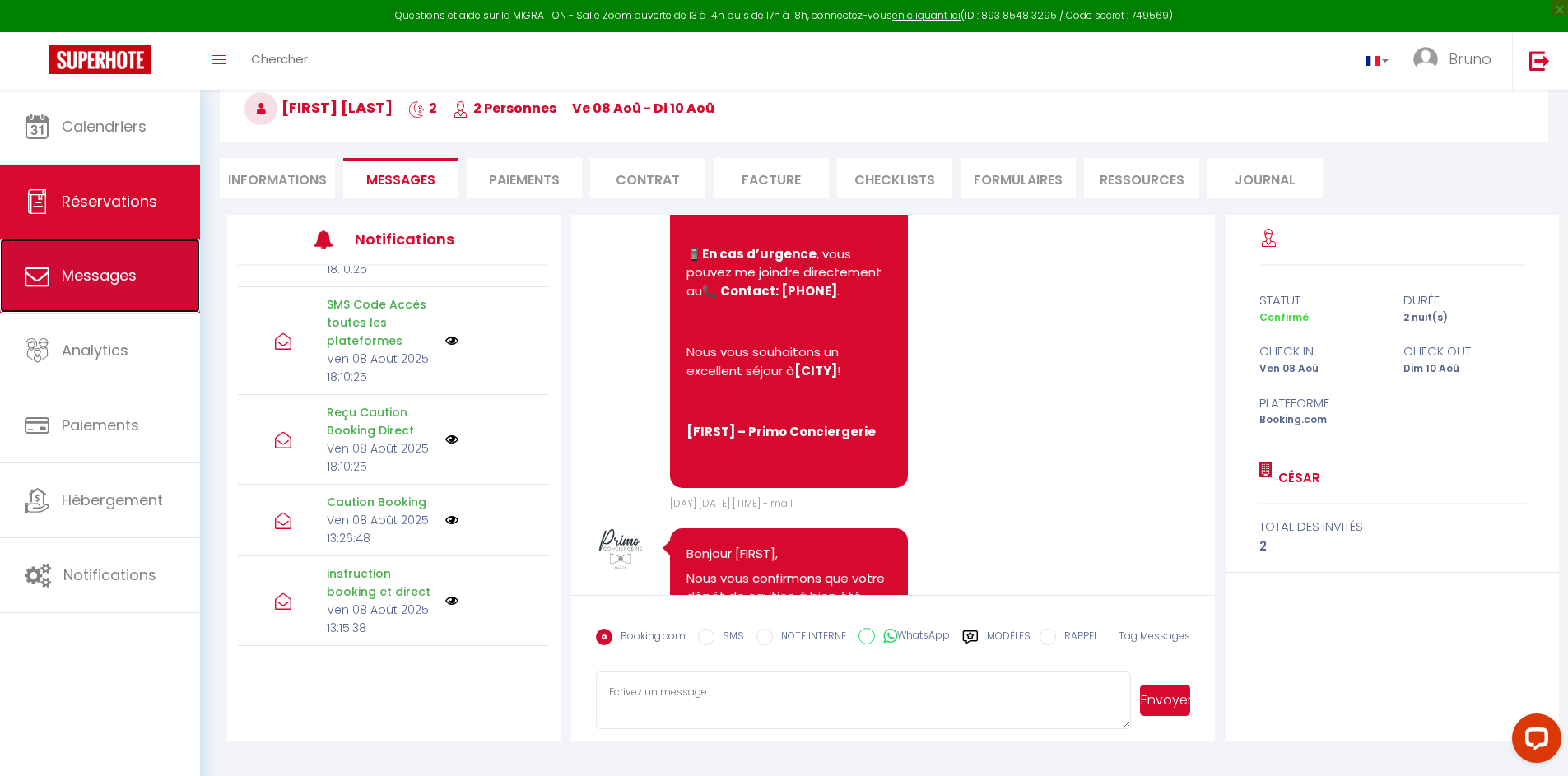 click on "Messages" at bounding box center (99, 275) 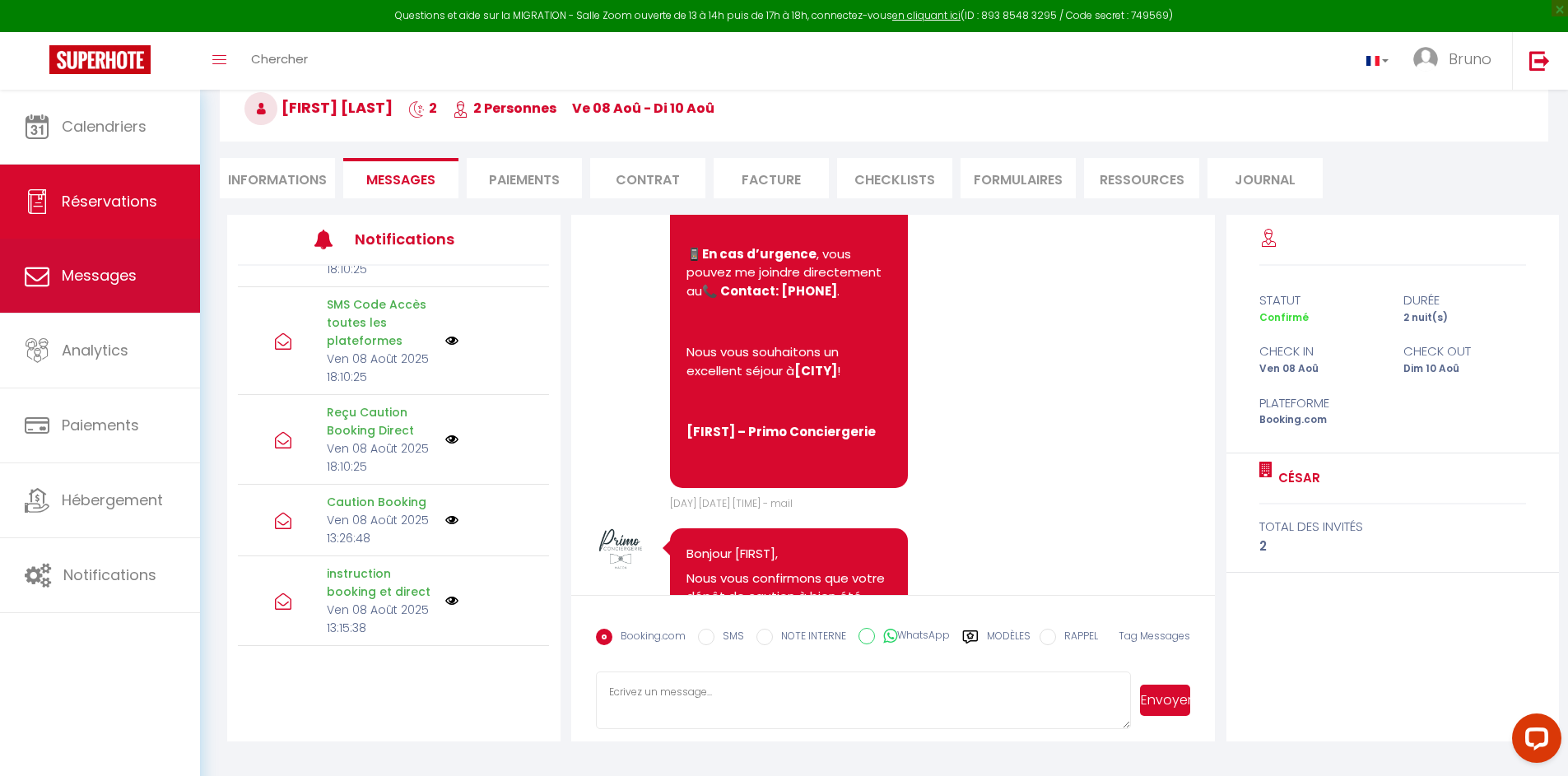 select on "message" 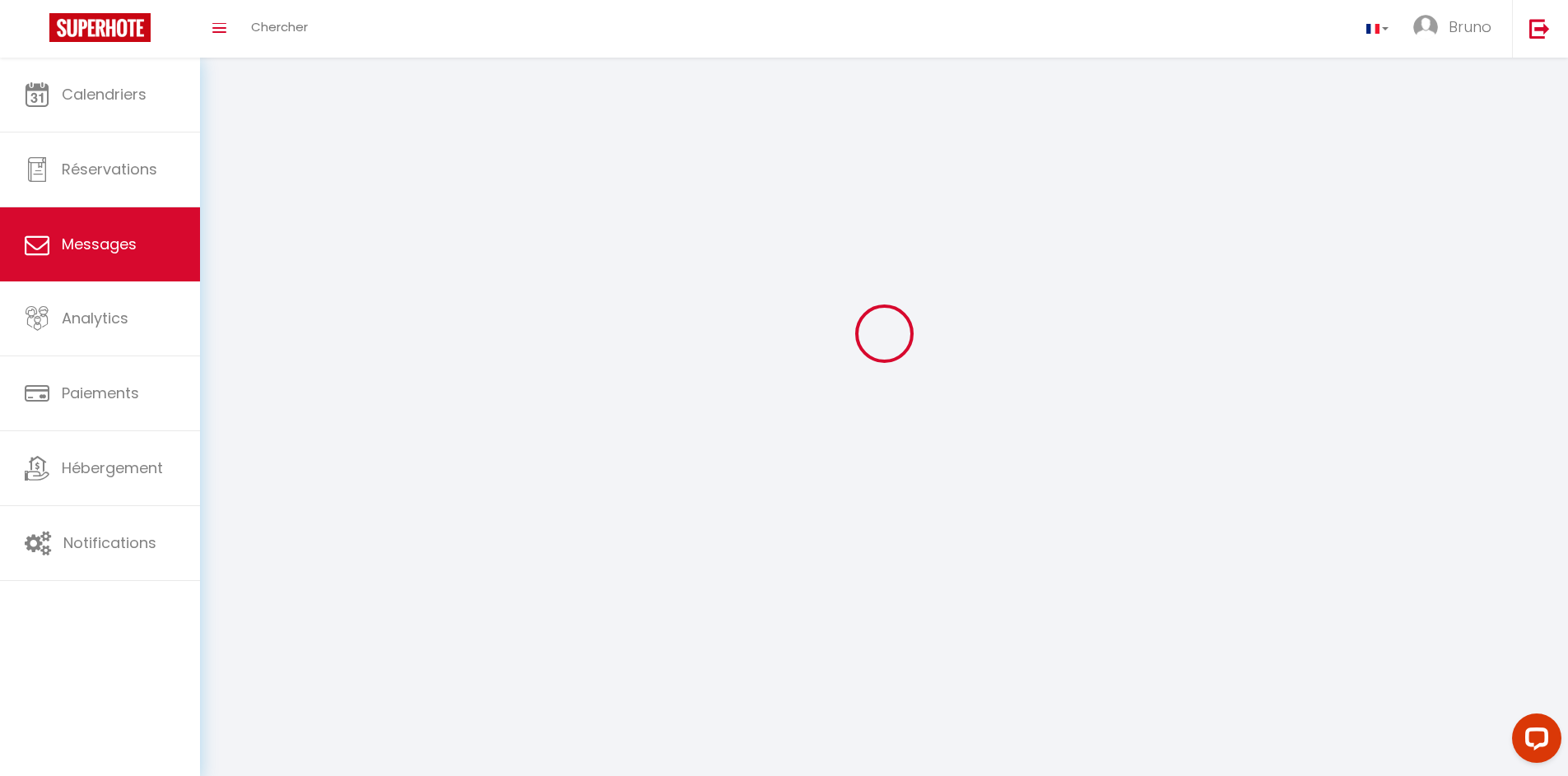 scroll, scrollTop: 0, scrollLeft: 0, axis: both 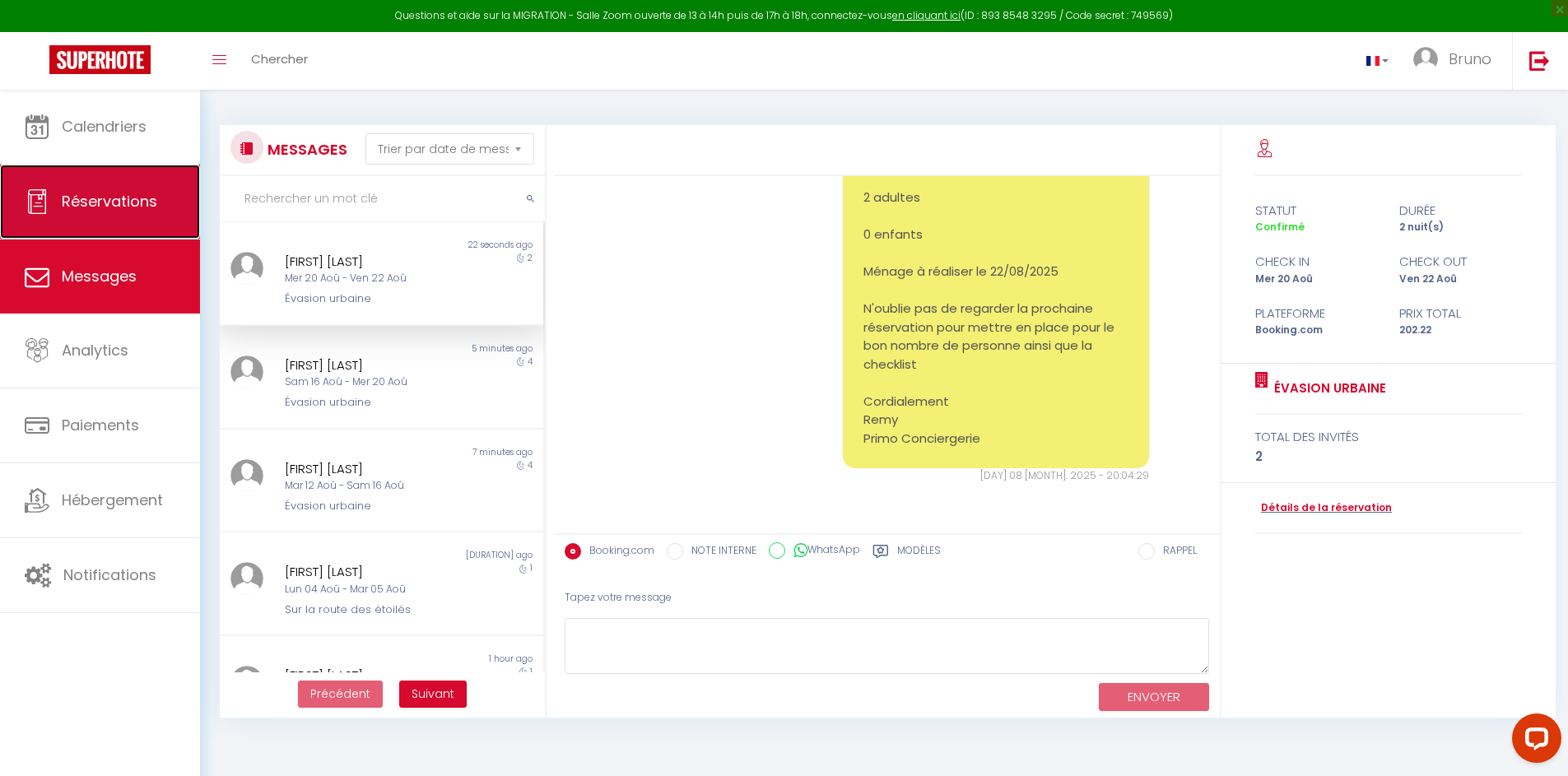 click on "Réservations" at bounding box center [109, 201] 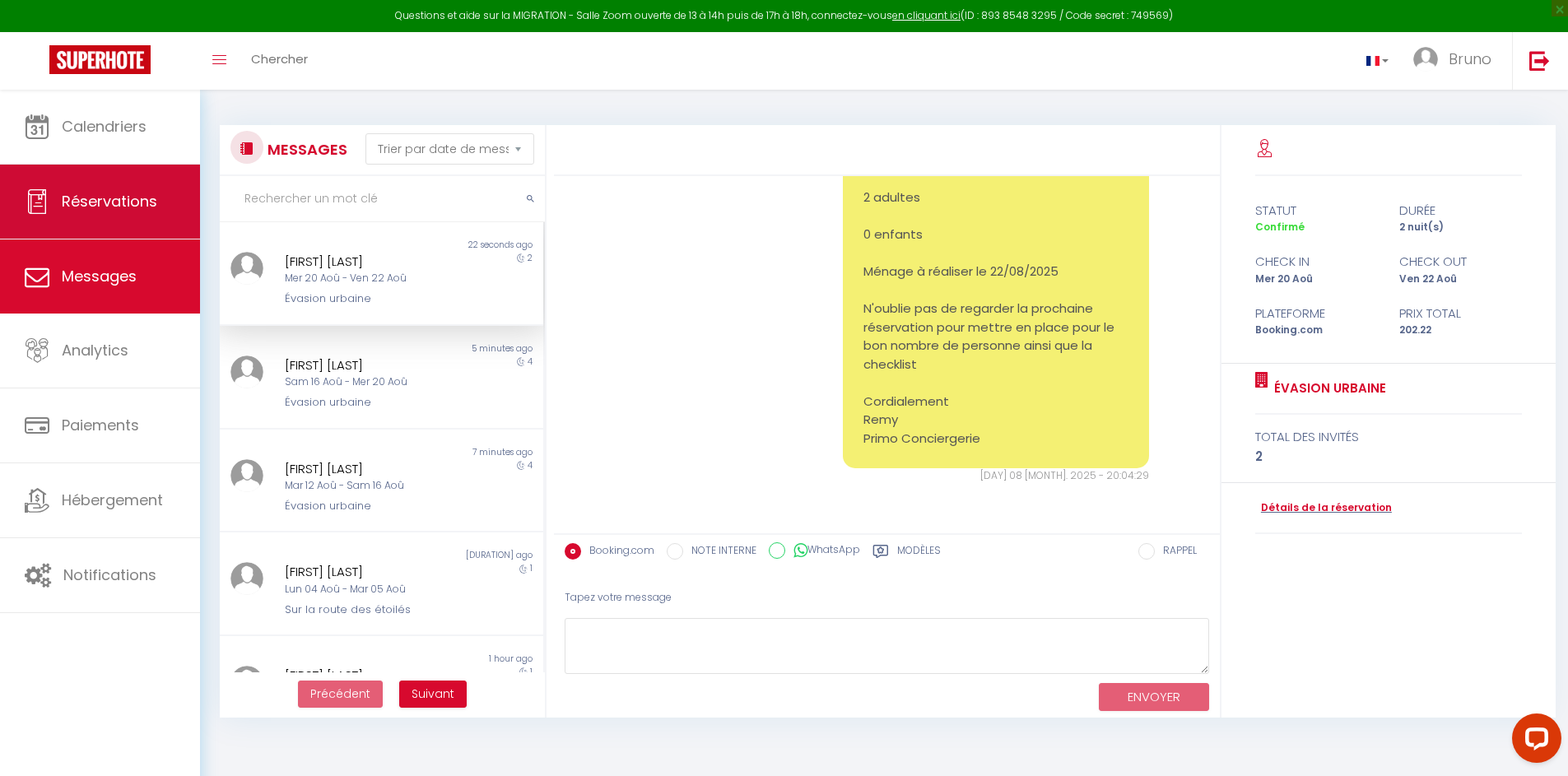 select on "not_cancelled" 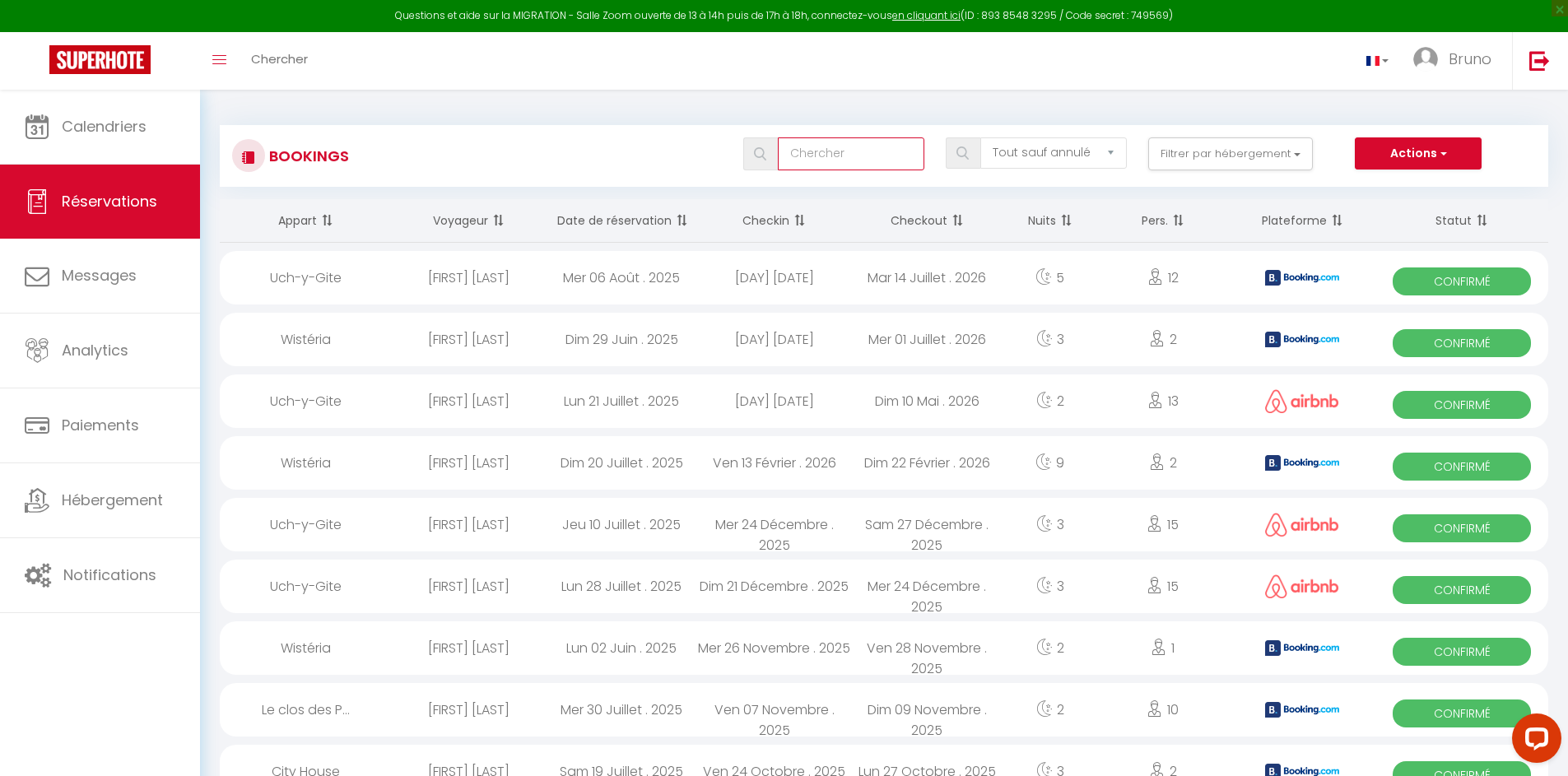 click at bounding box center [851, 154] 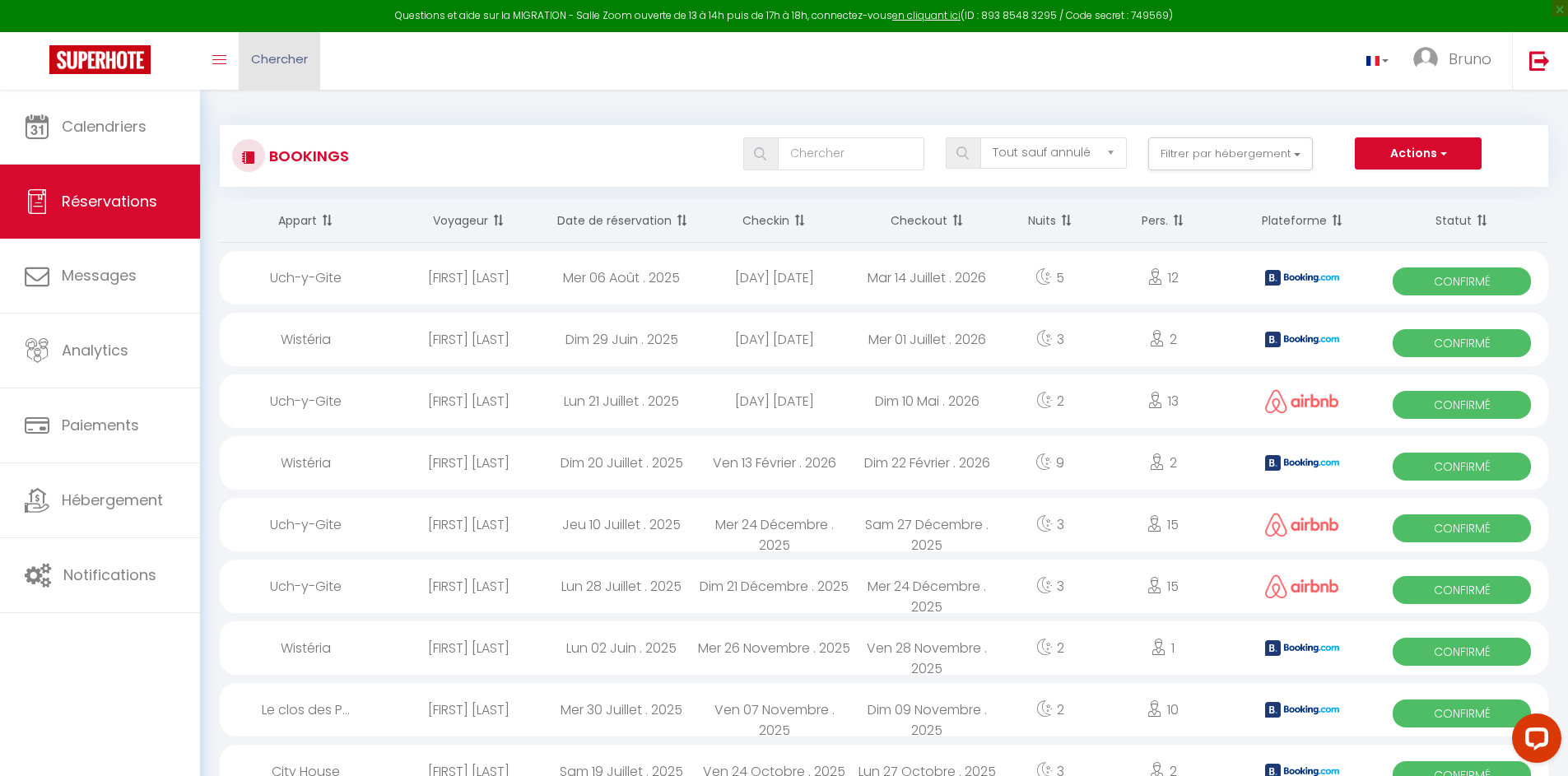 click on "Chercher" at bounding box center [279, 61] 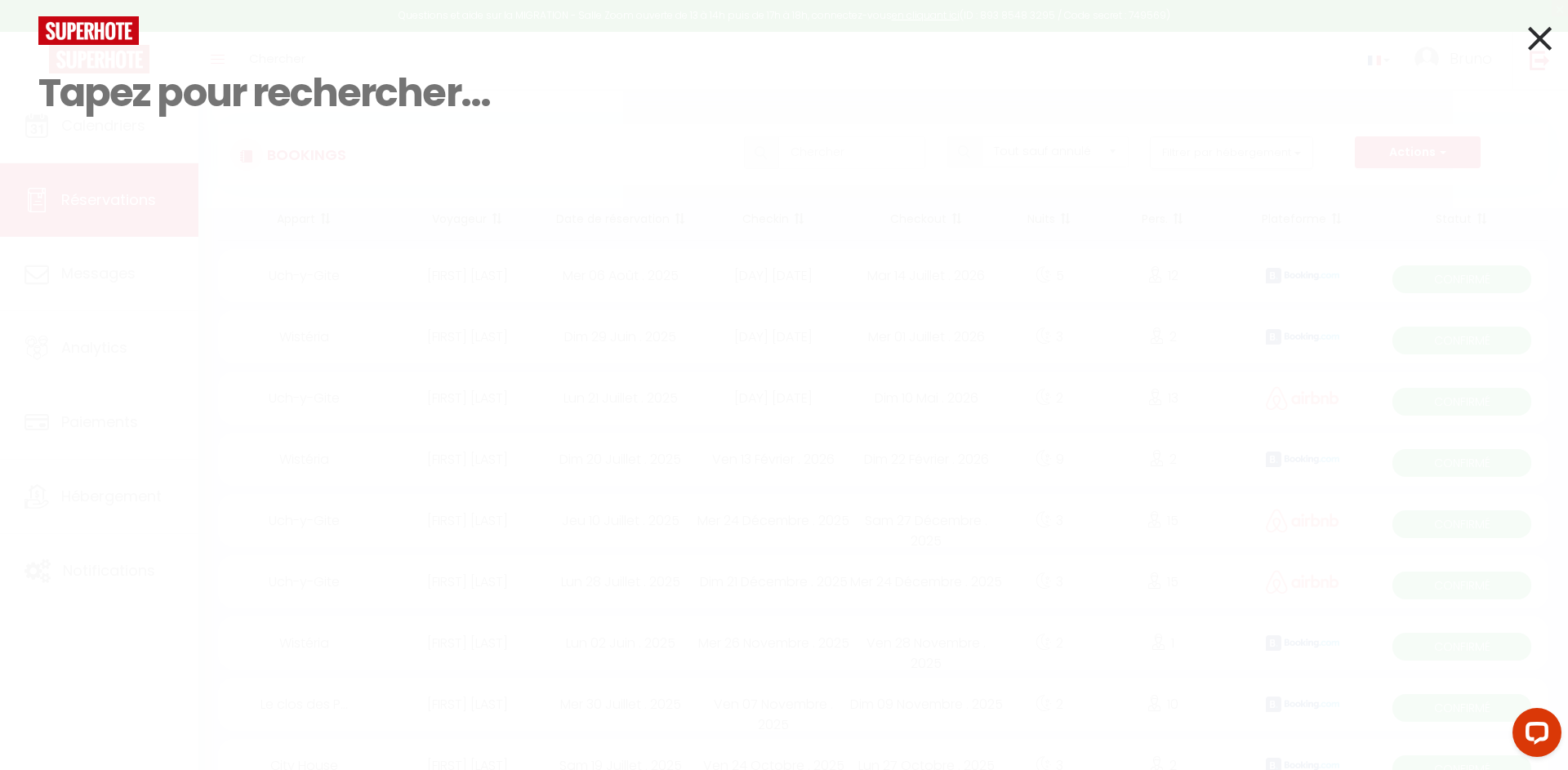 click at bounding box center (784, 93) 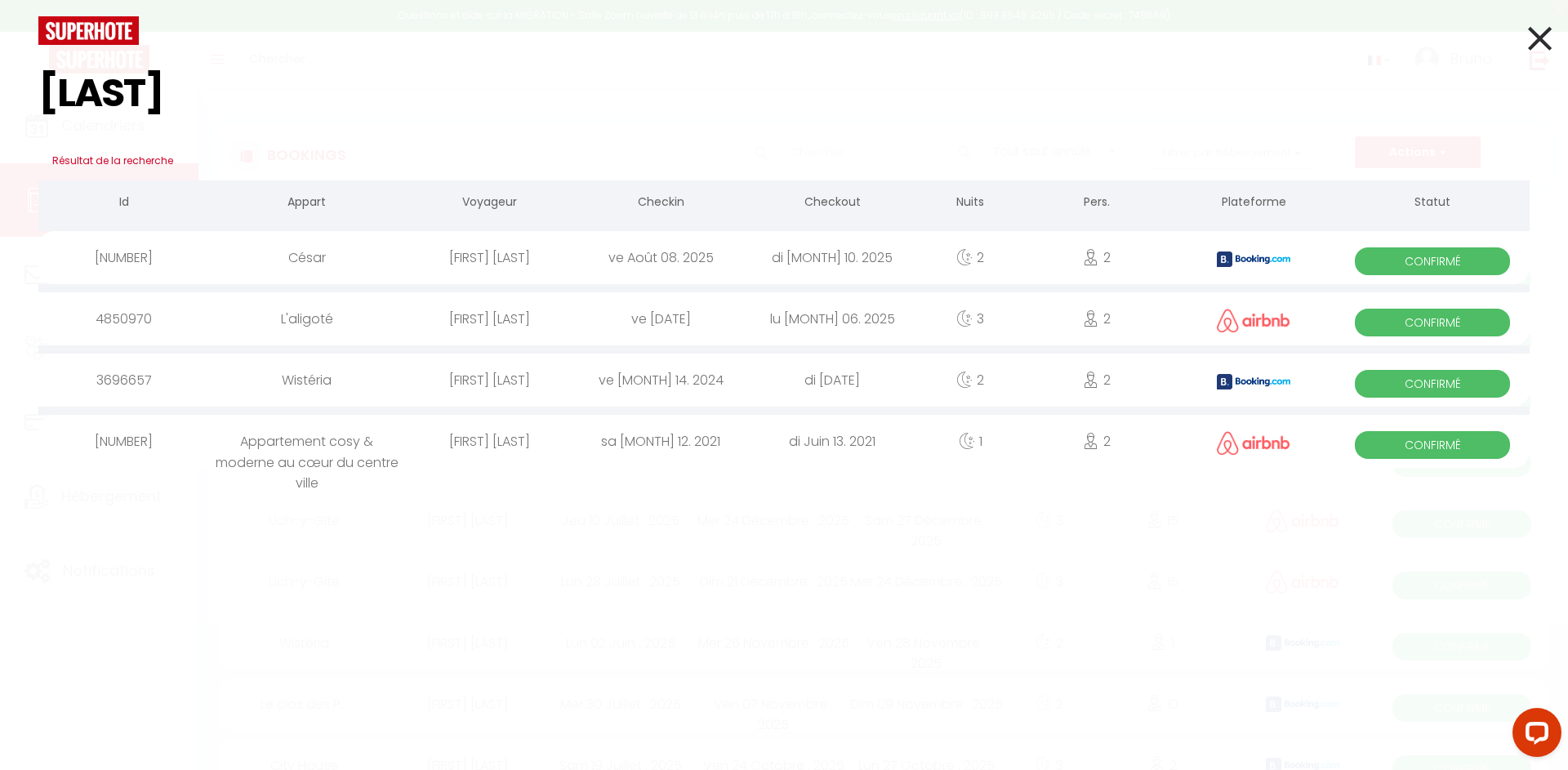 type on "[LAST]" 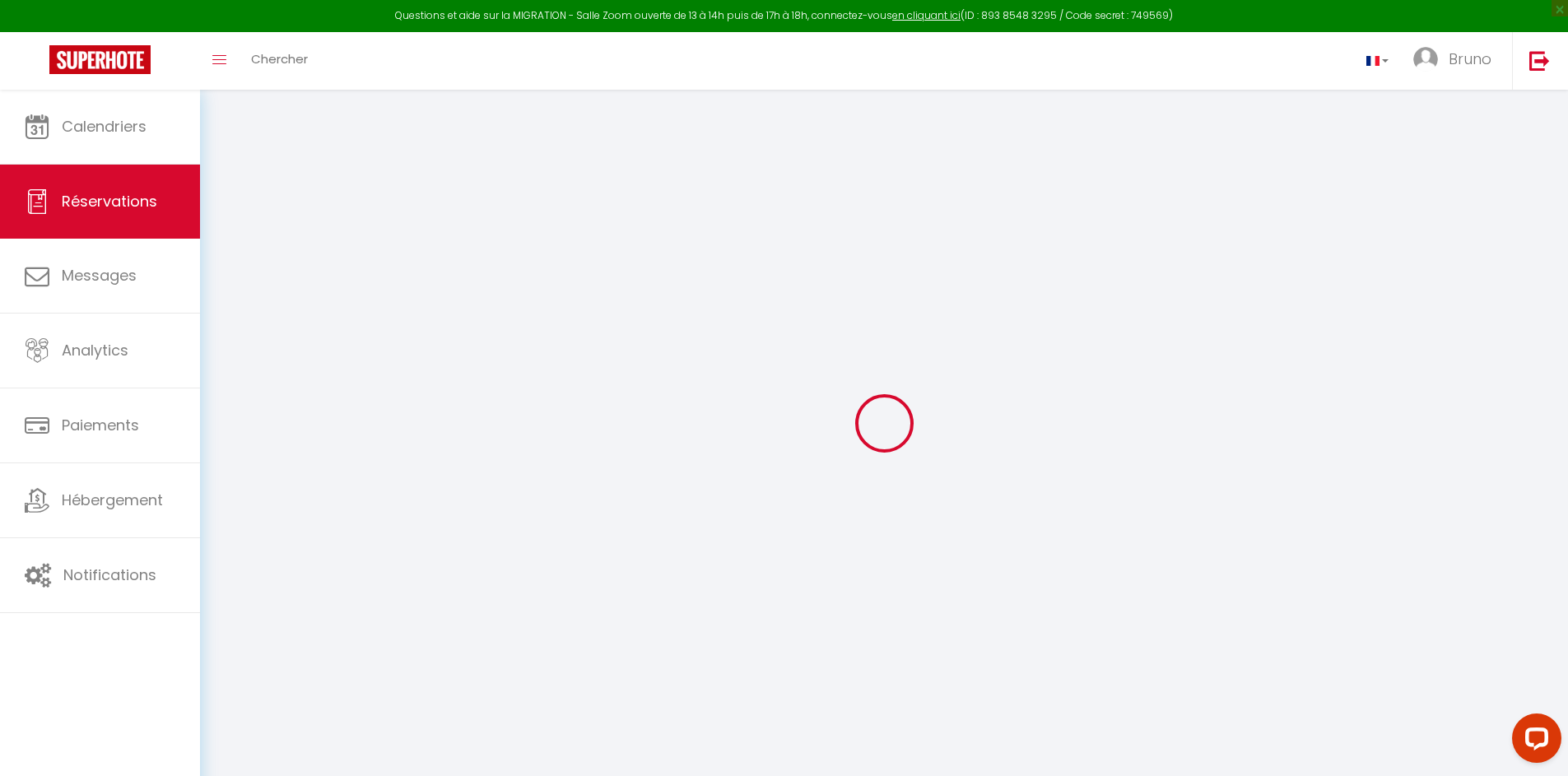 type on "[FIRST]" 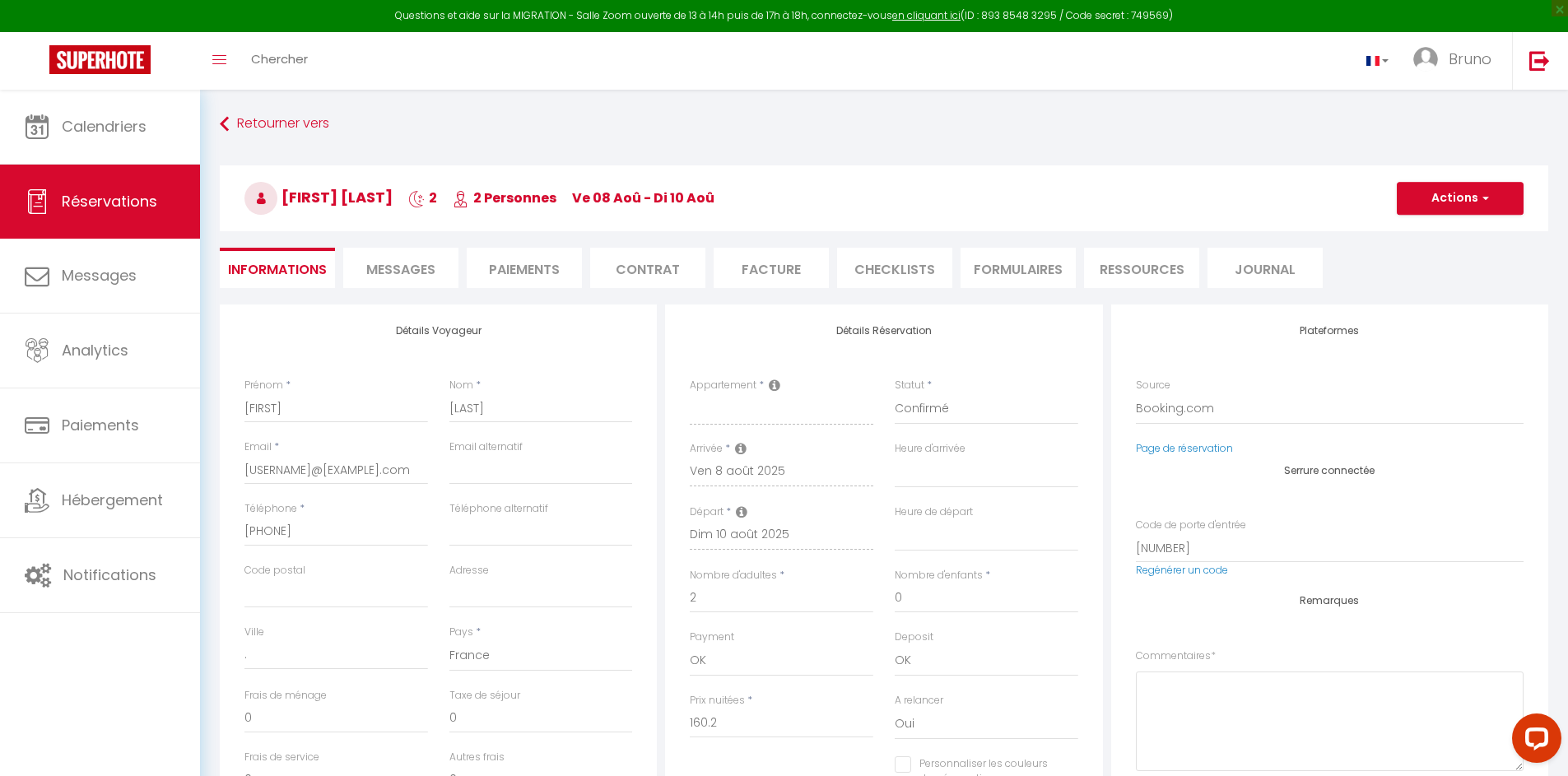 select 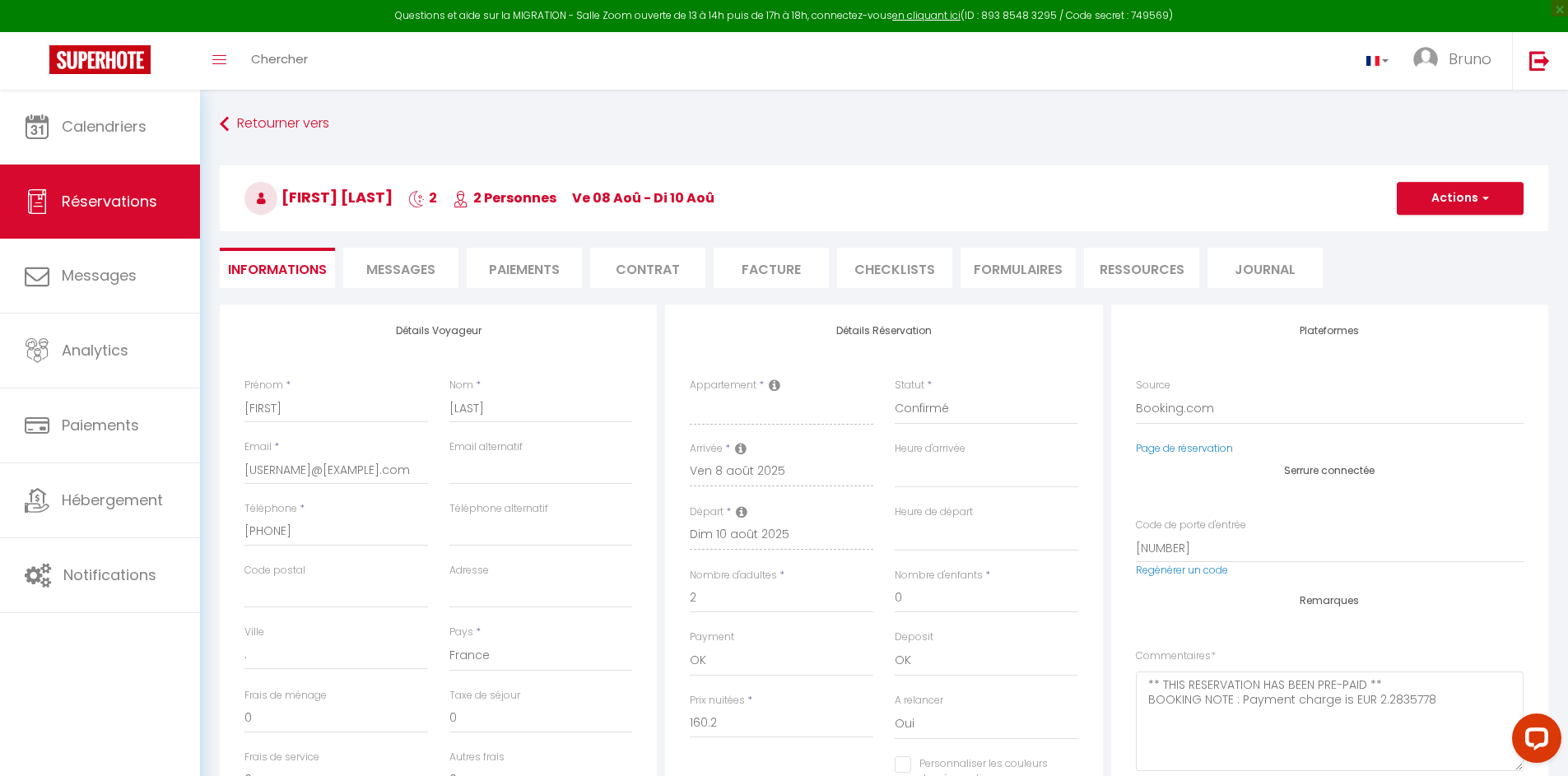 type on "2.91" 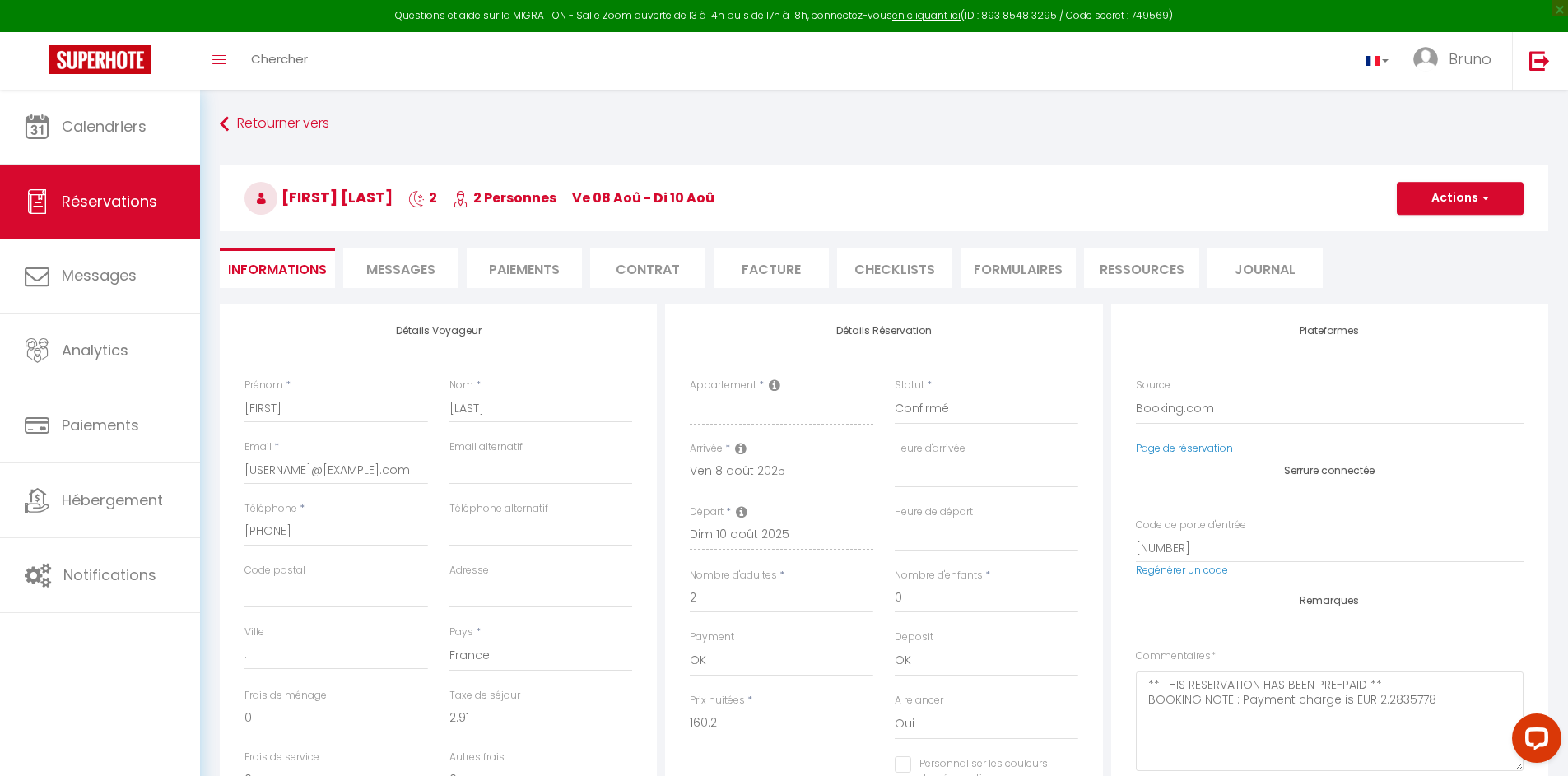 checkbox on "false" 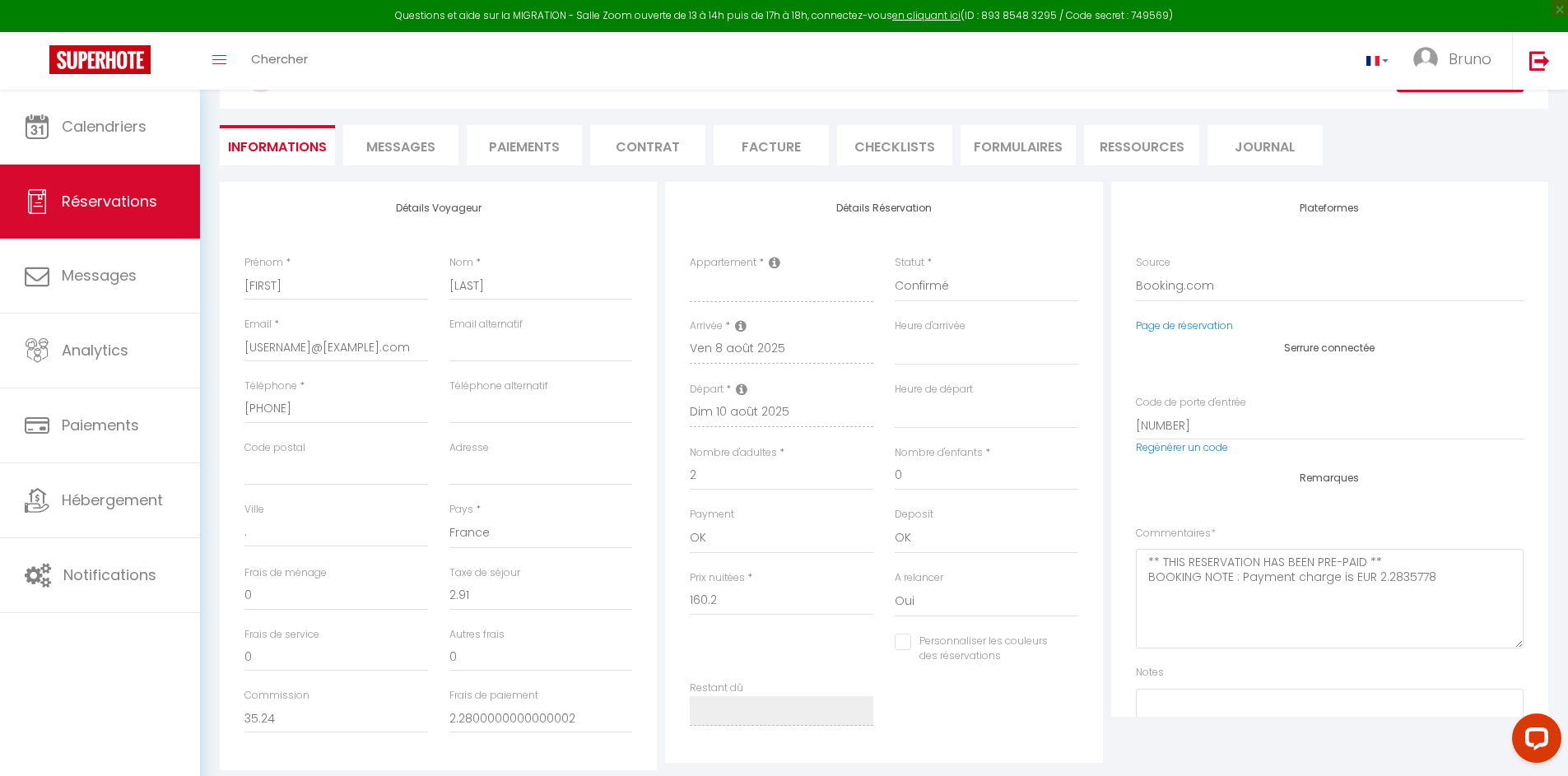 scroll, scrollTop: 60, scrollLeft: 0, axis: vertical 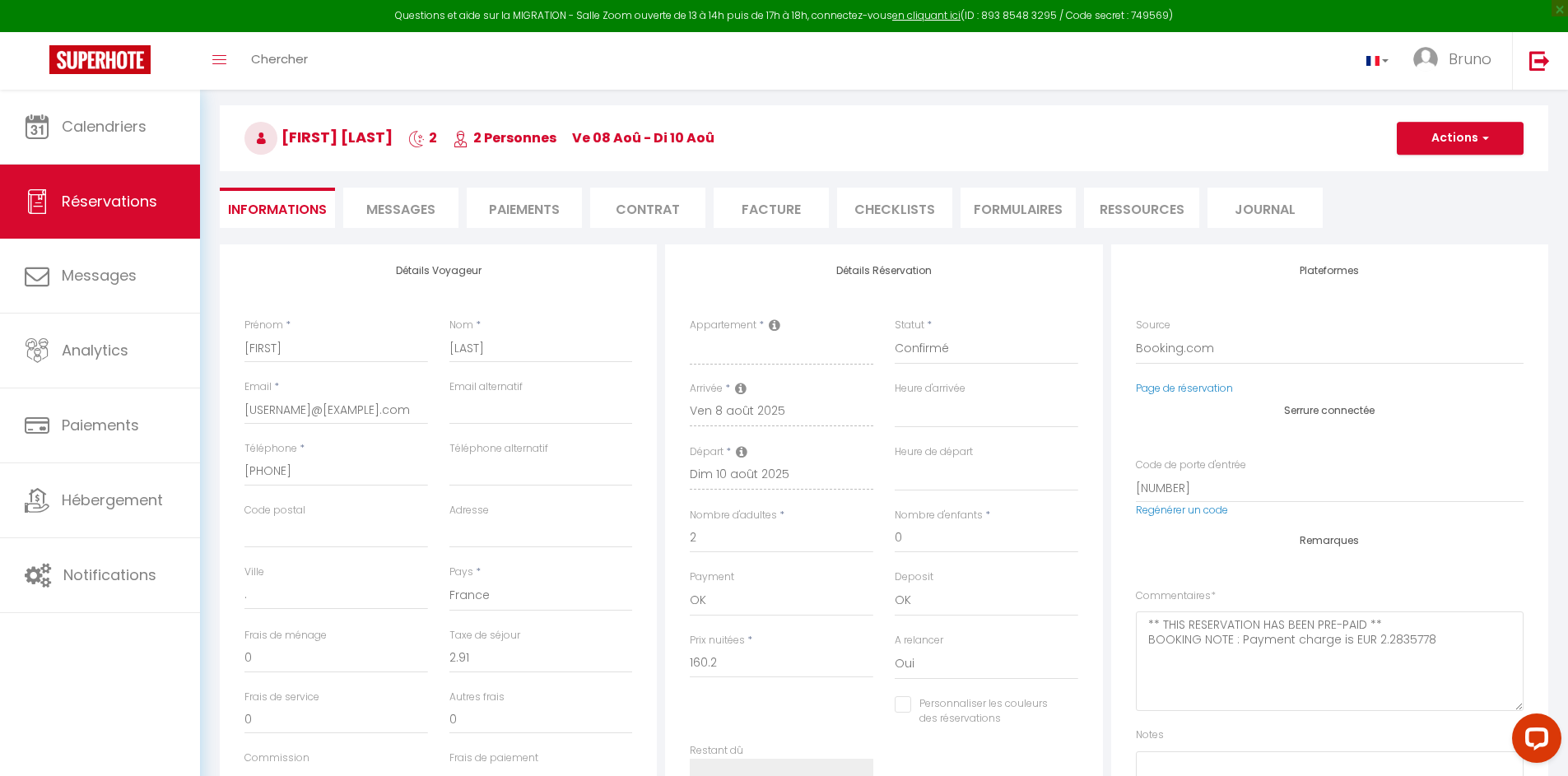 click on "Messages" at bounding box center [401, 209] 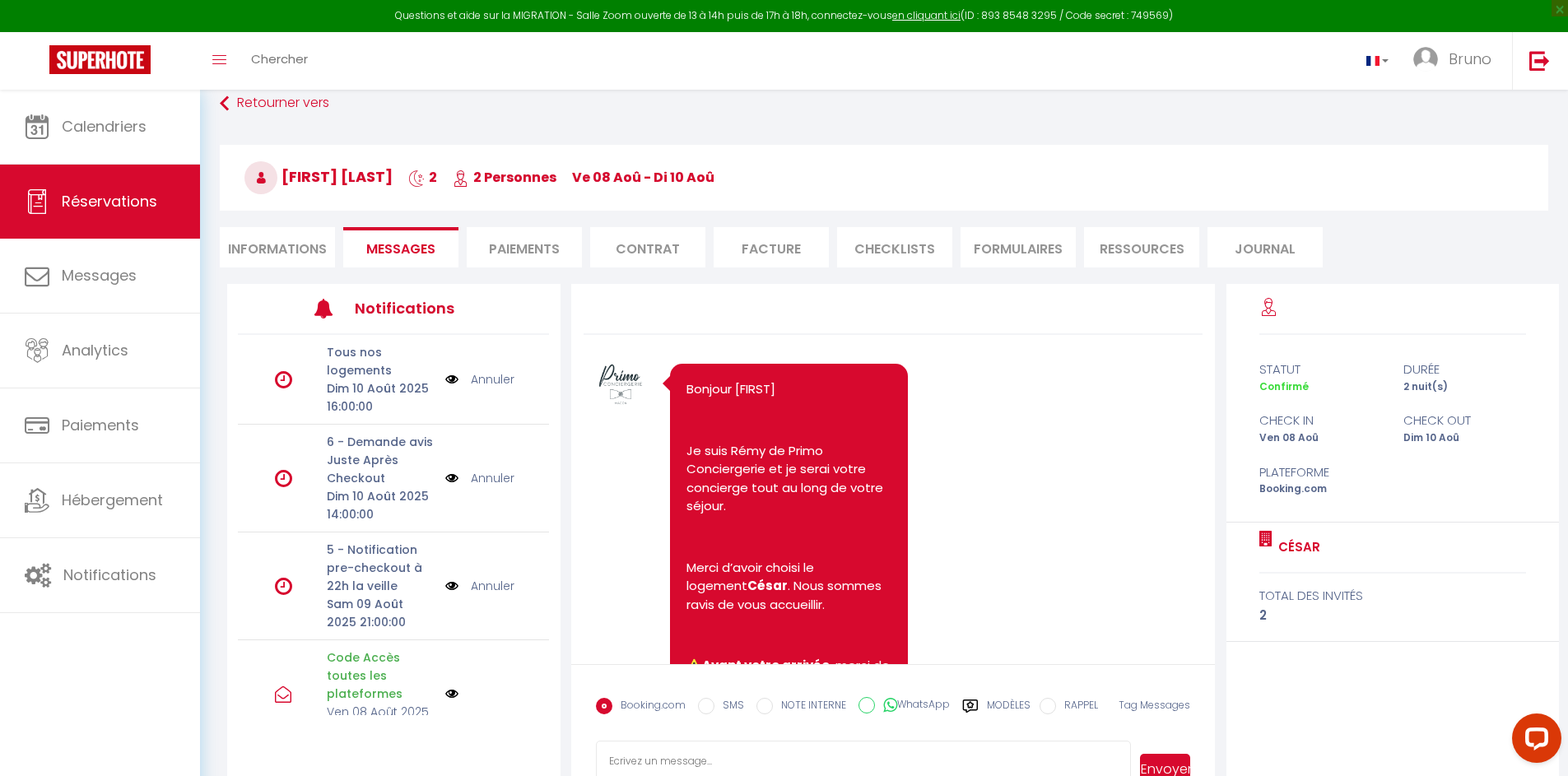 scroll, scrollTop: 0, scrollLeft: 0, axis: both 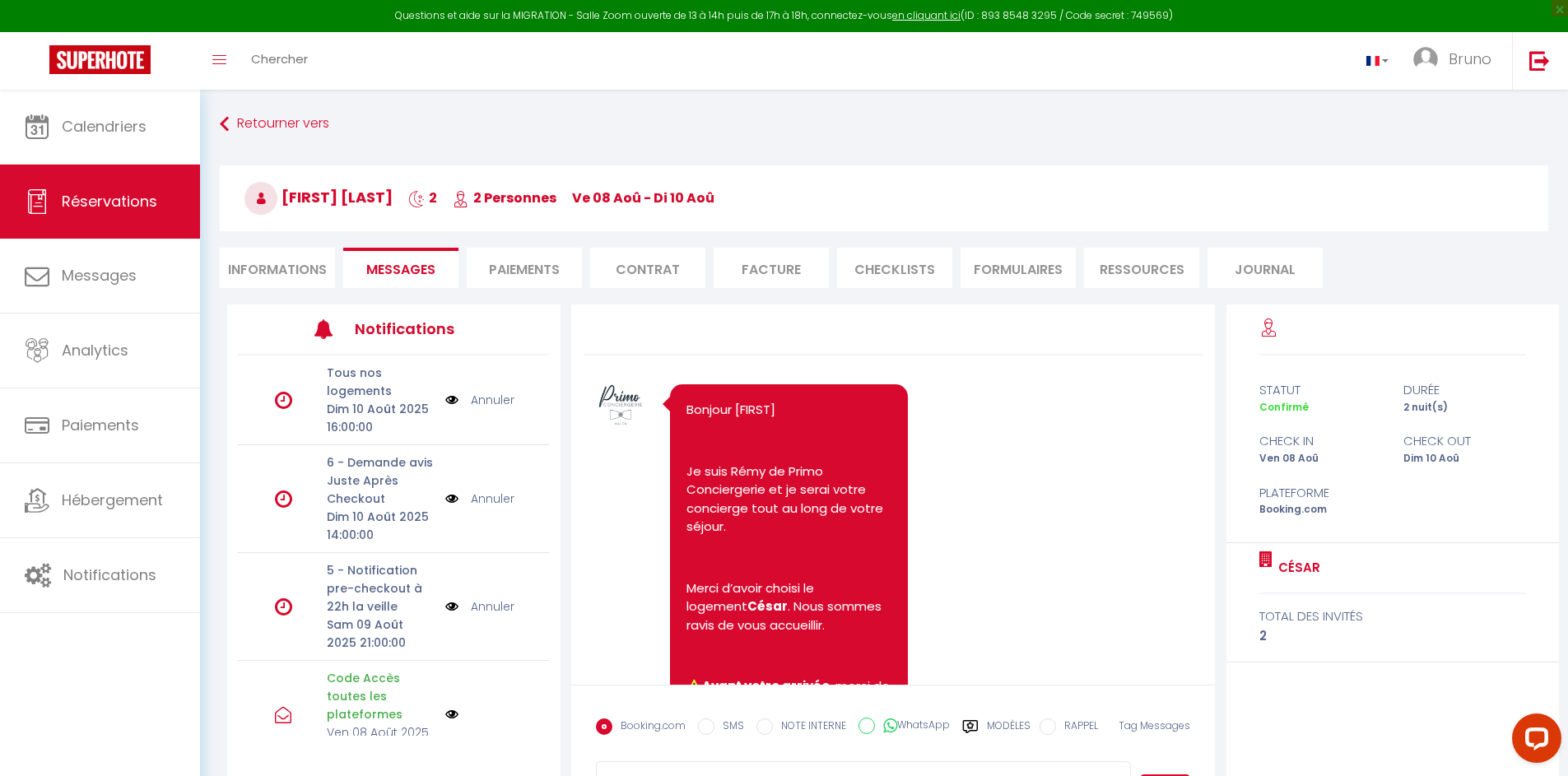 click on "Contrat" at bounding box center (648, 267) 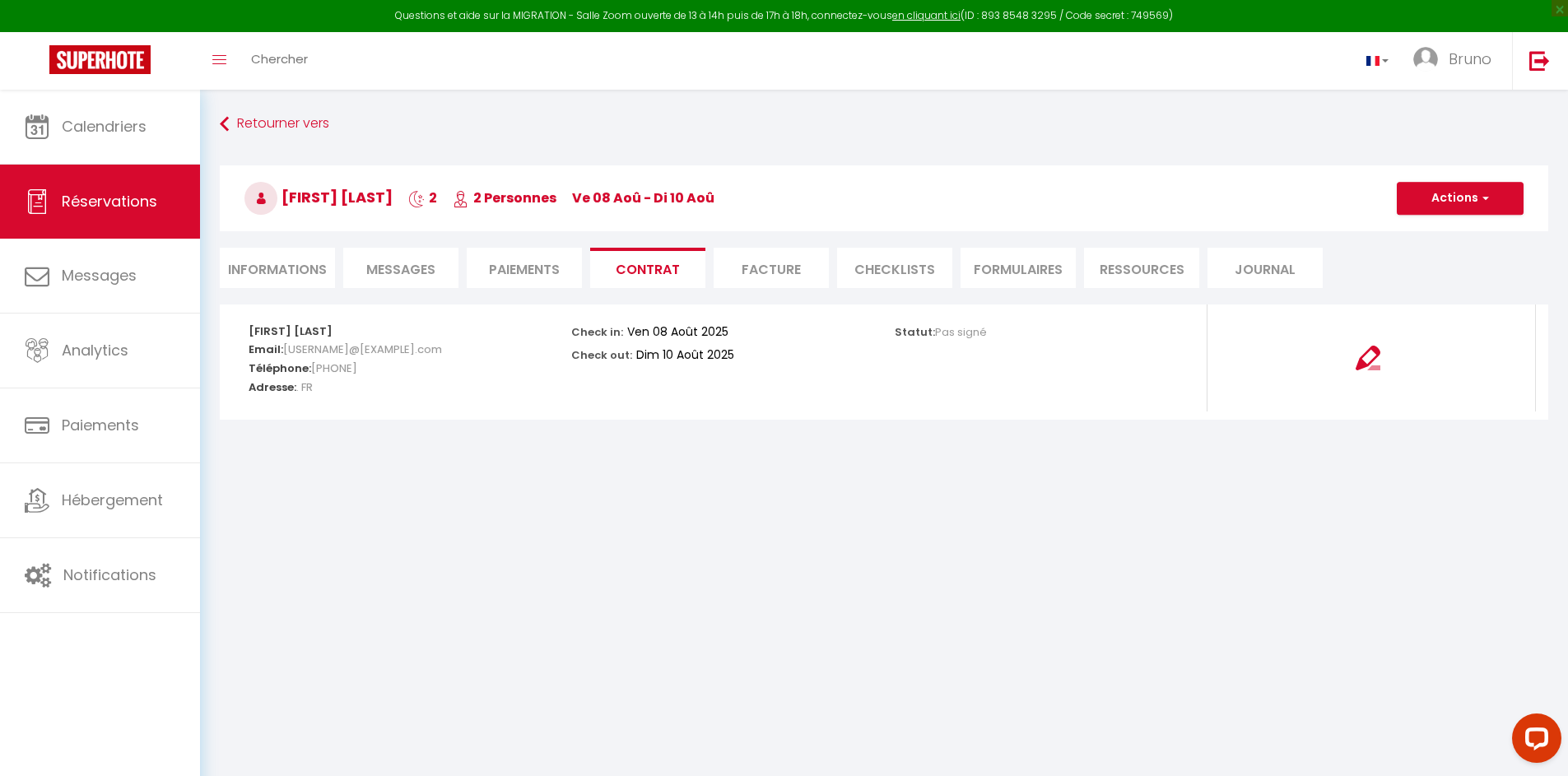 click on "Paiements" at bounding box center [524, 267] 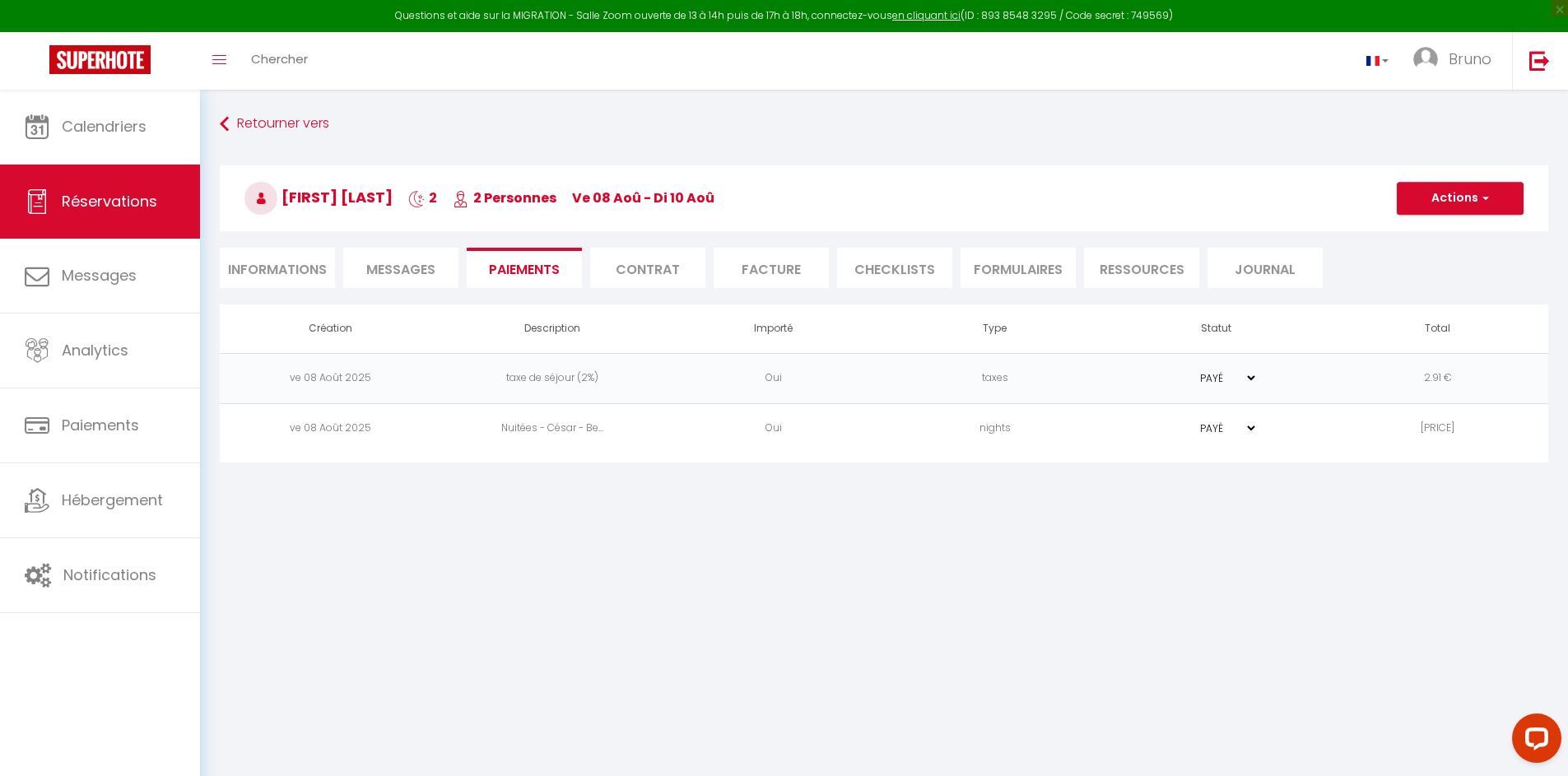 click on "Messages" at bounding box center (401, 269) 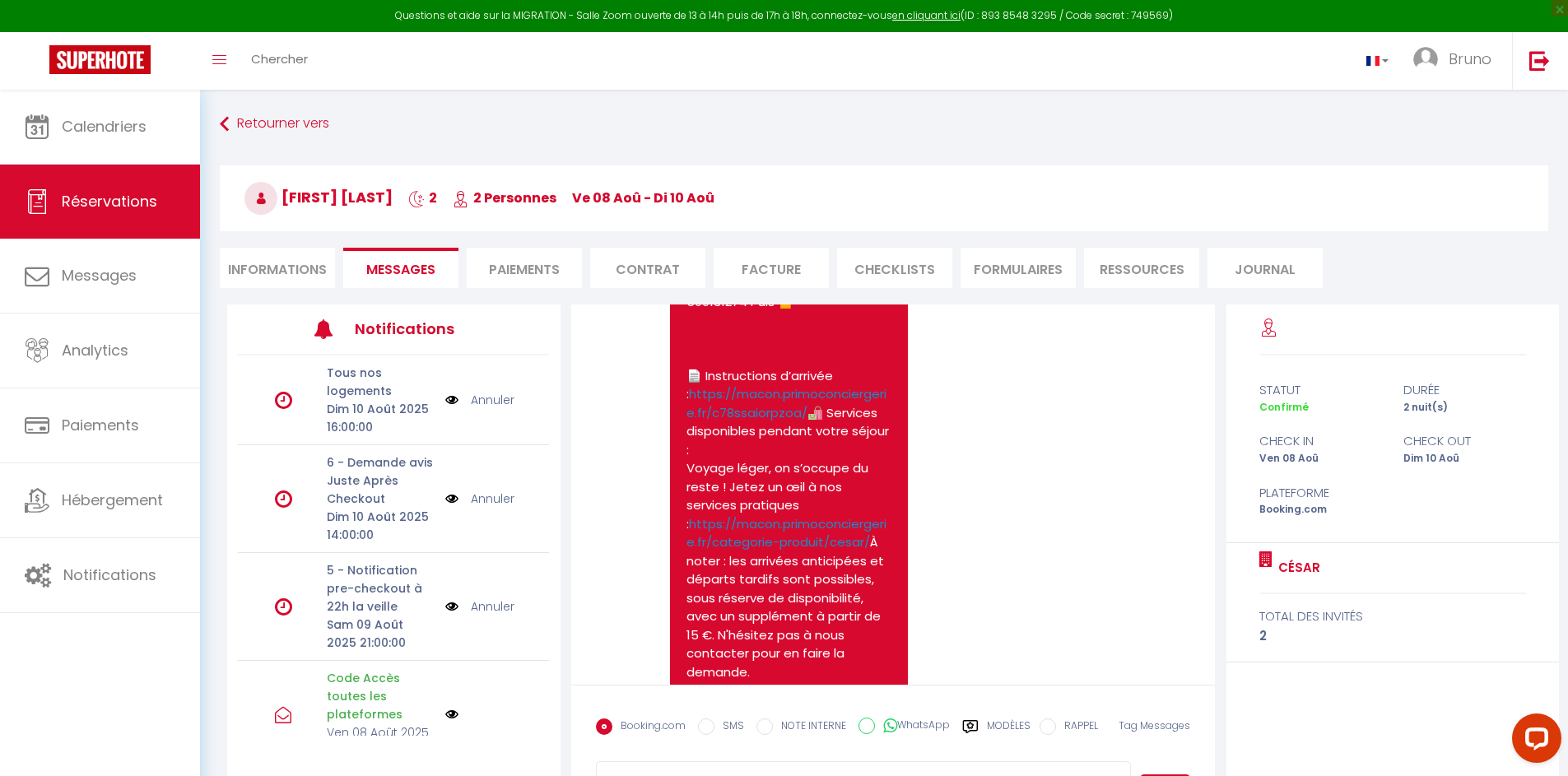 scroll, scrollTop: 2780, scrollLeft: 0, axis: vertical 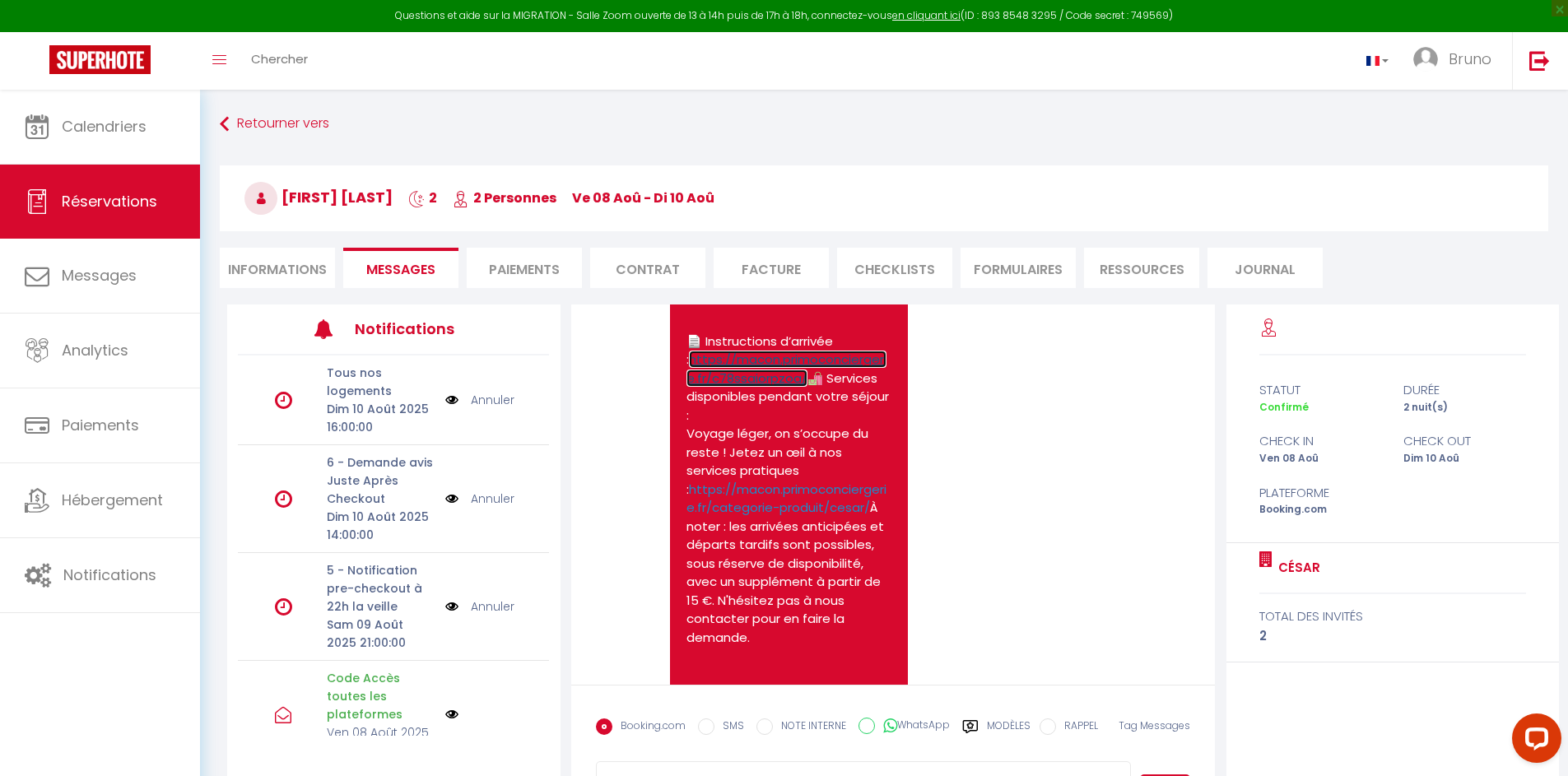 click on "https://macon.primoconciergerie.fr/c78ssaiorpzoa/" at bounding box center [786, 369] 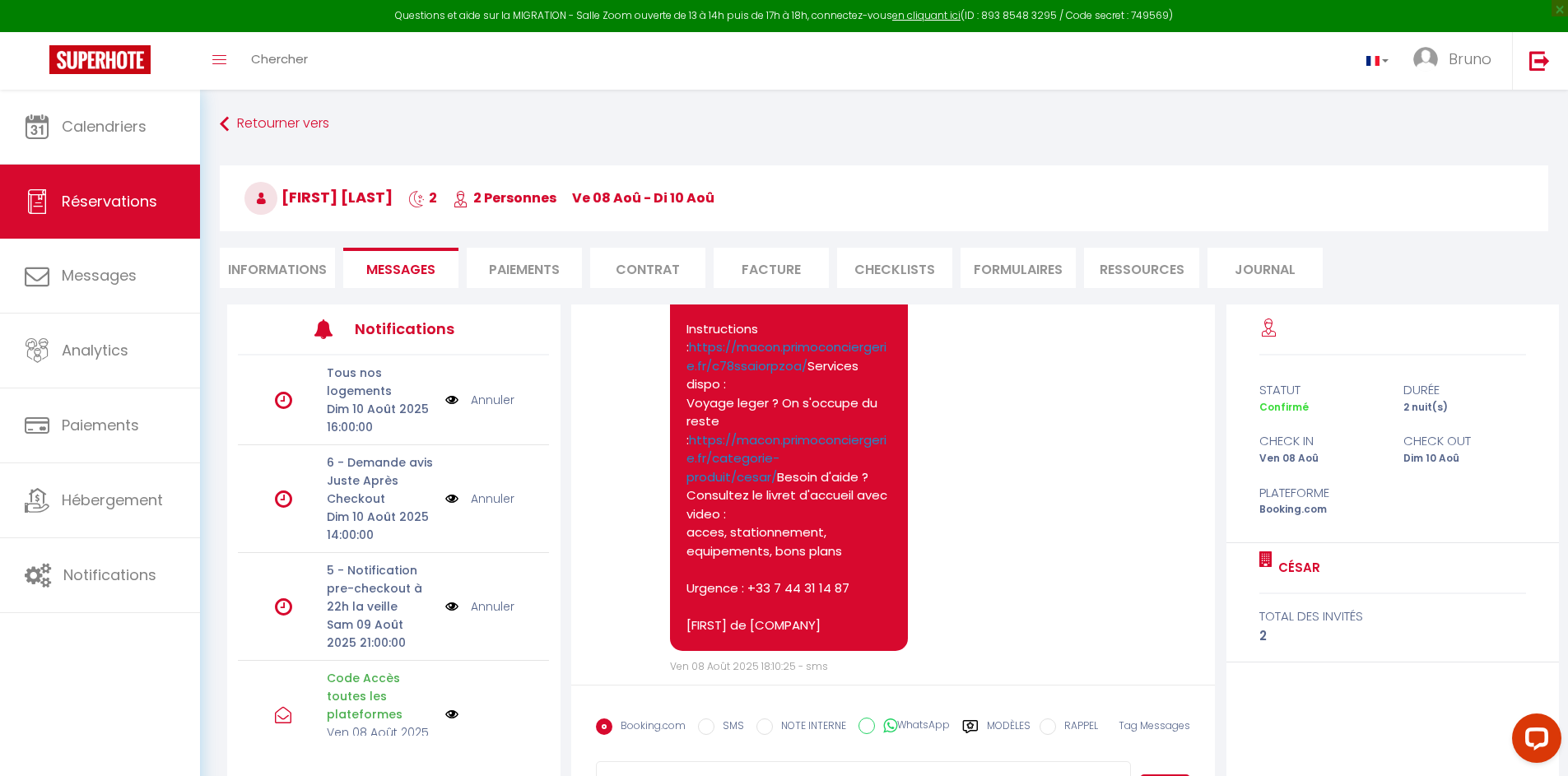 scroll, scrollTop: 3866, scrollLeft: 0, axis: vertical 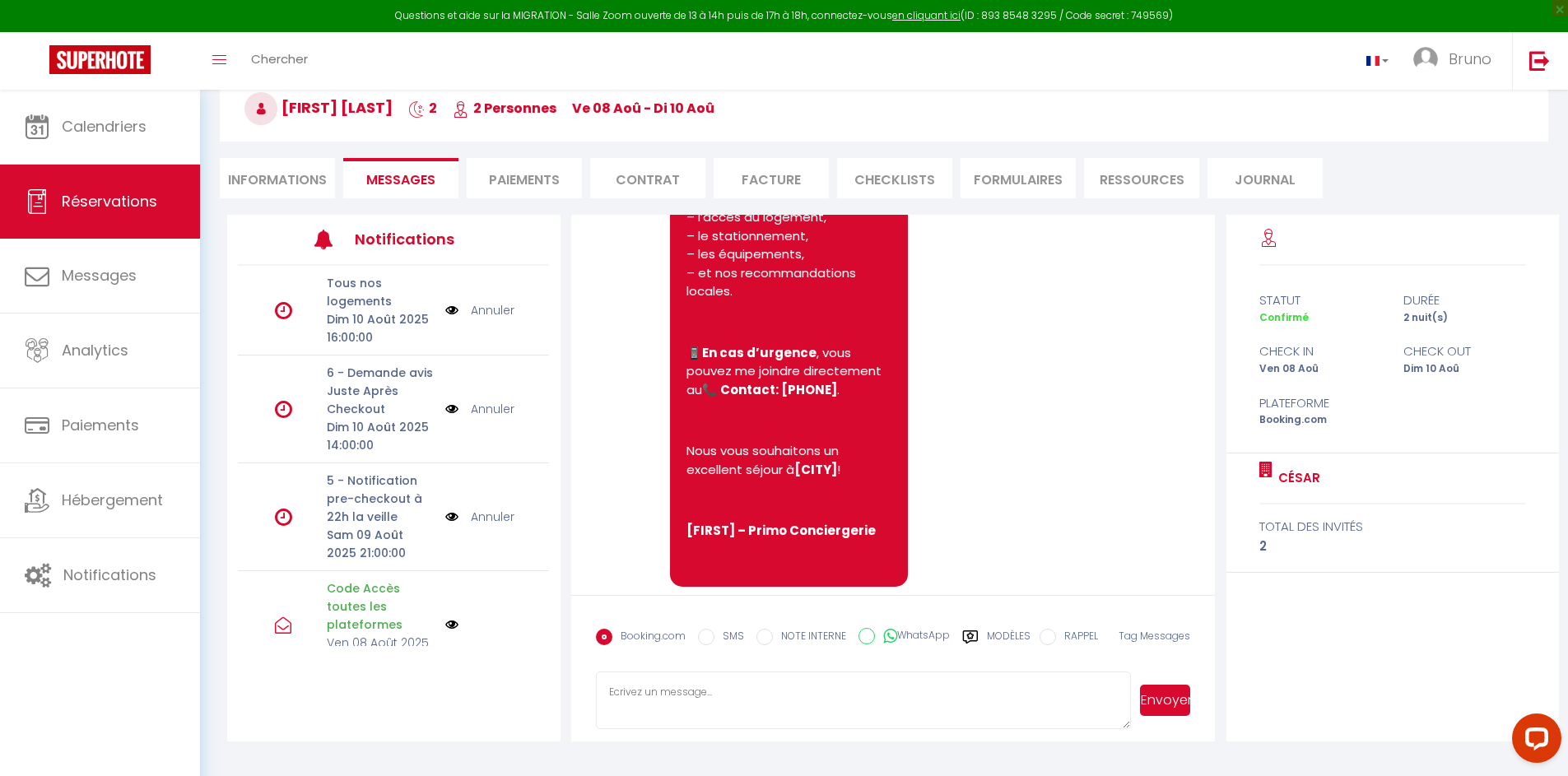 click on "Informations" at bounding box center [277, 178] 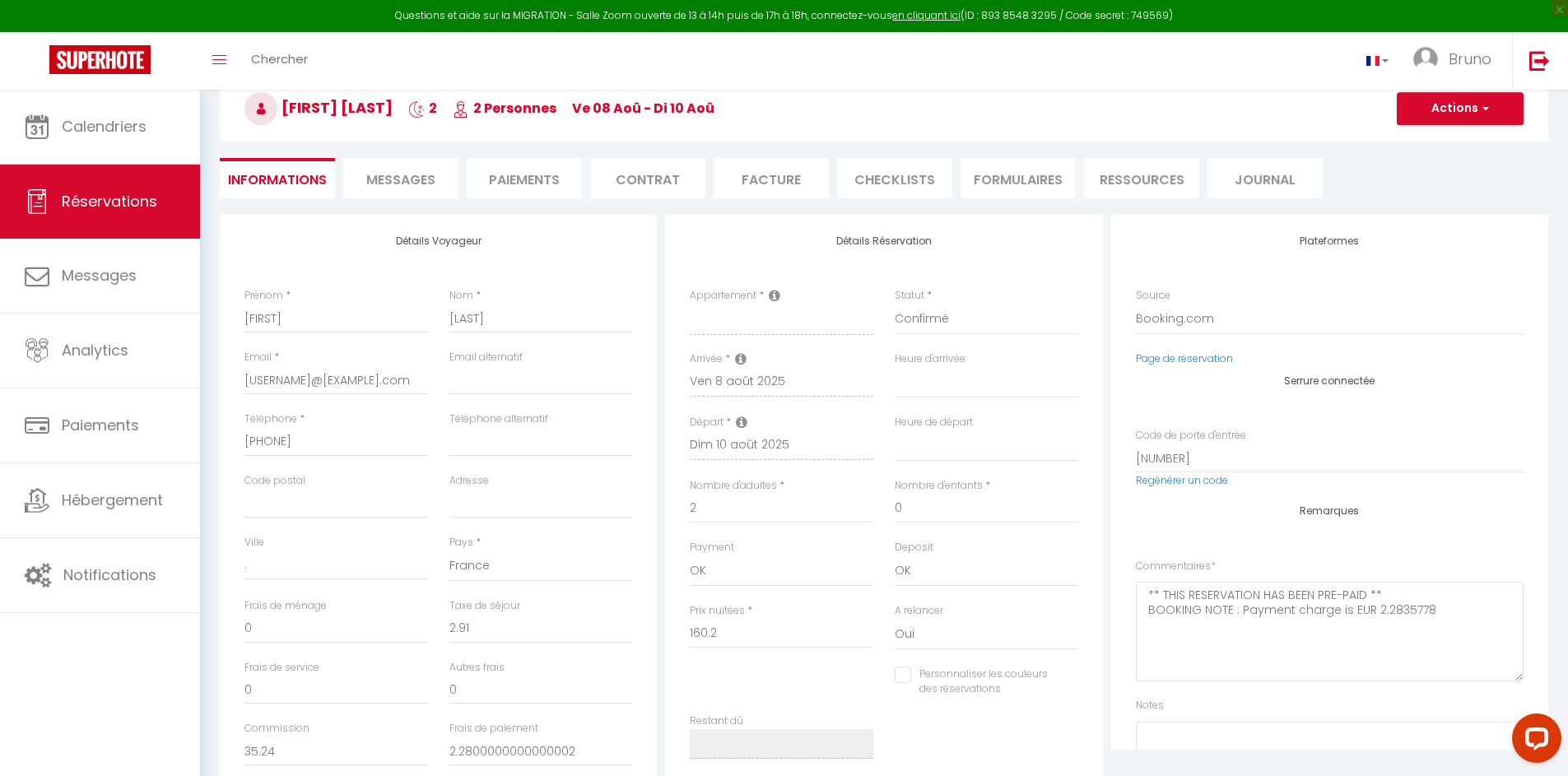 select 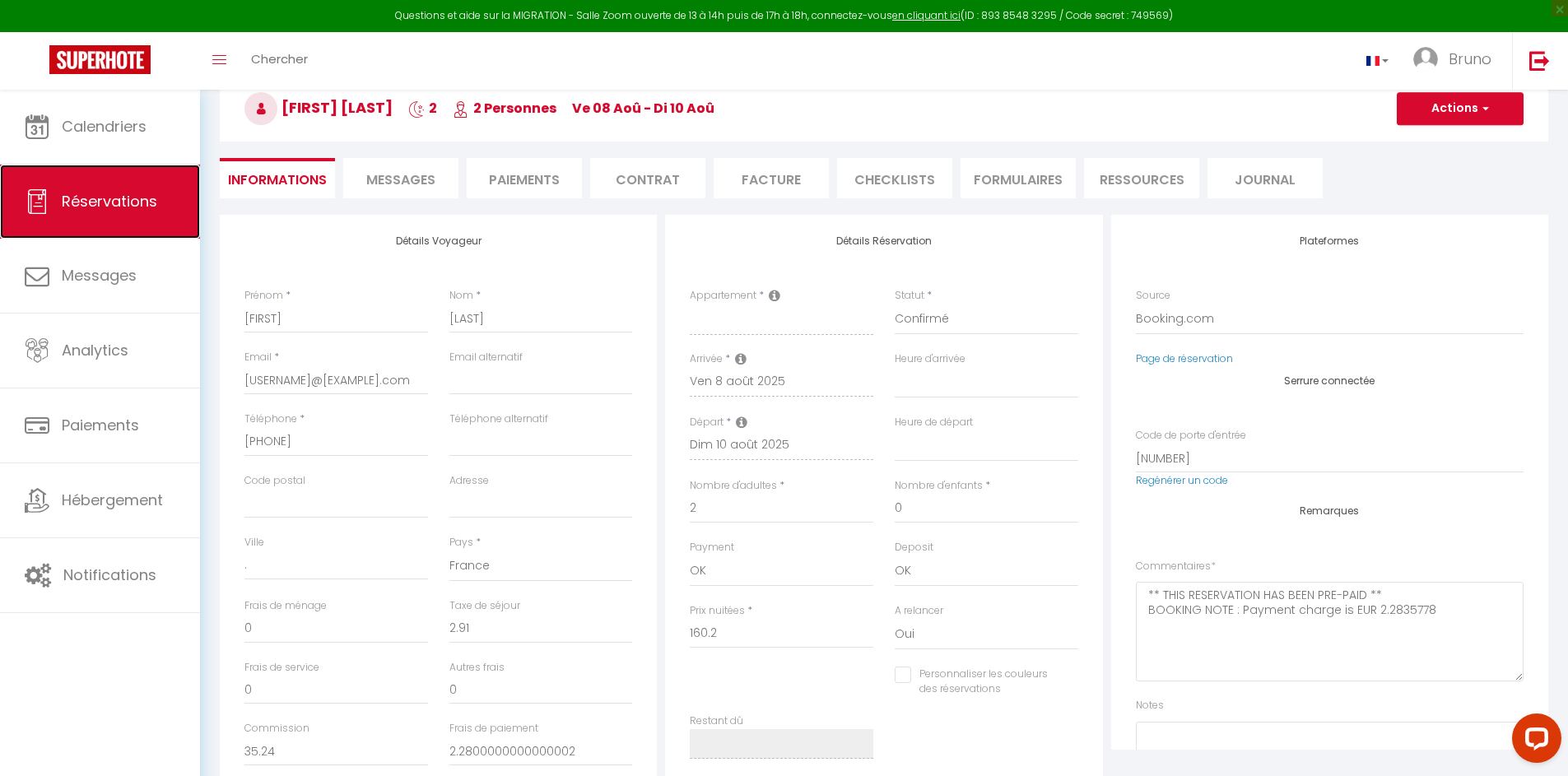select 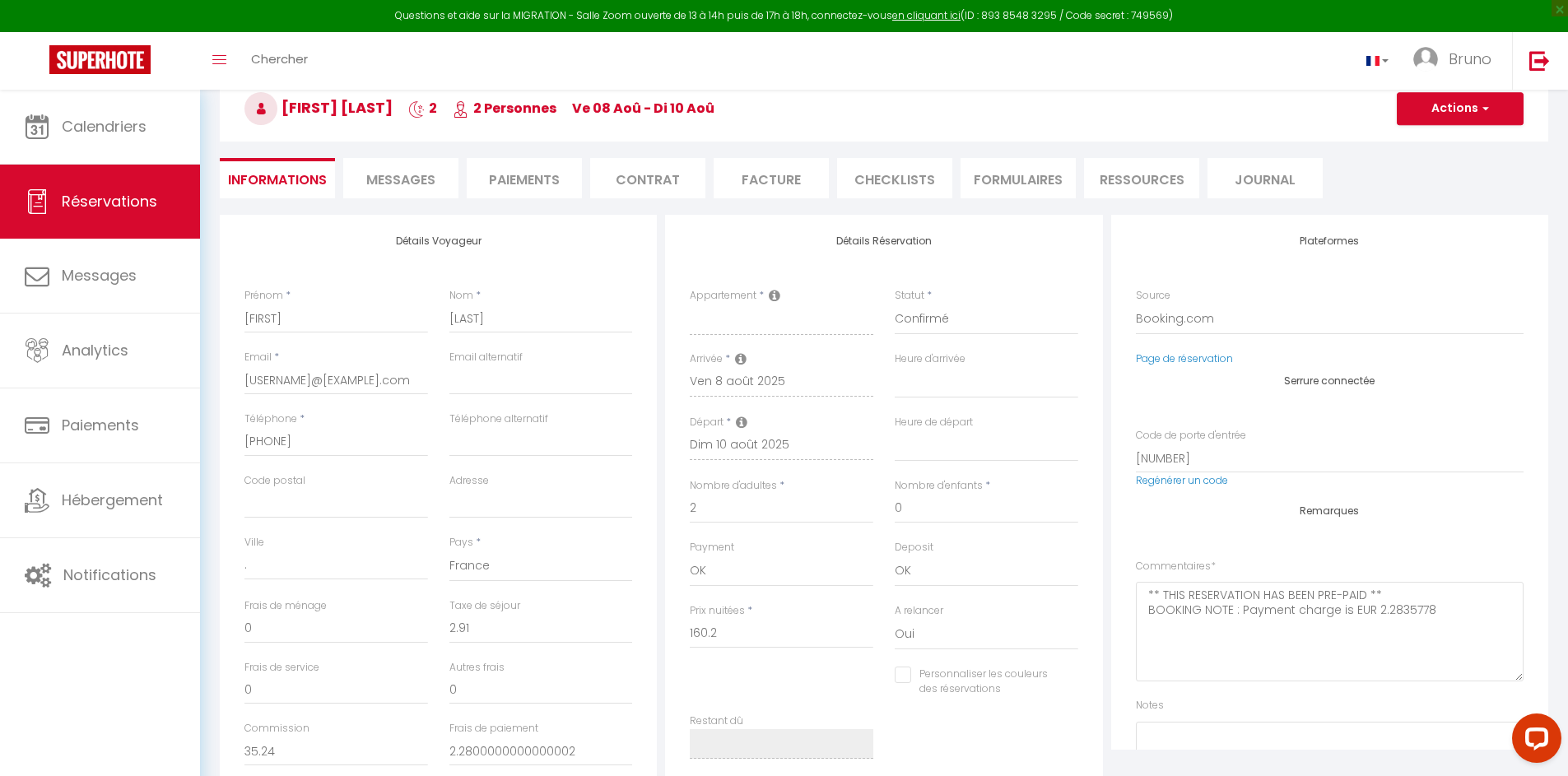 select on "not_cancelled" 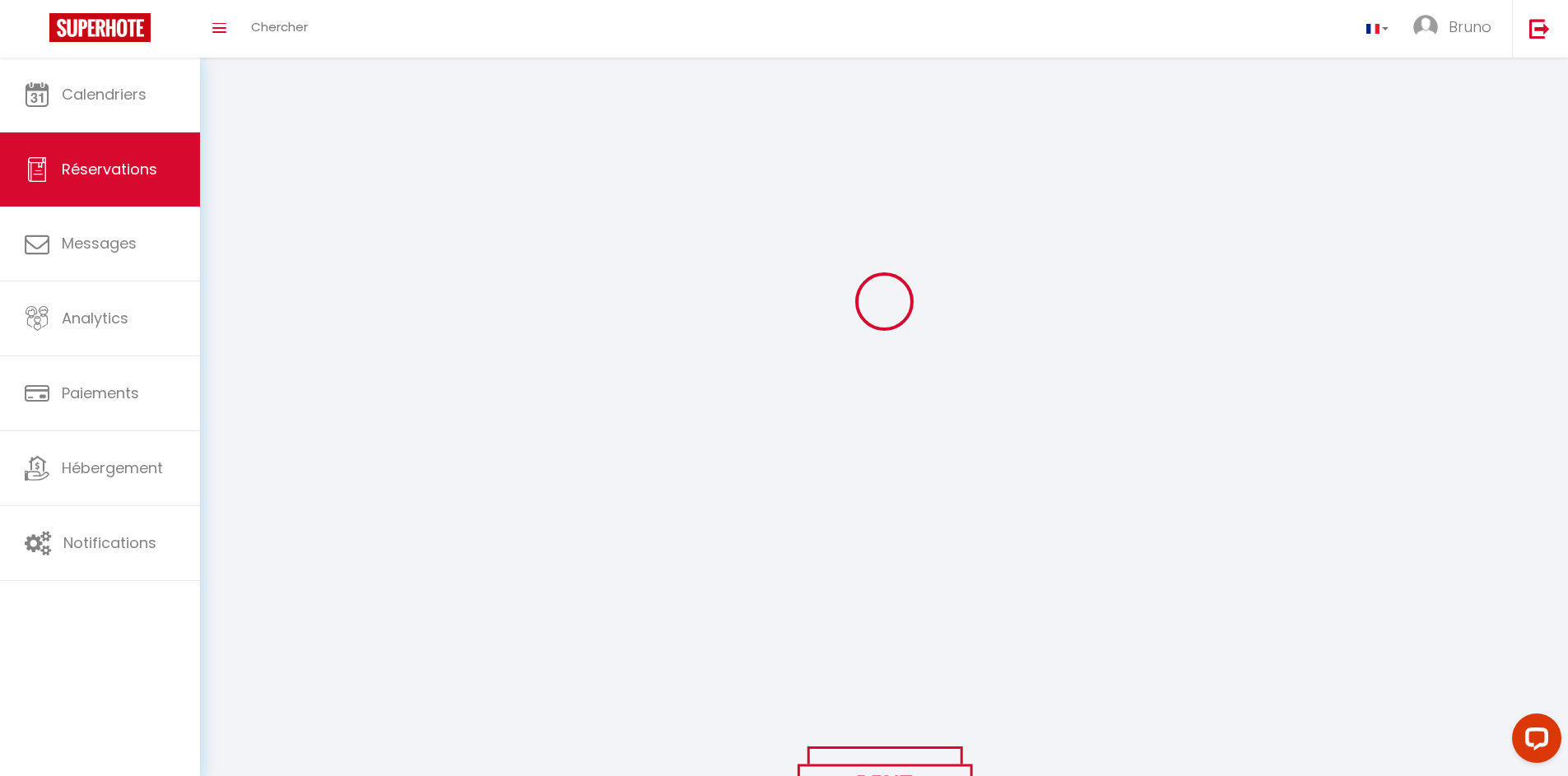 scroll, scrollTop: 0, scrollLeft: 0, axis: both 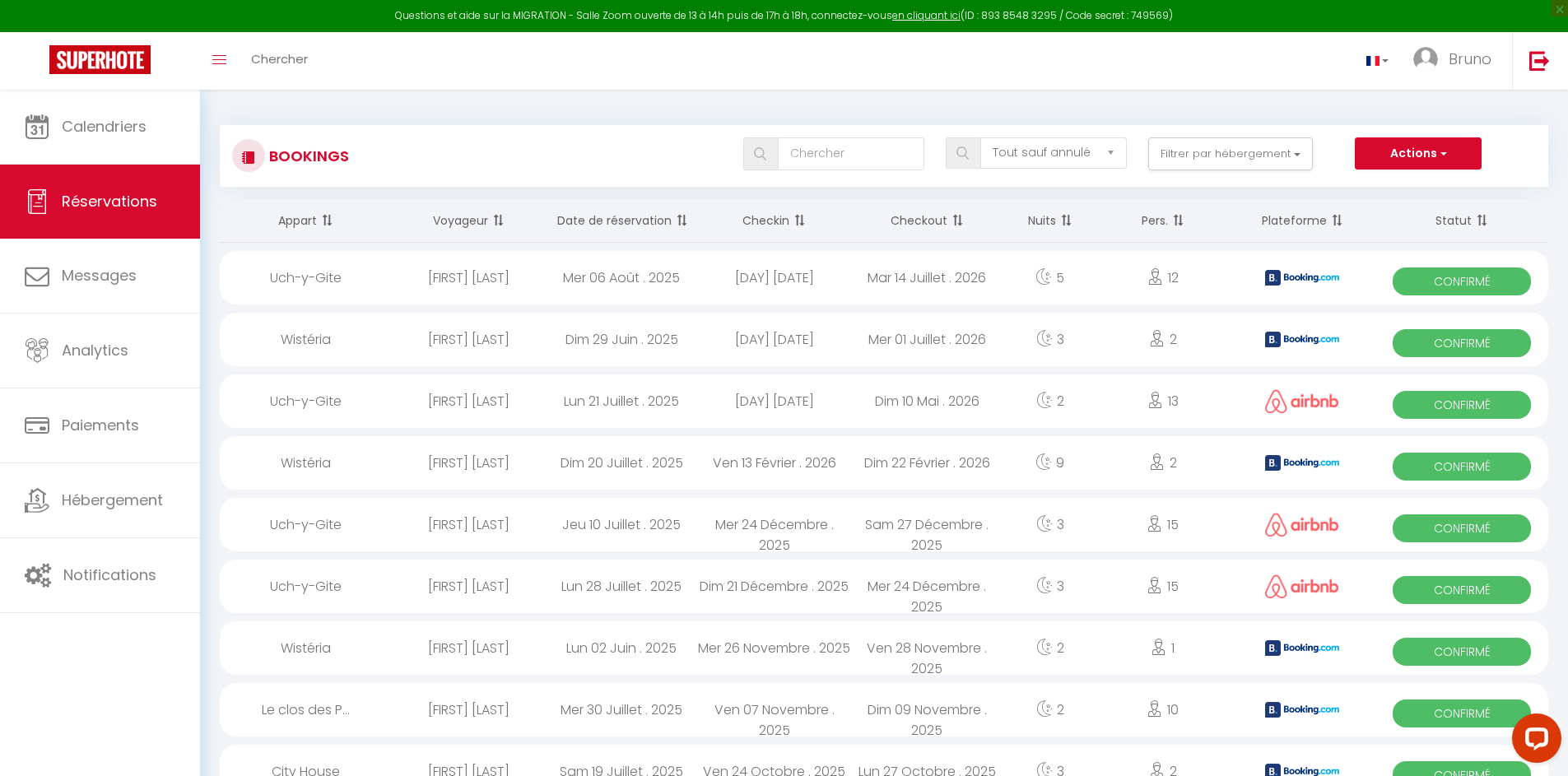 click at bounding box center (249, 157) 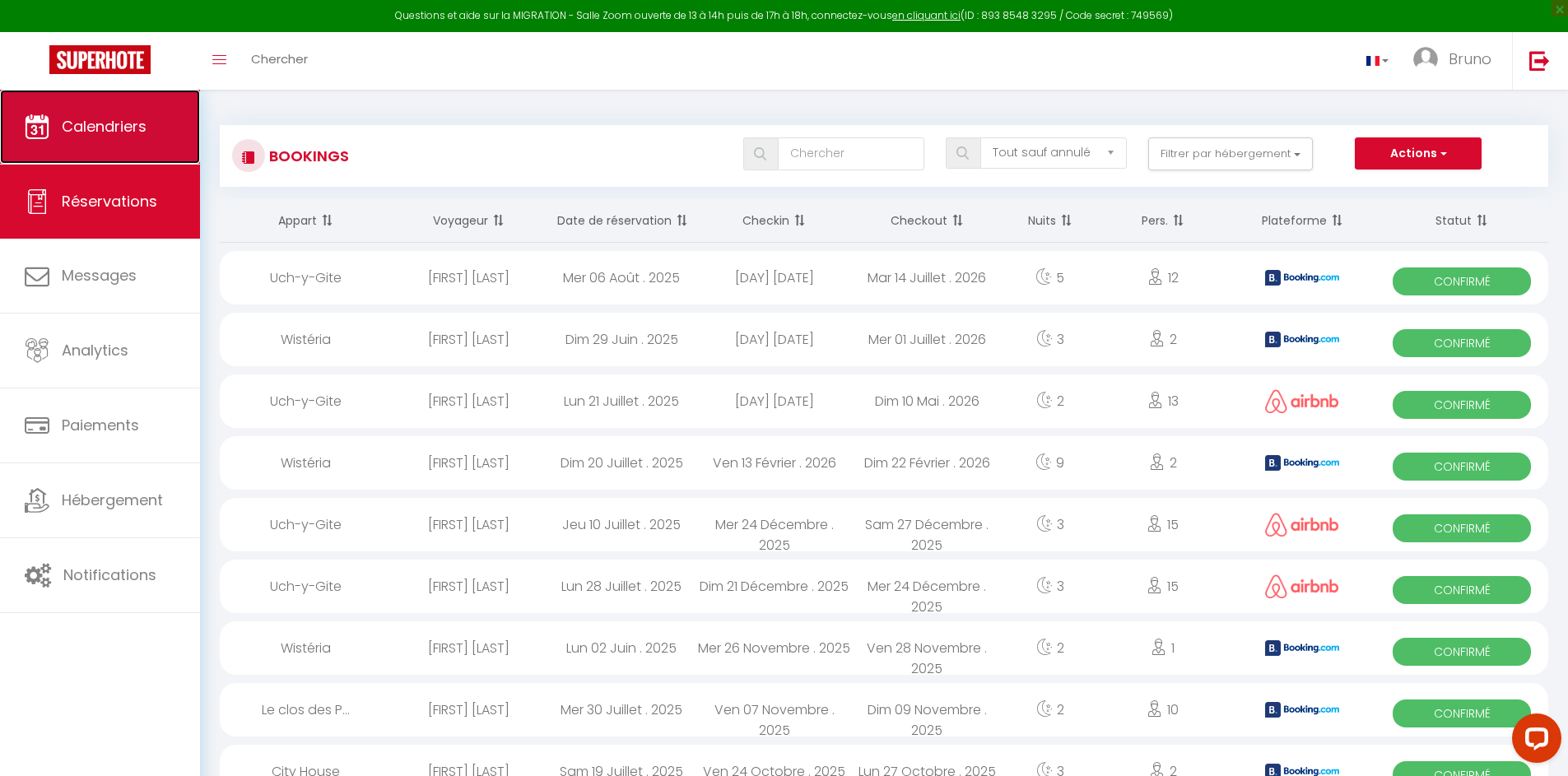 click on "Calendriers" at bounding box center [104, 126] 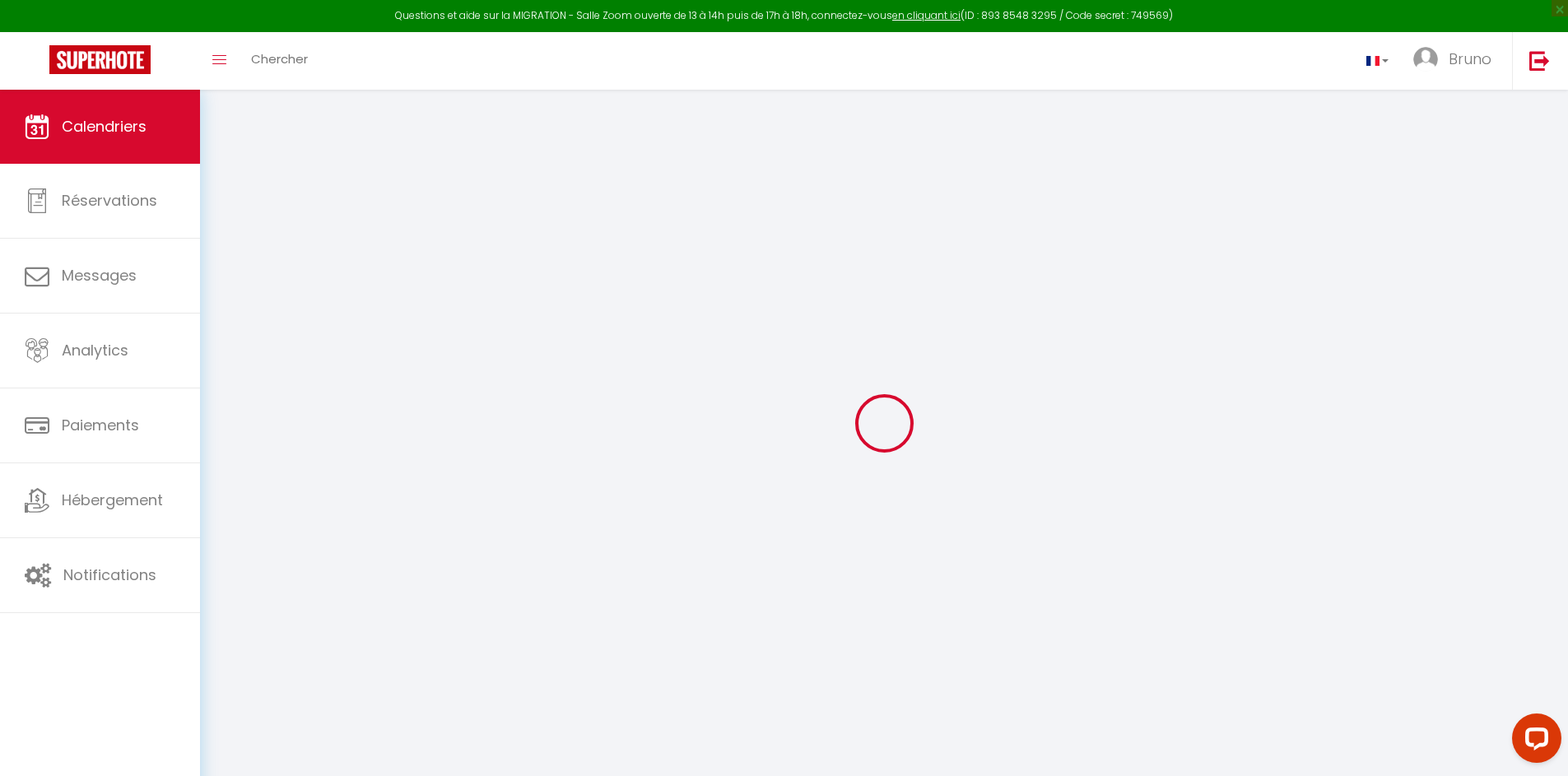 click on "Toggle menubar     Chercher   BUTTON                 [FIRST]   Paramètres" at bounding box center [837, 61] 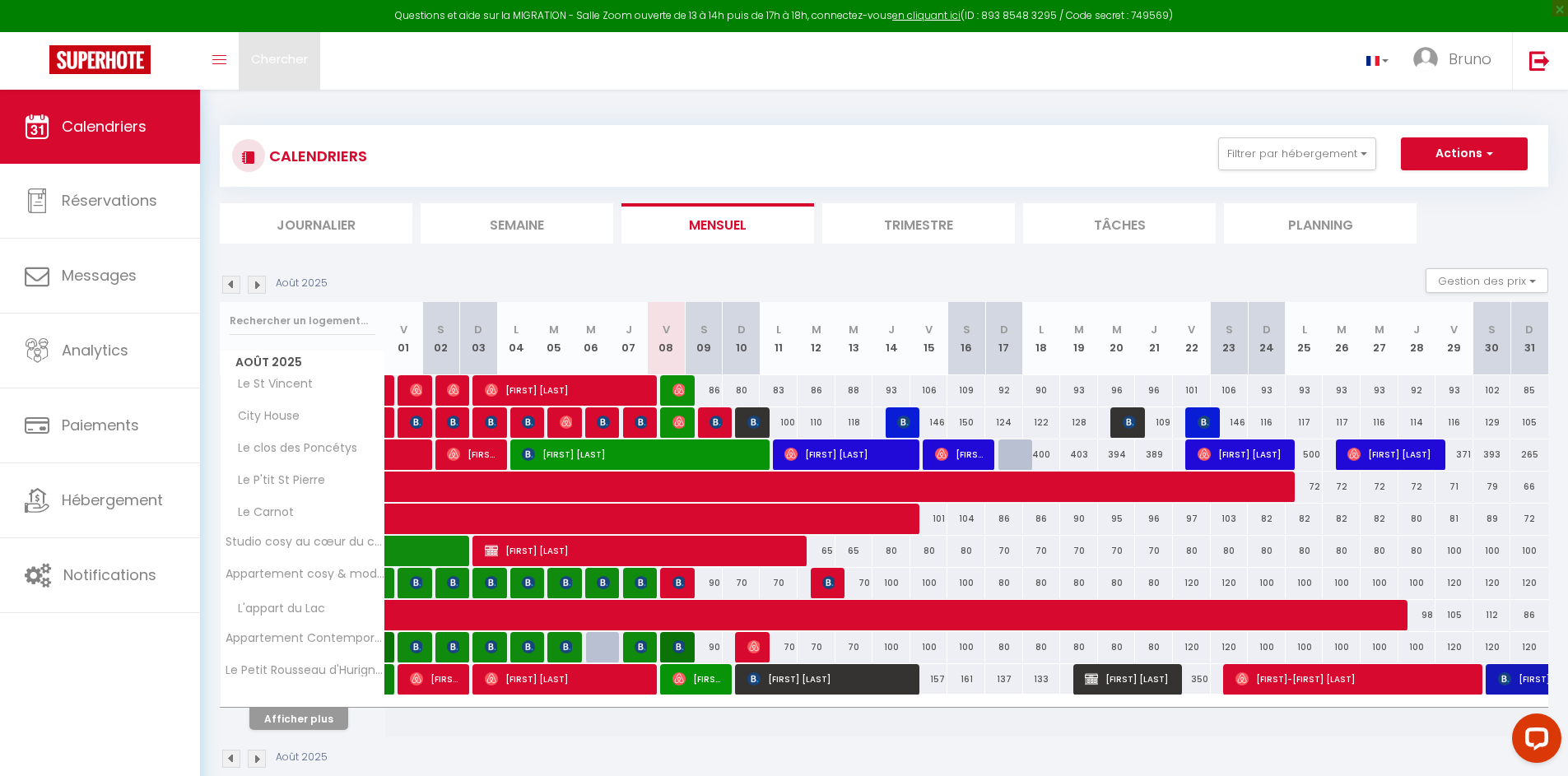 drag, startPoint x: 300, startPoint y: 55, endPoint x: 266, endPoint y: 67, distance: 36.05551 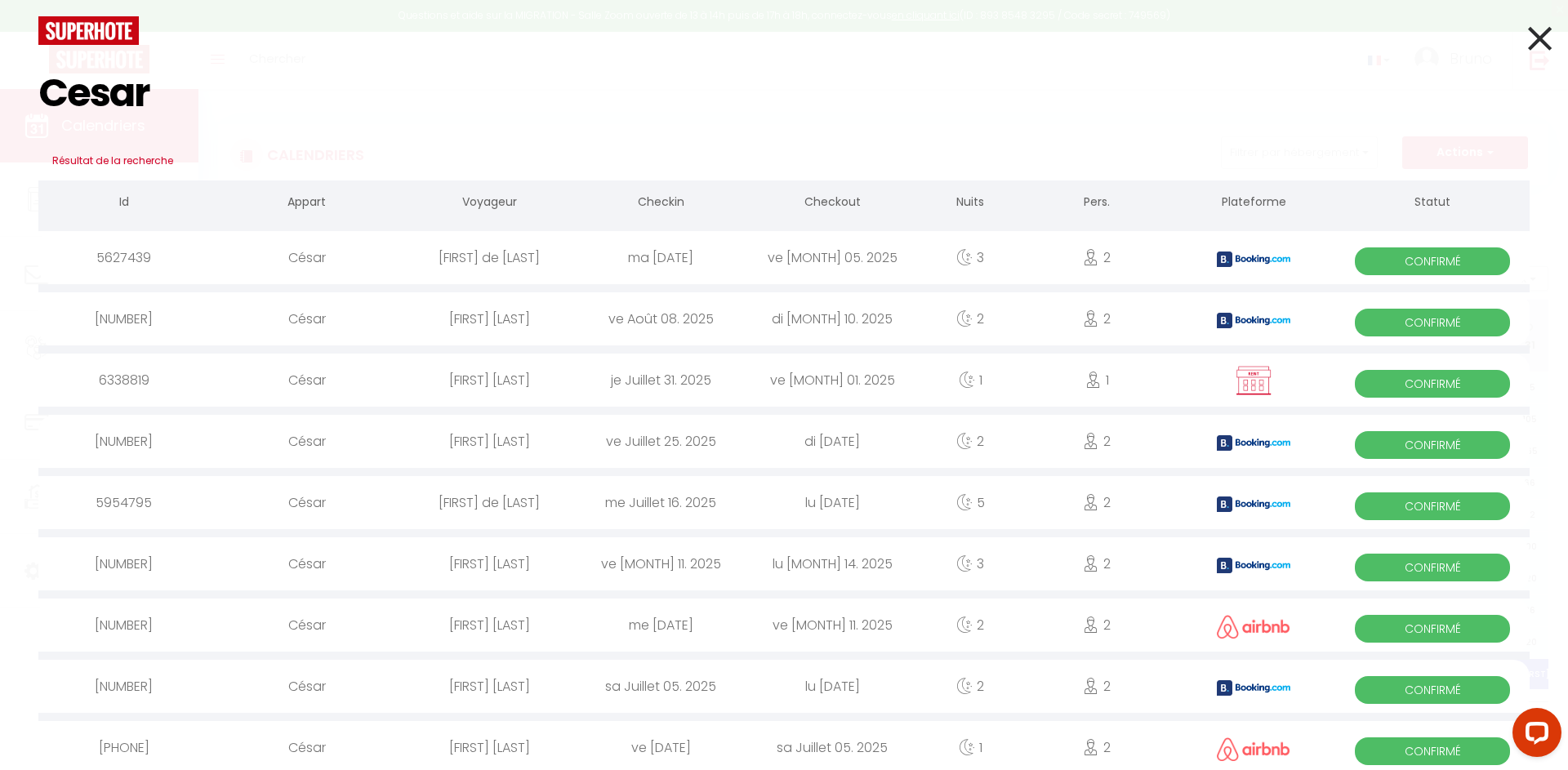 type on "Cesar" 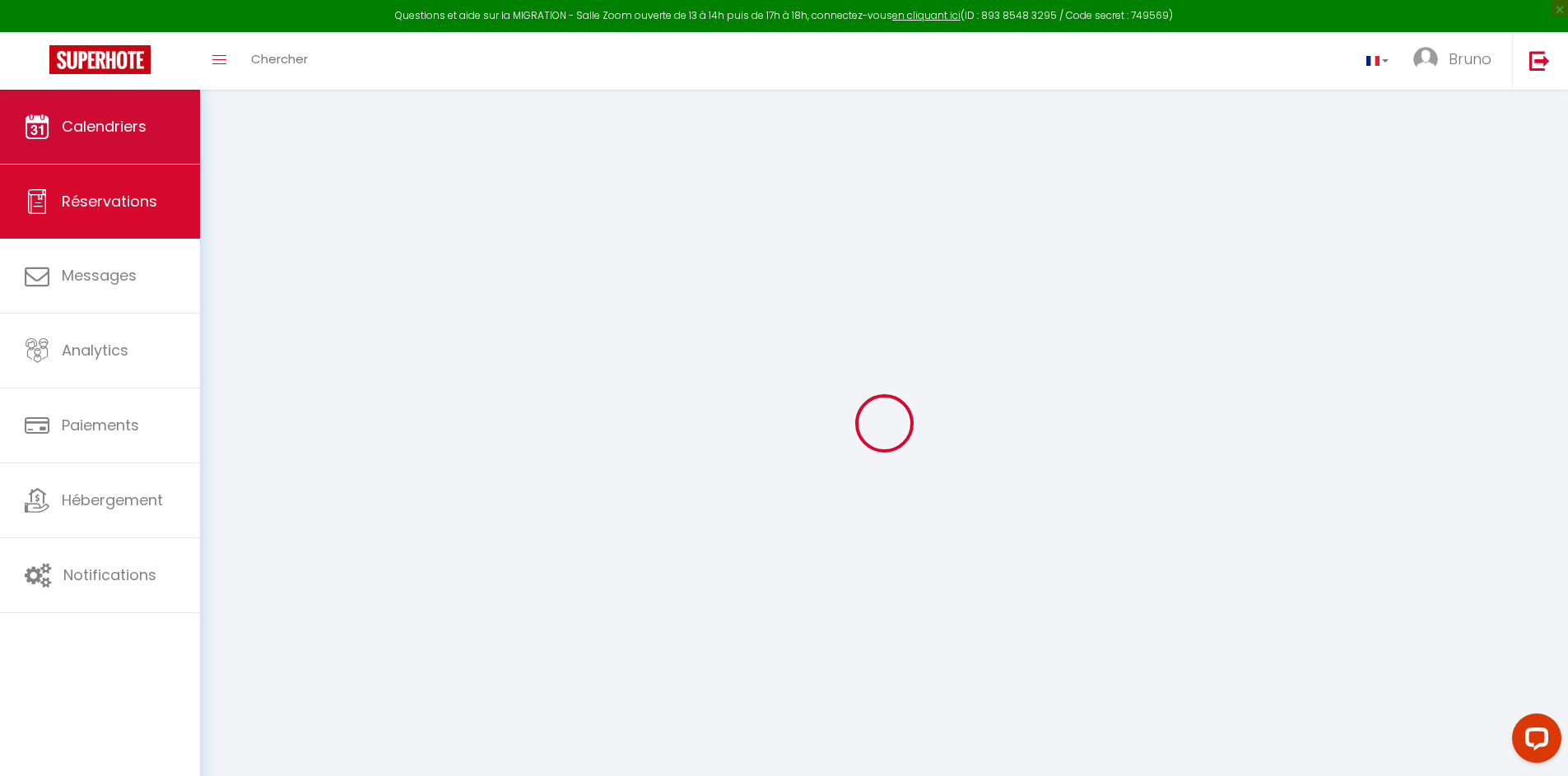 type on "[FIRST]" 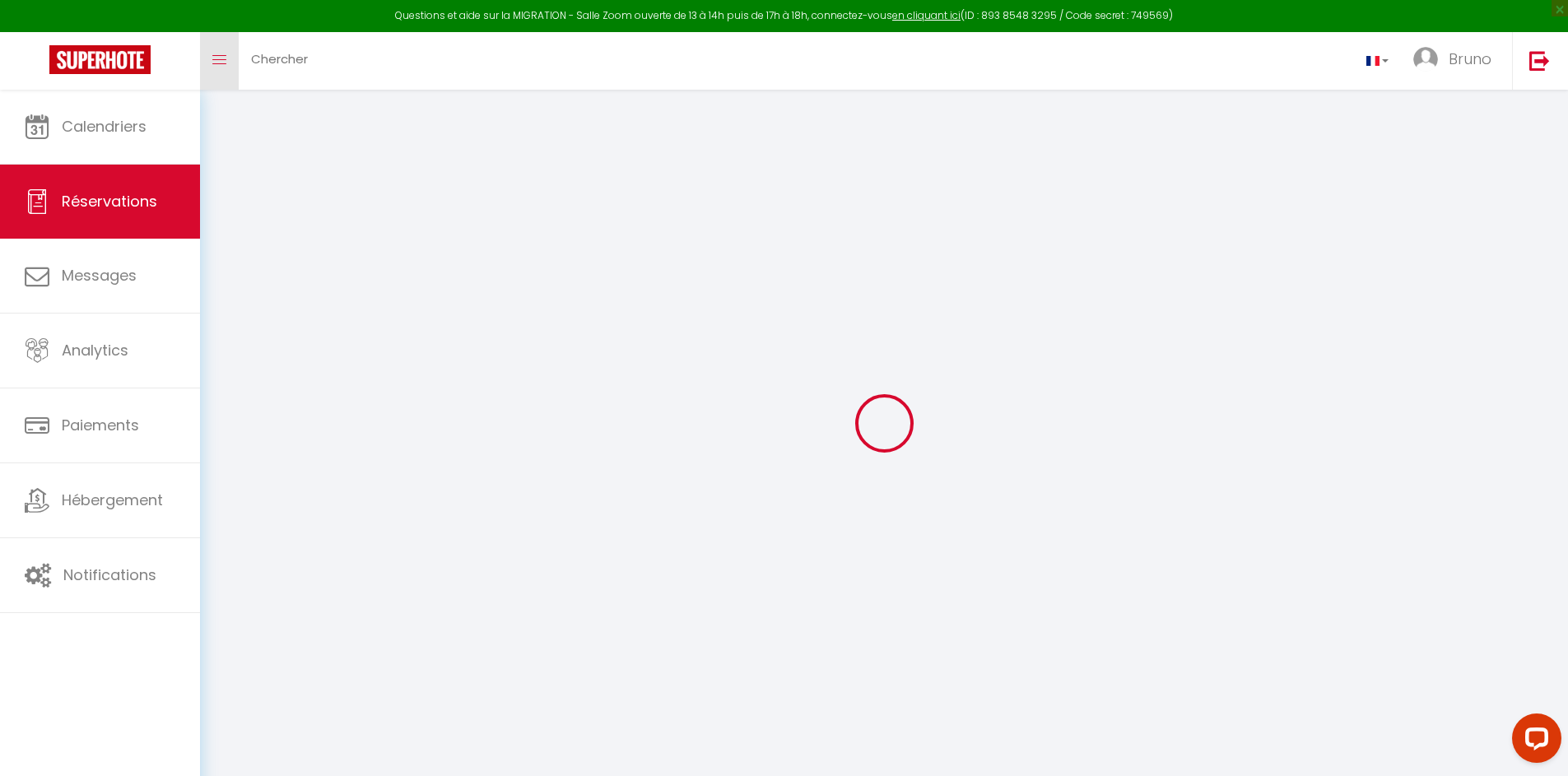 select 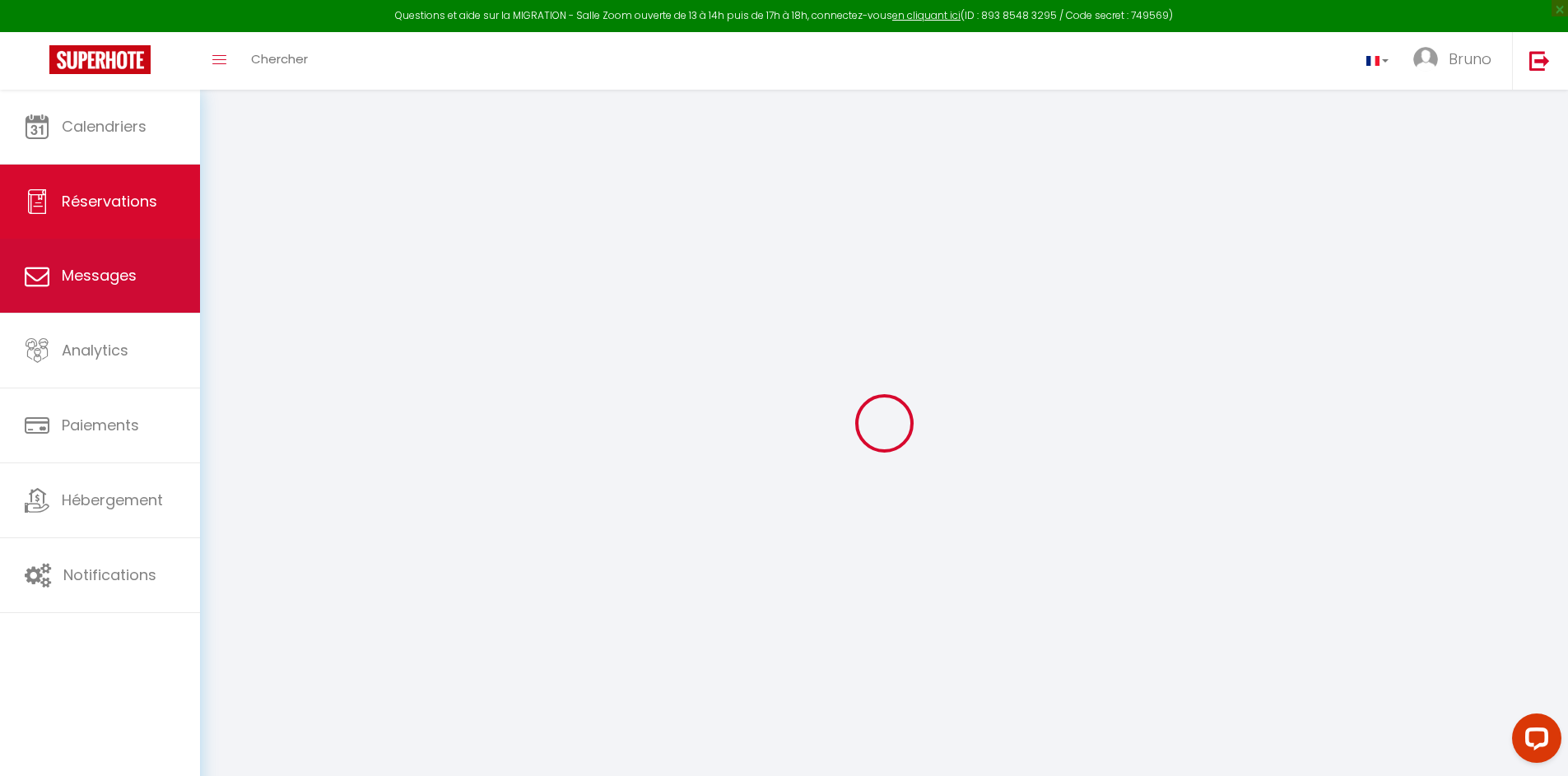 select 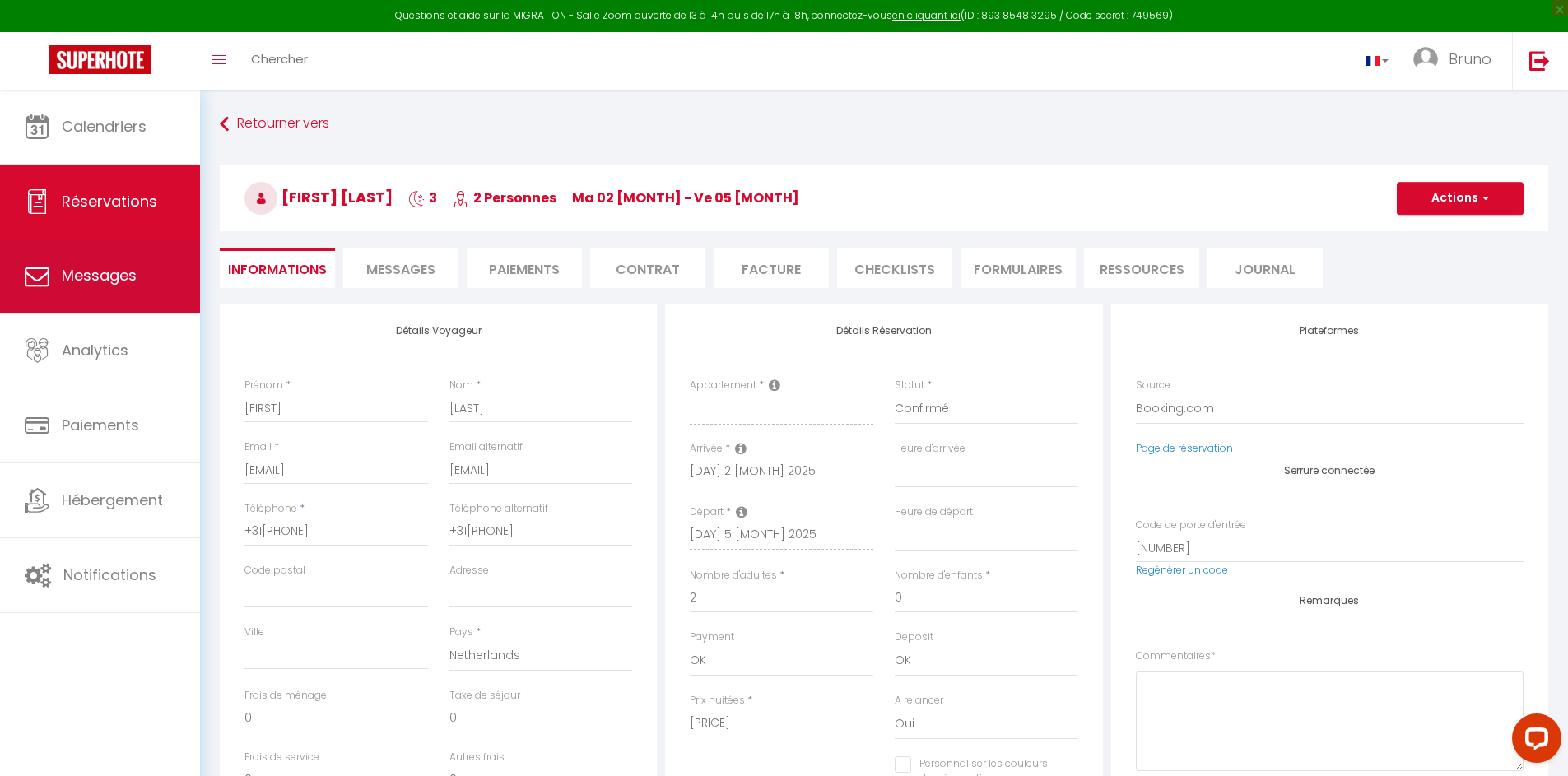 select 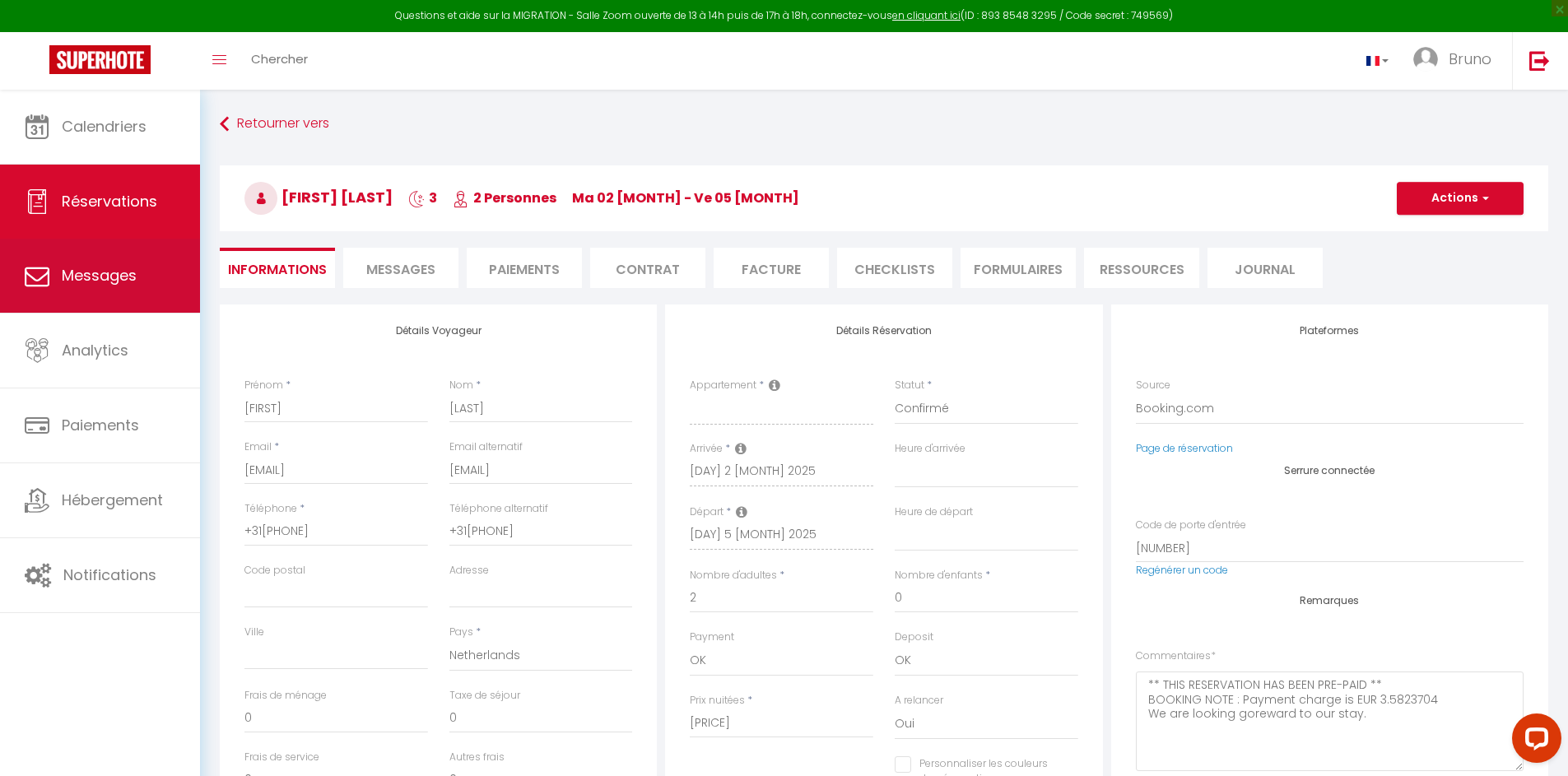 type on "30" 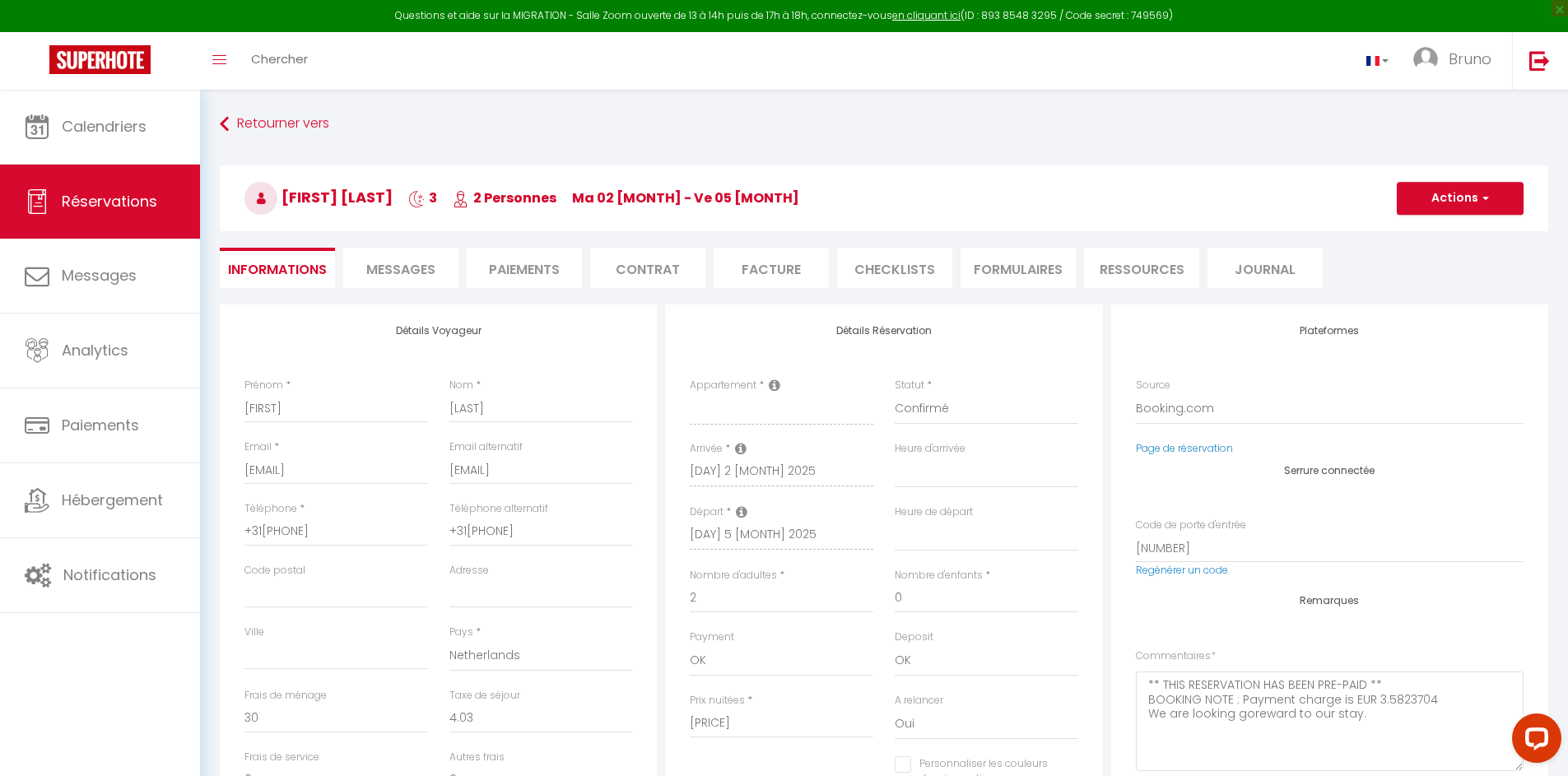 checkbox on "false" 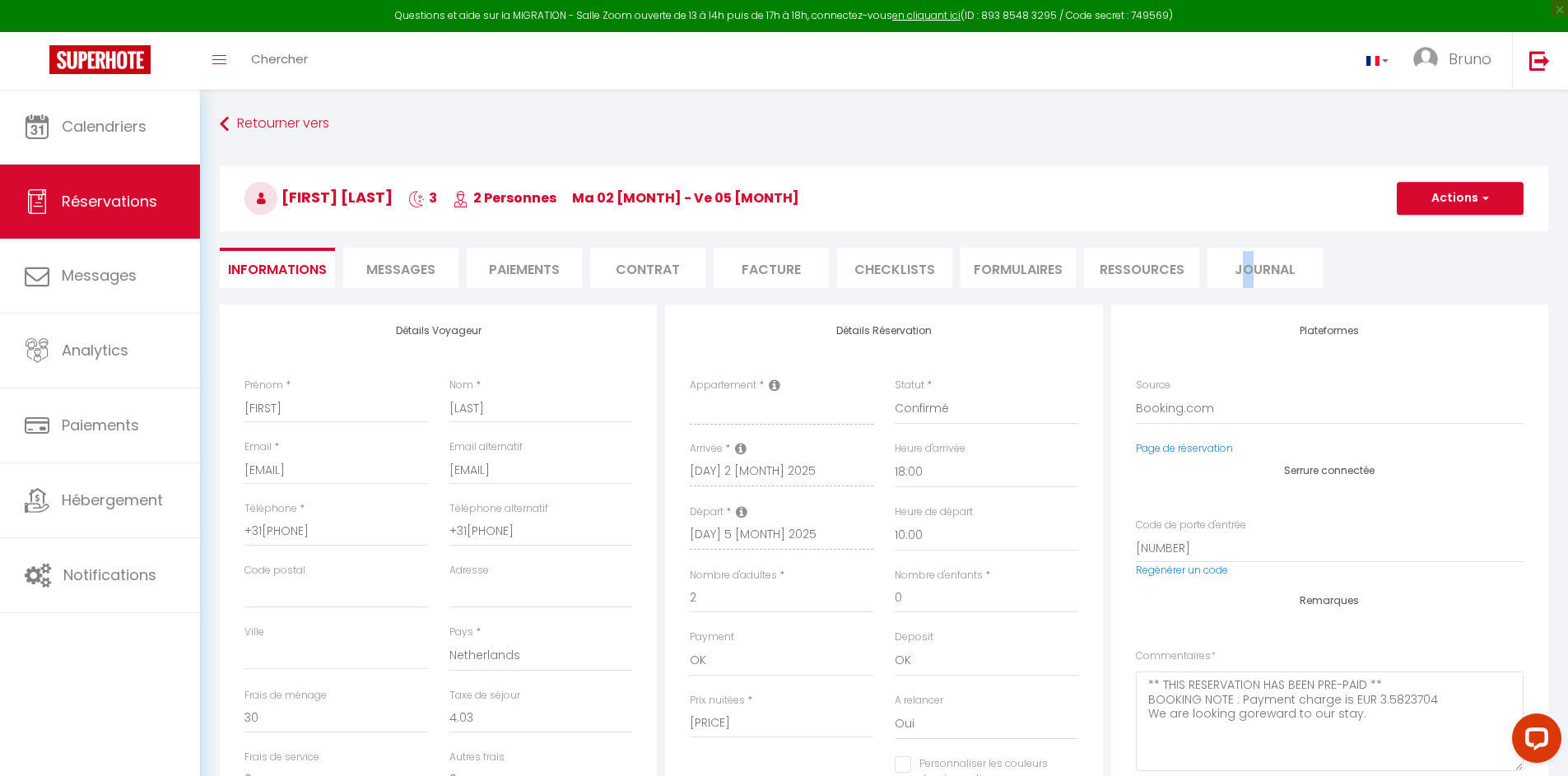 click on "Journal" at bounding box center (1265, 267) 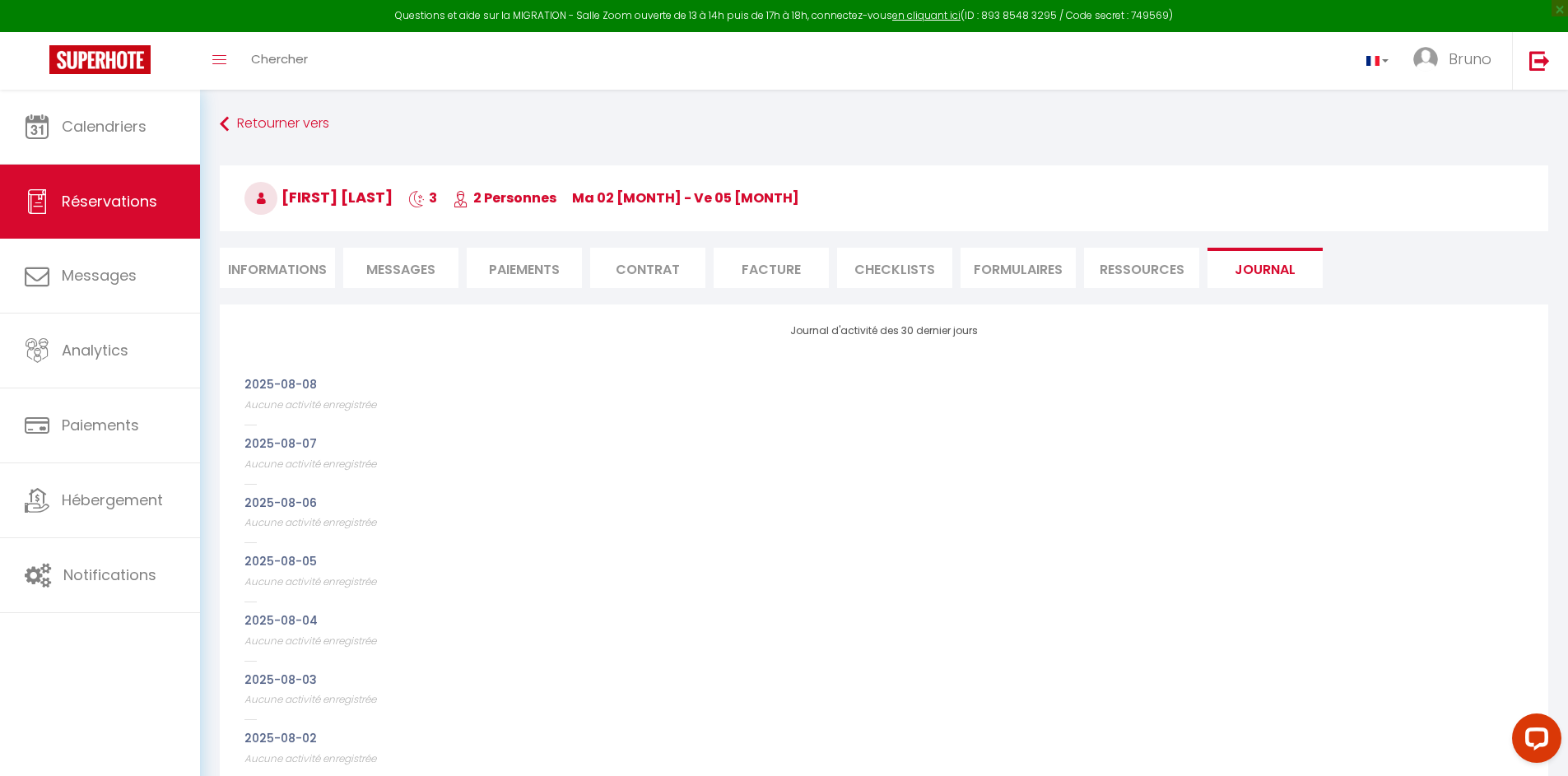 click on "Ressources" at bounding box center (1142, 267) 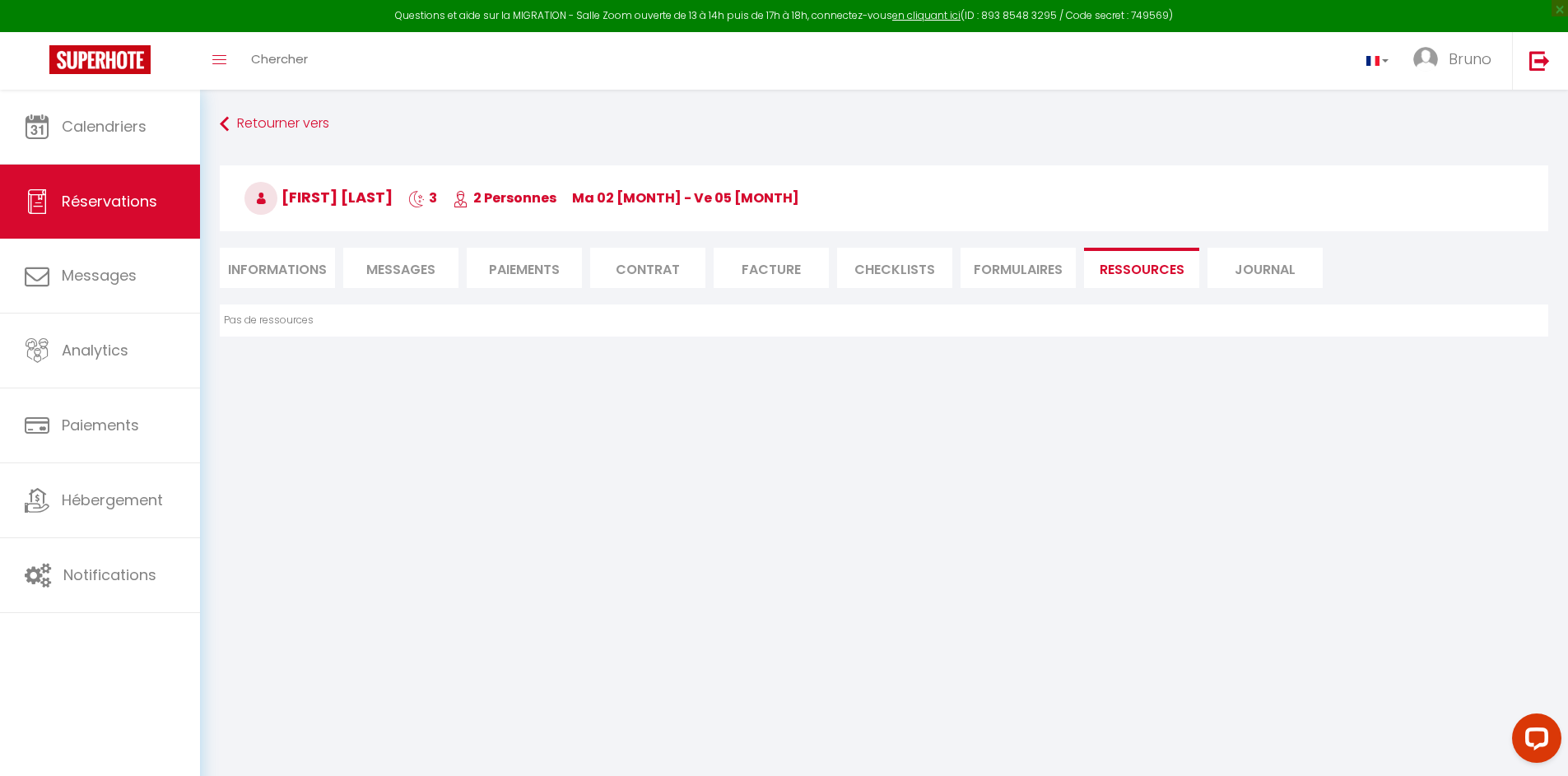 click on "FORMULAIRES" at bounding box center (1018, 267) 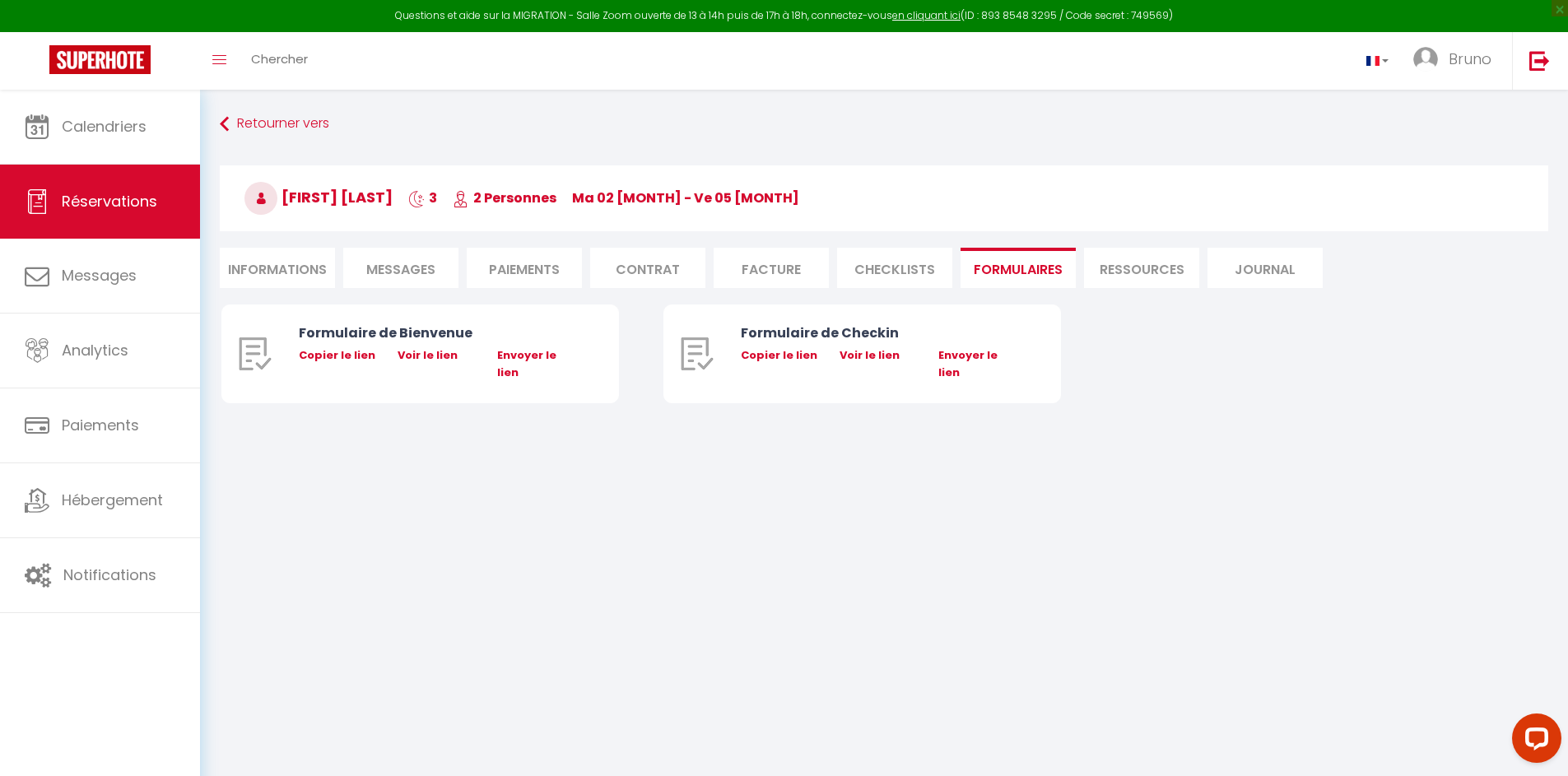 click on "CHECKLISTS" at bounding box center [895, 267] 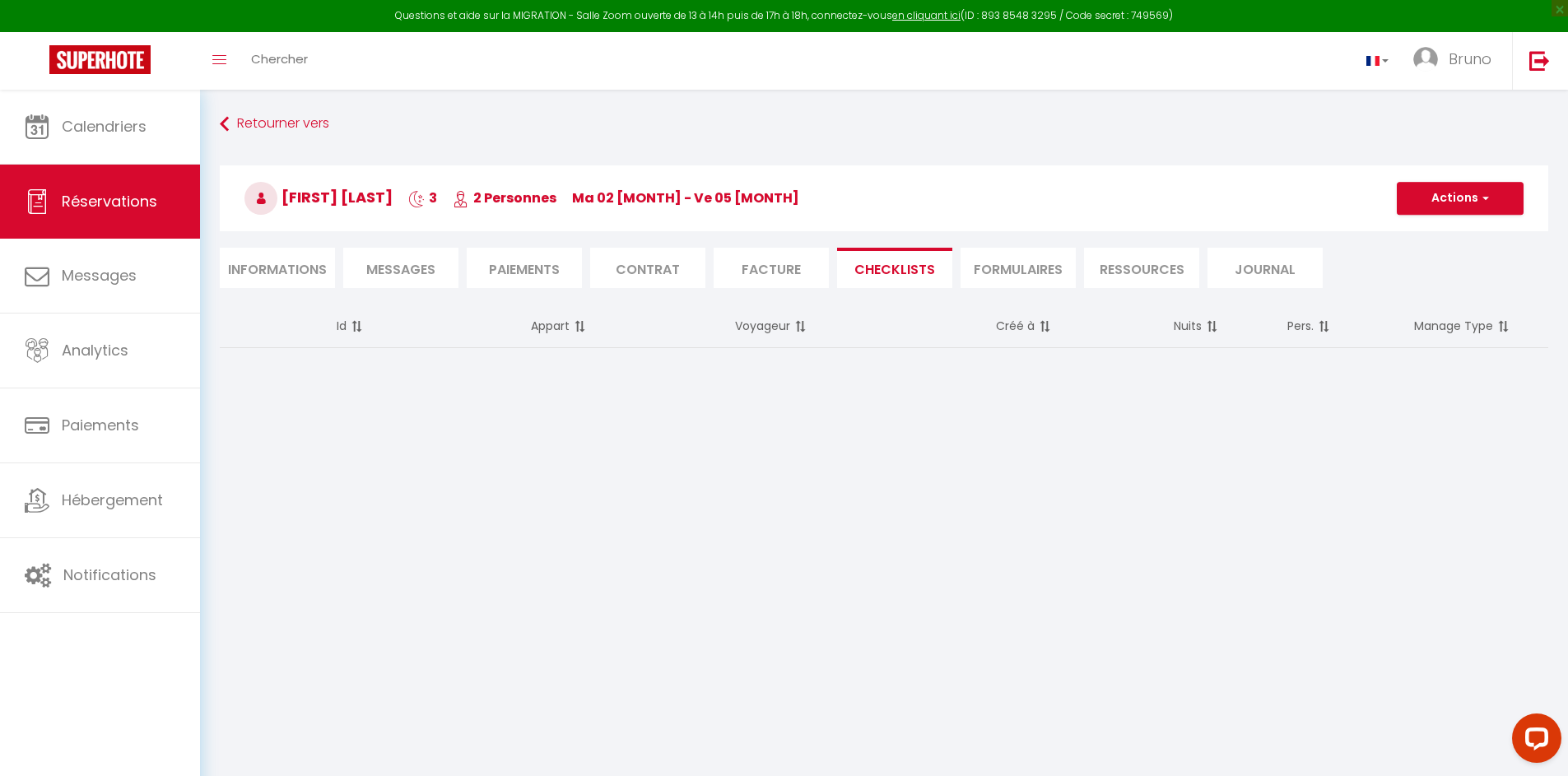click on "FORMULAIRES" at bounding box center [1018, 267] 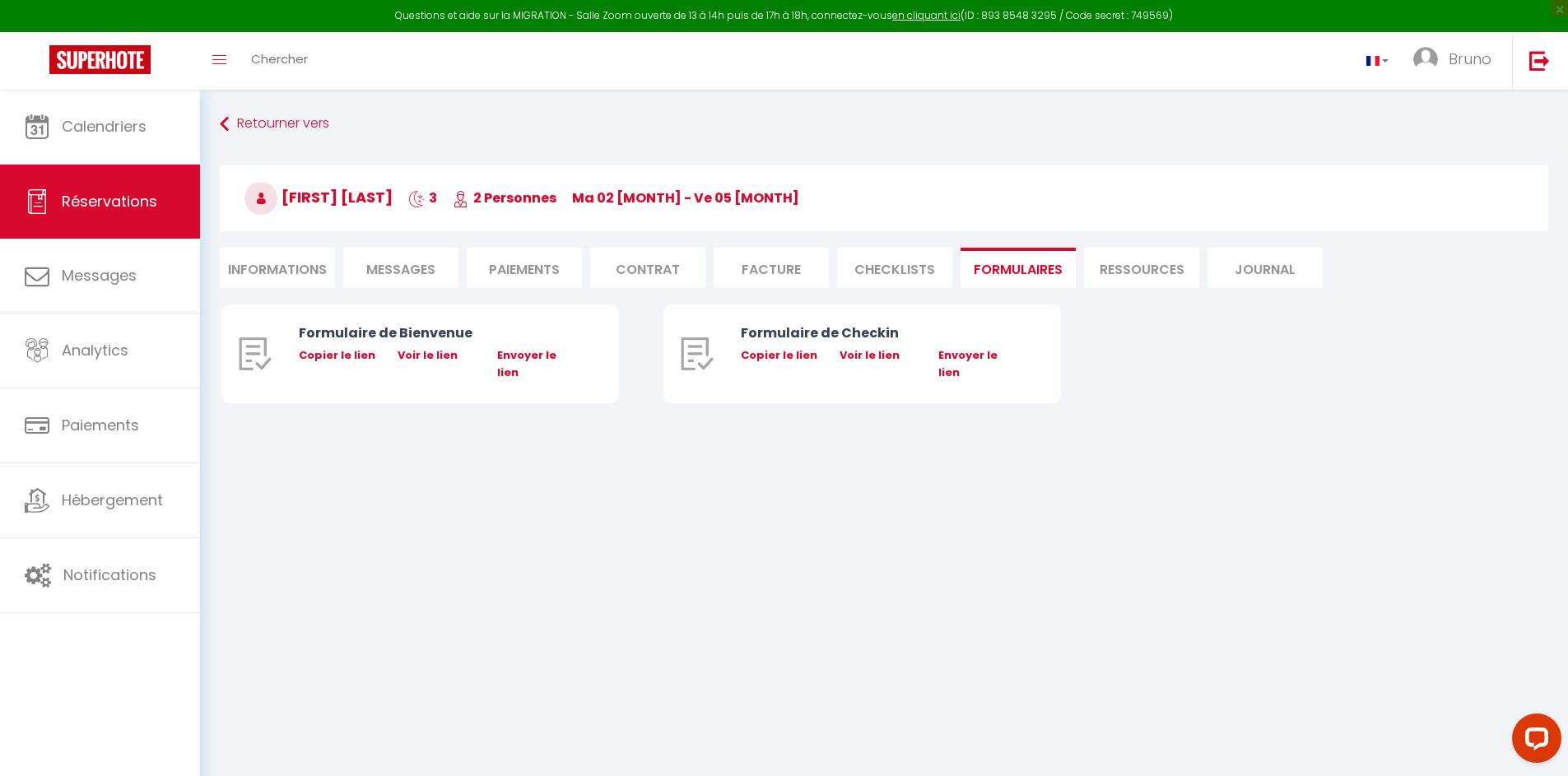 click on "CHECKLISTS" at bounding box center [895, 267] 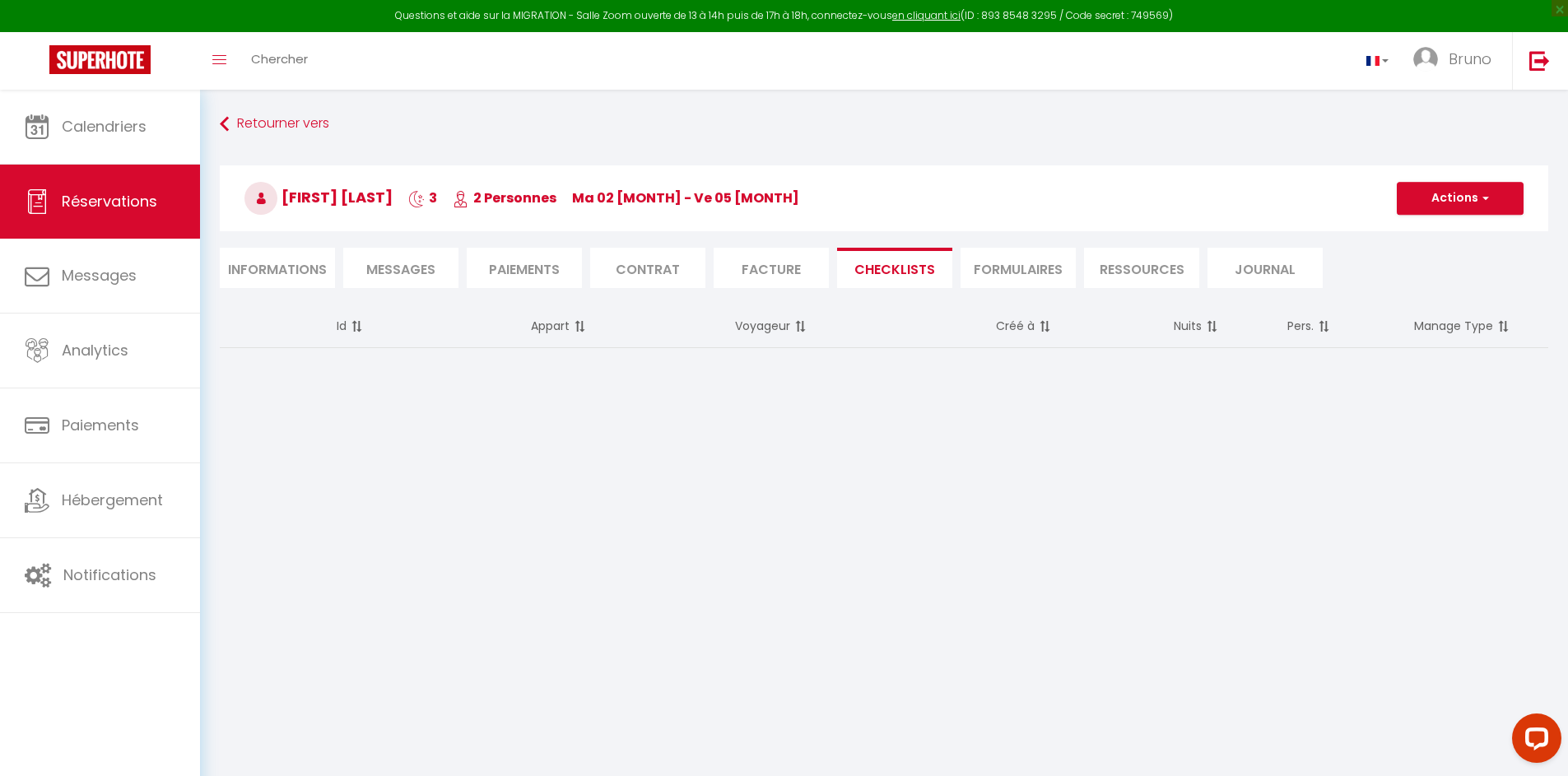 click on "Facture" at bounding box center [771, 267] 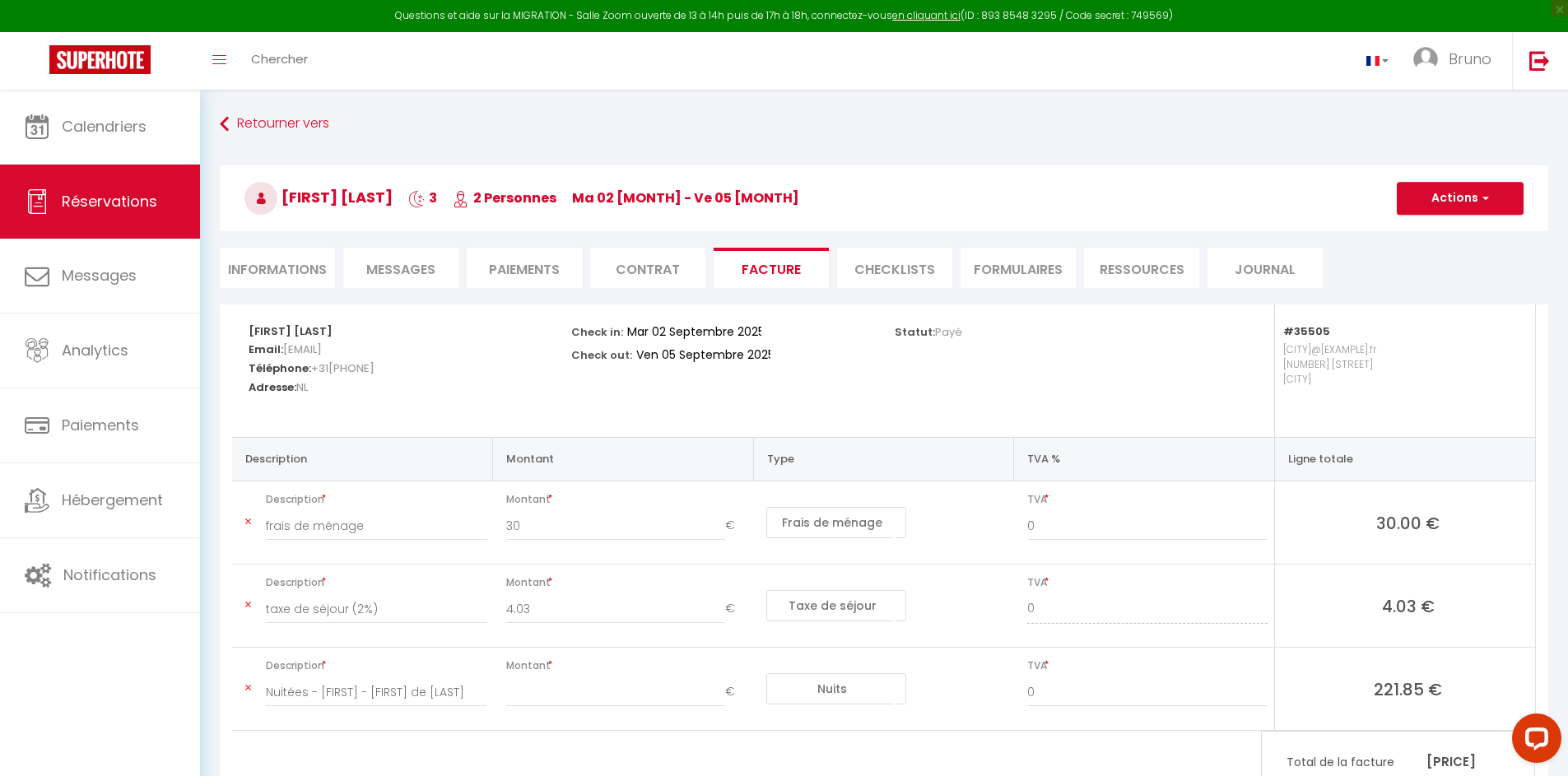 click on "Contrat" at bounding box center (648, 267) 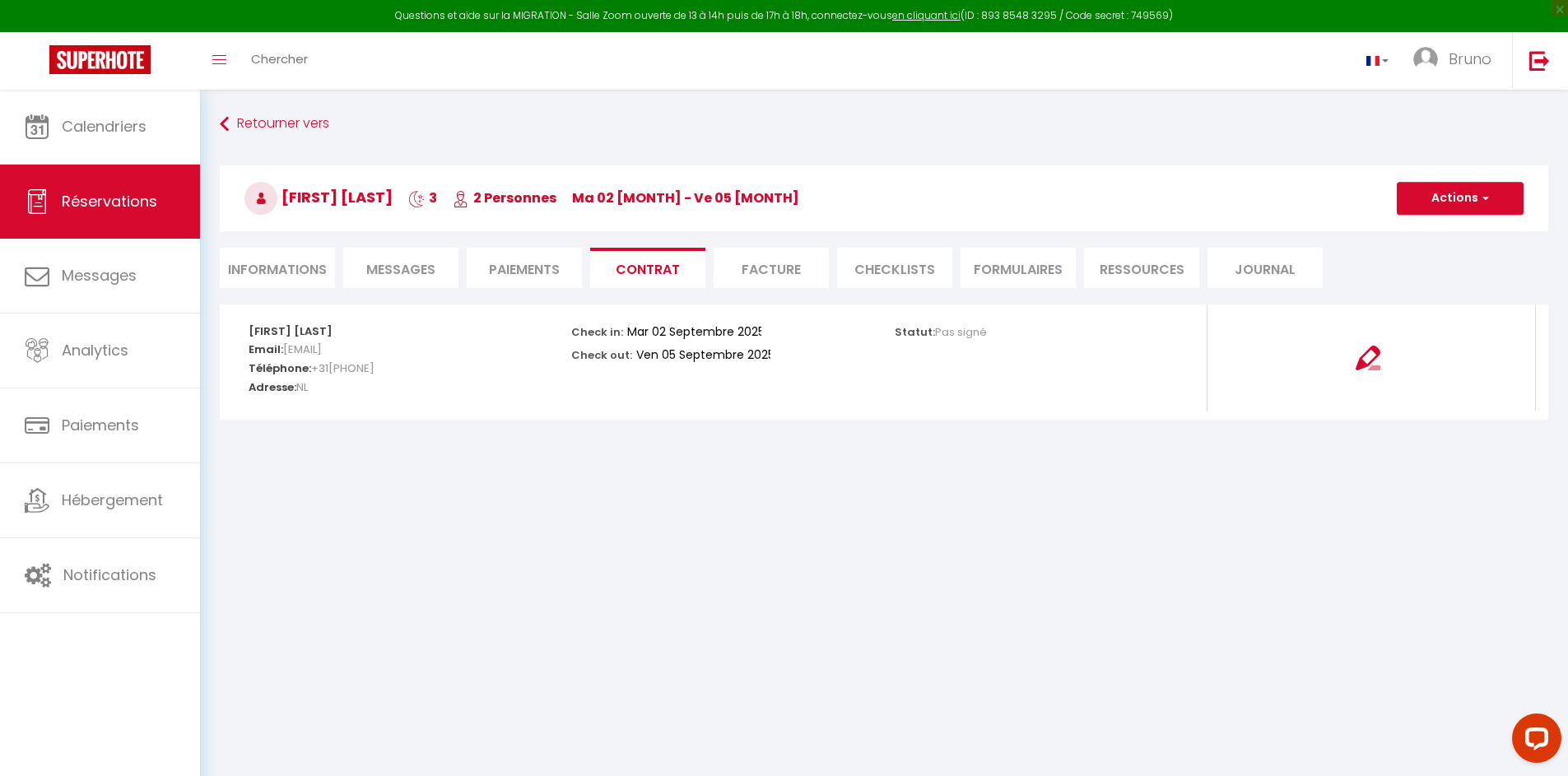 click on "Paiements" at bounding box center [524, 267] 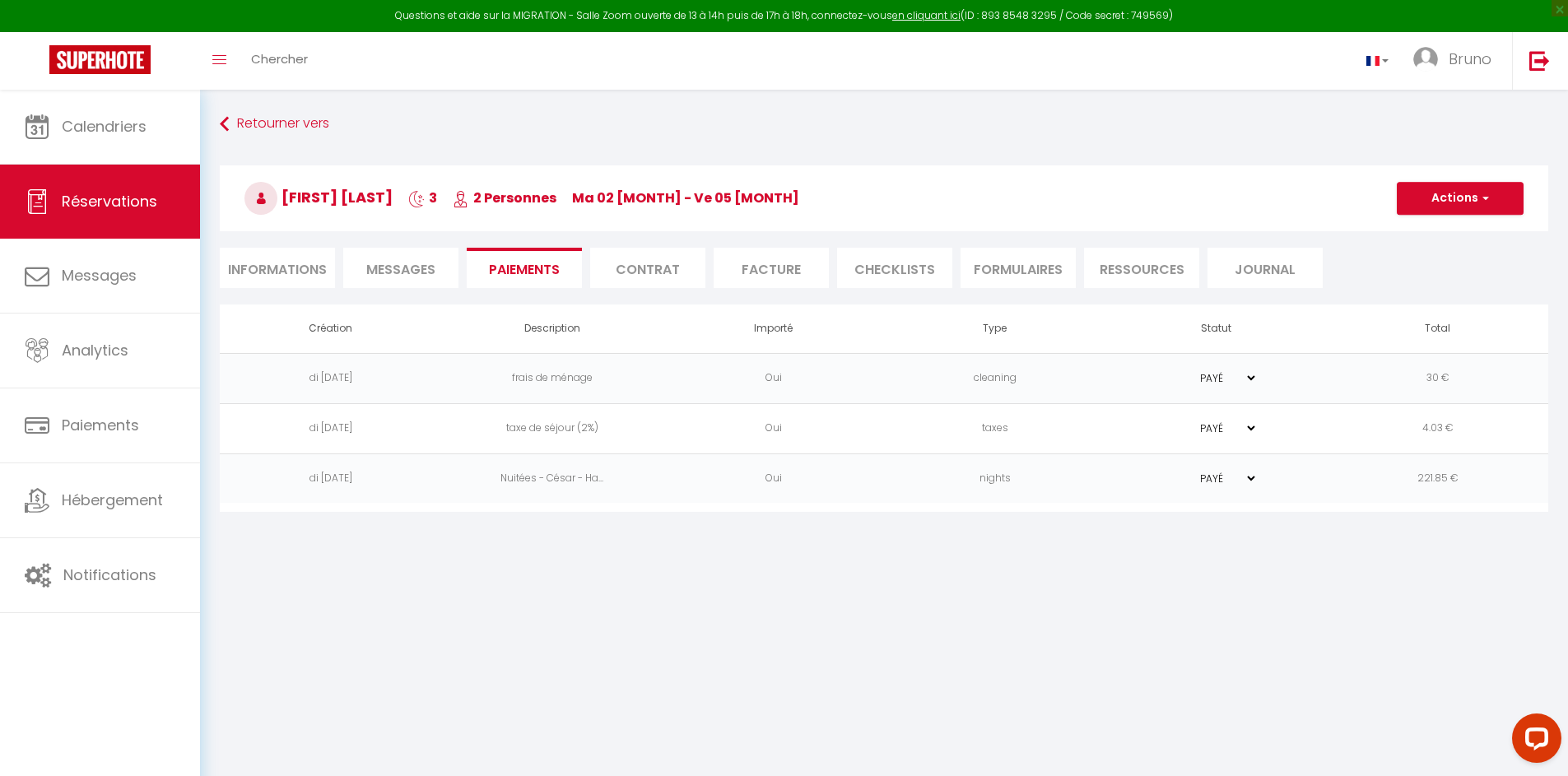 click on "Messages" at bounding box center [401, 269] 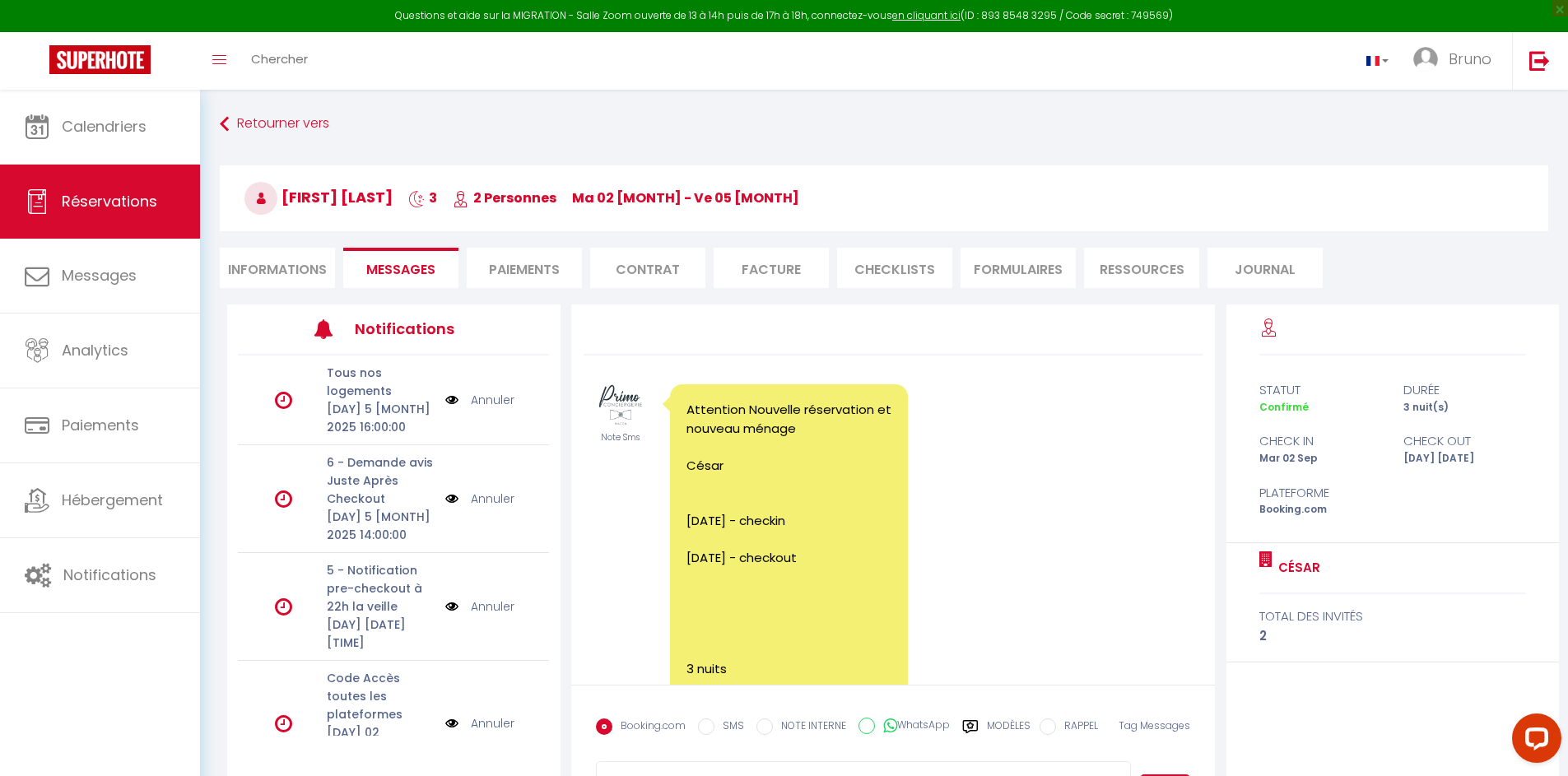 click on "Informations" at bounding box center [277, 267] 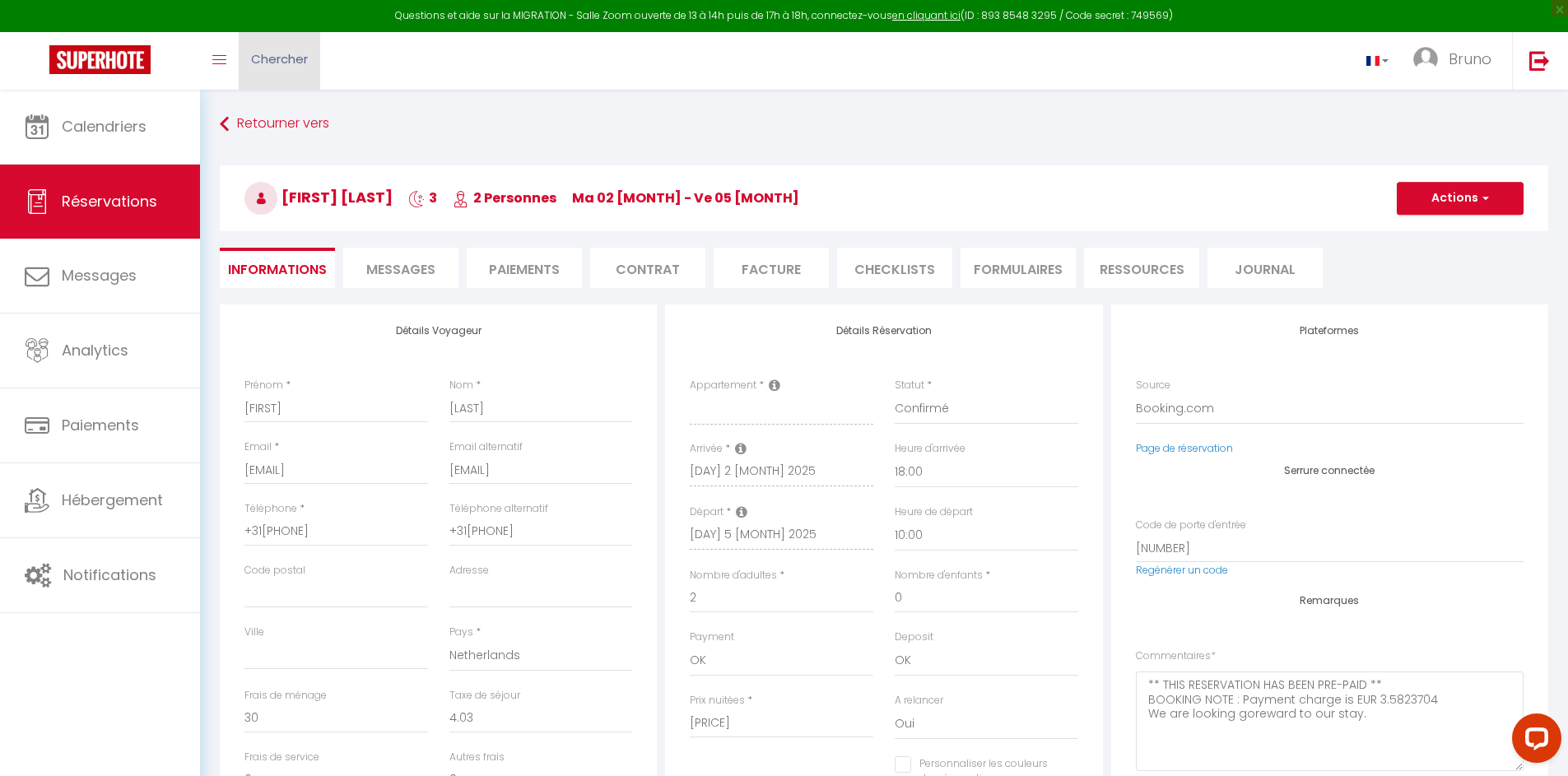 click on "Chercher" at bounding box center (279, 58) 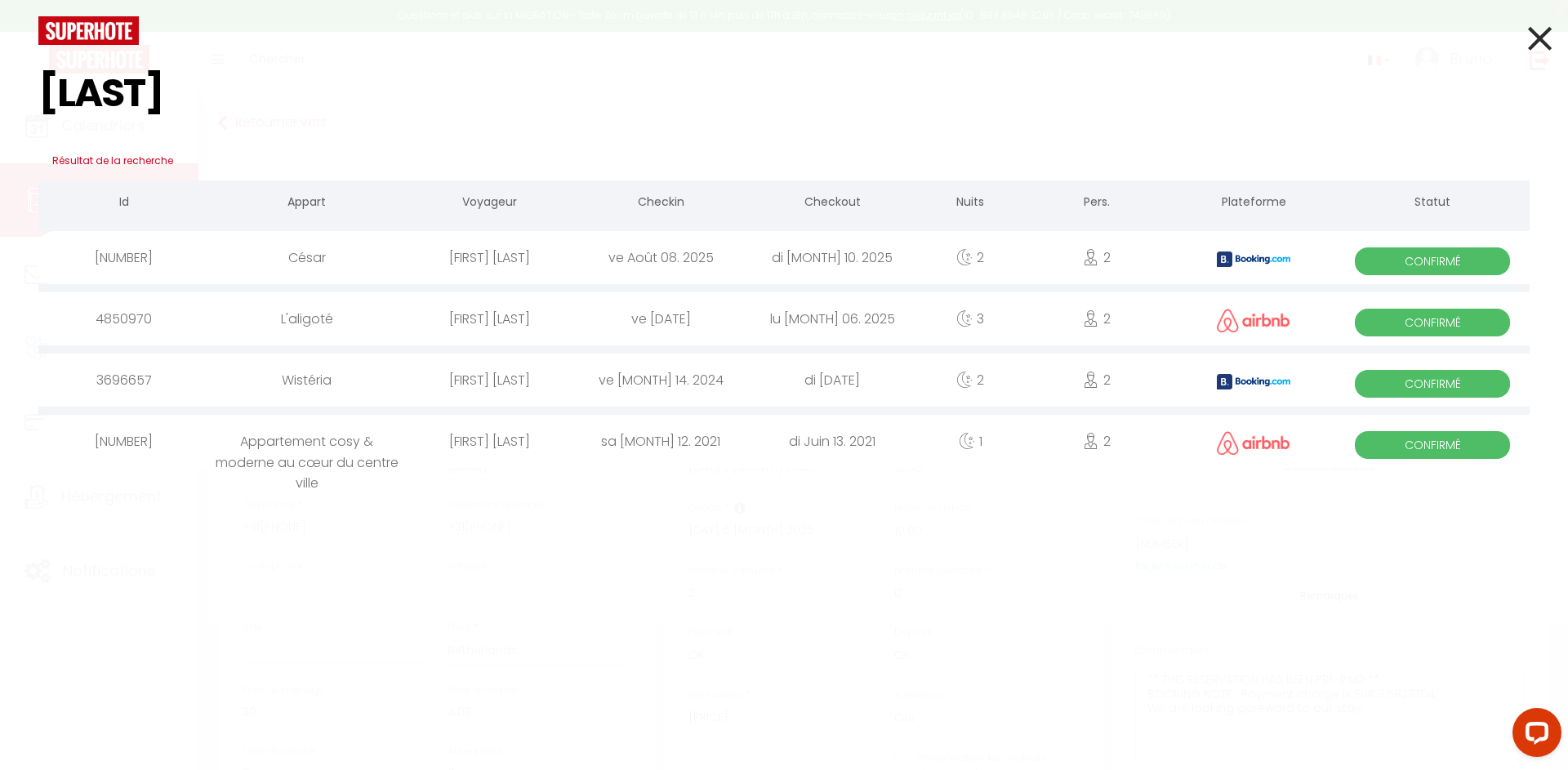 type on "[LAST]" 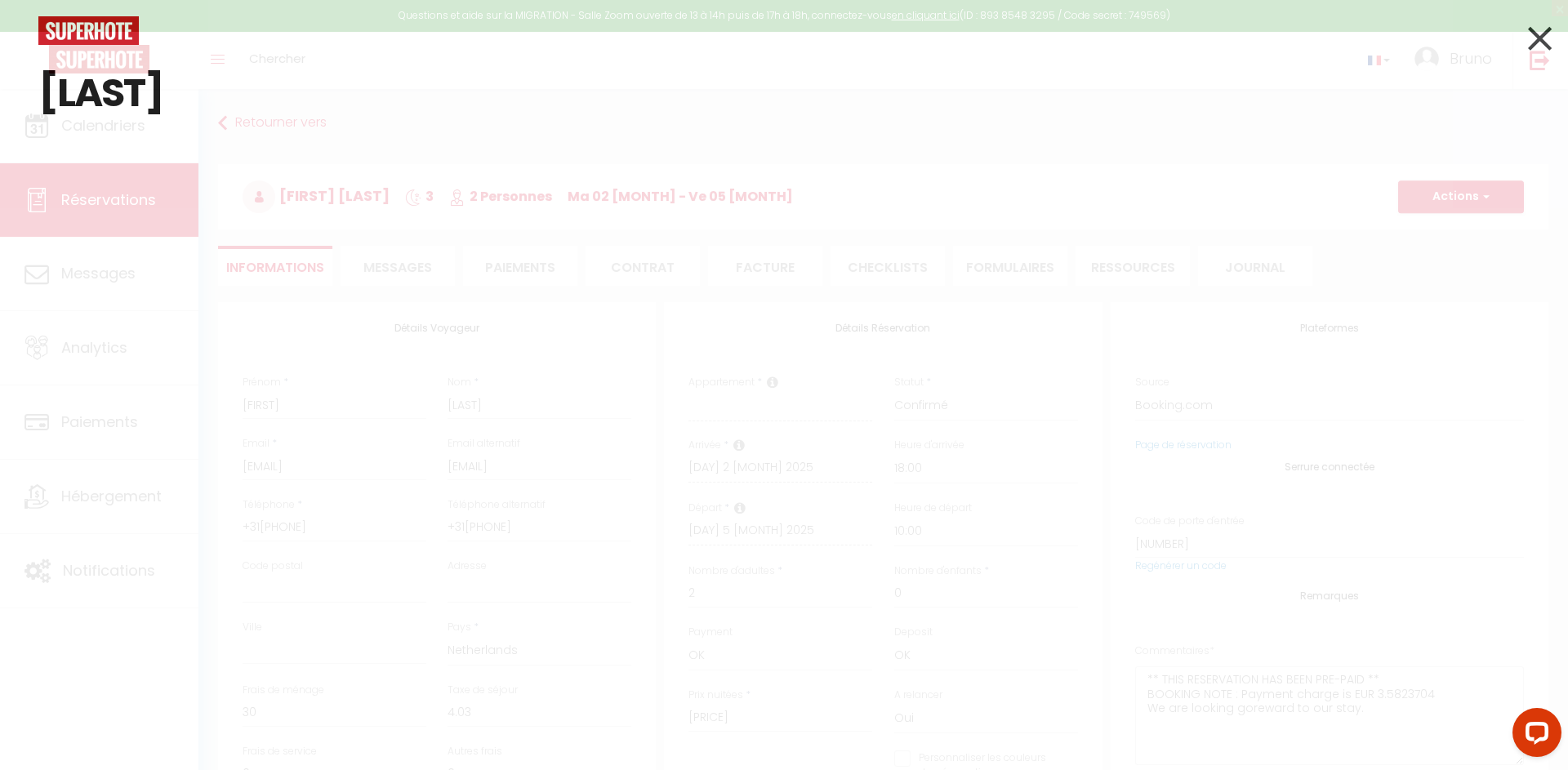 type 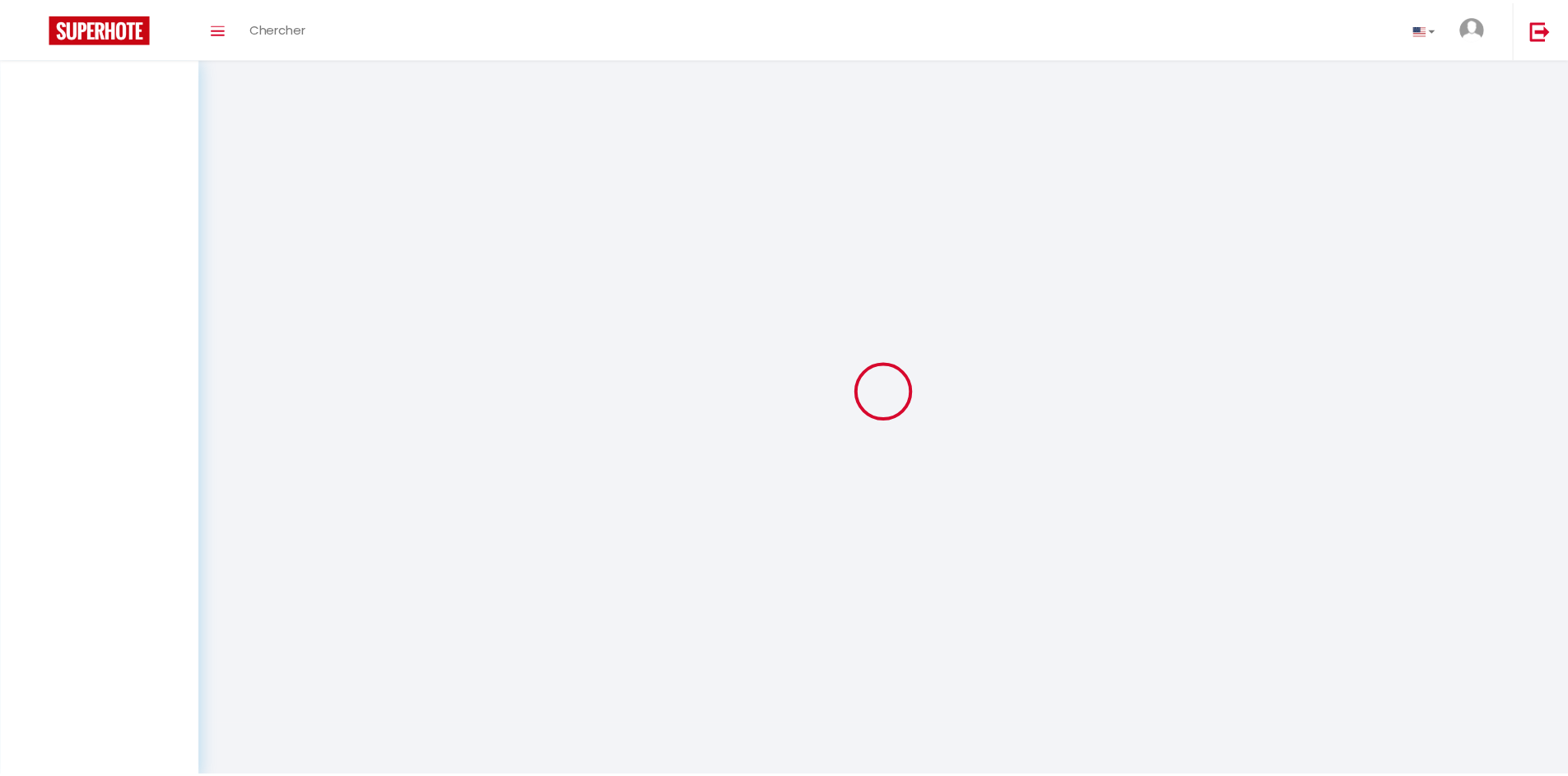 scroll, scrollTop: 0, scrollLeft: 0, axis: both 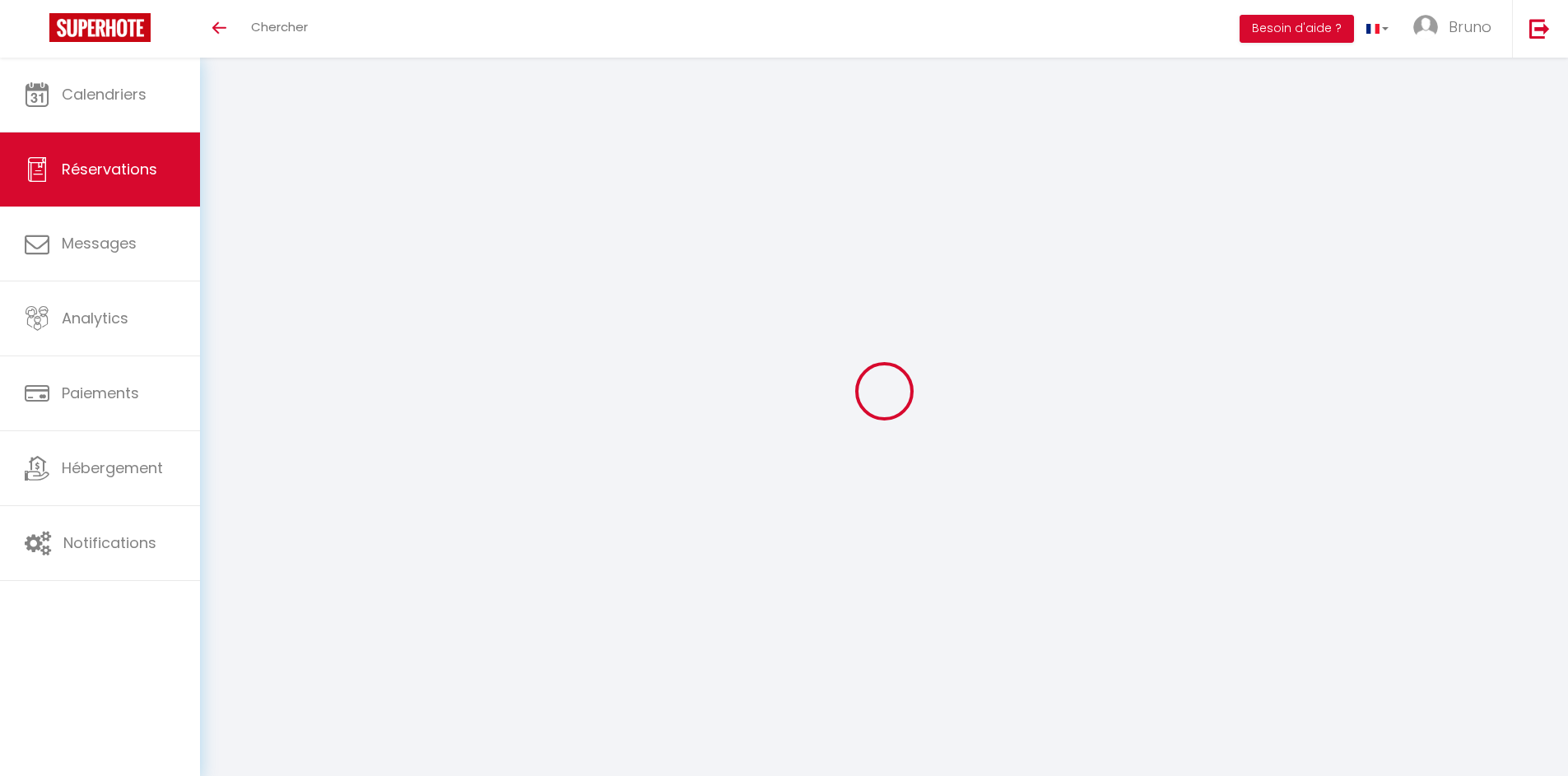 select 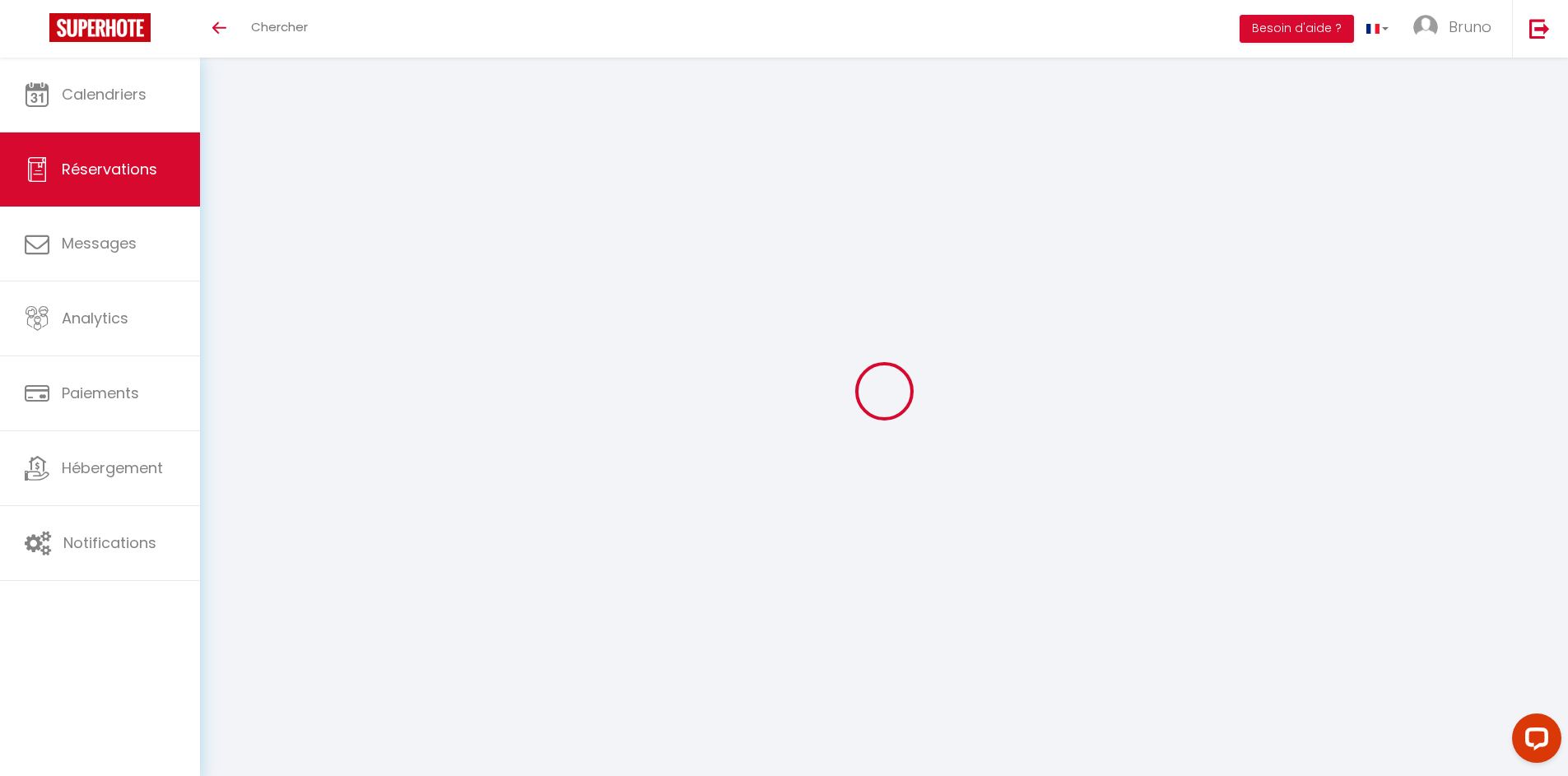 scroll, scrollTop: 0, scrollLeft: 0, axis: both 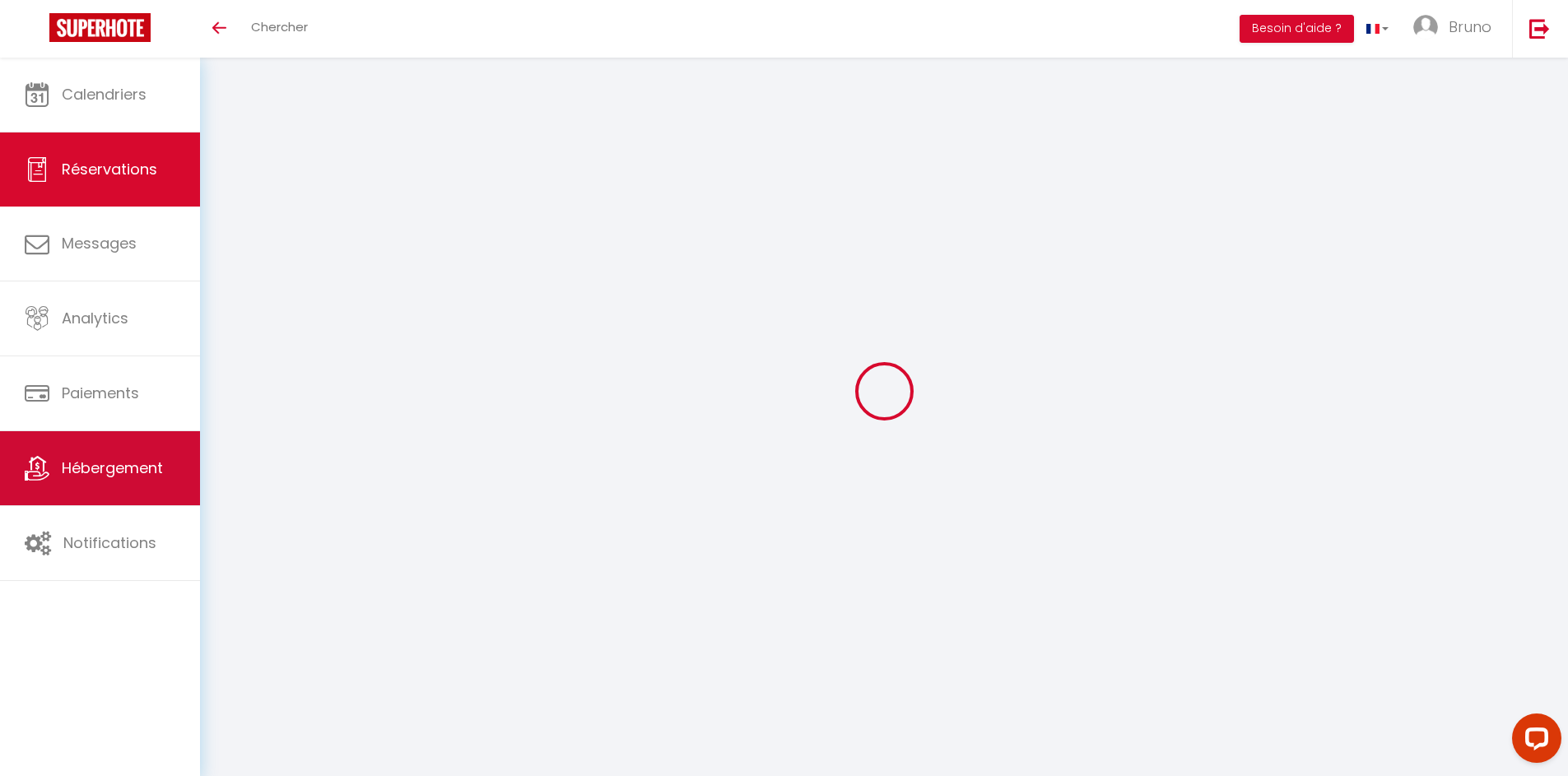 select 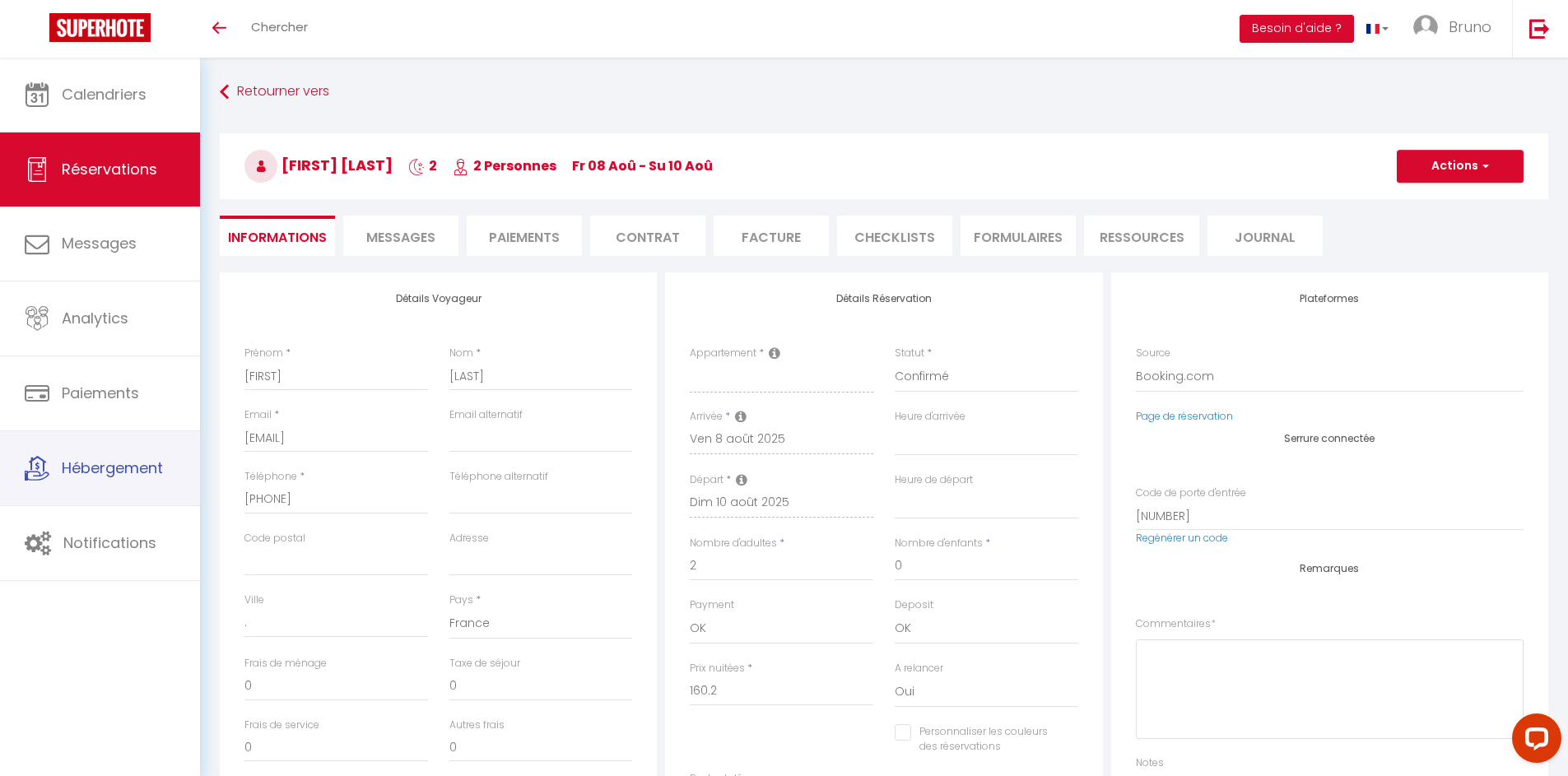 select 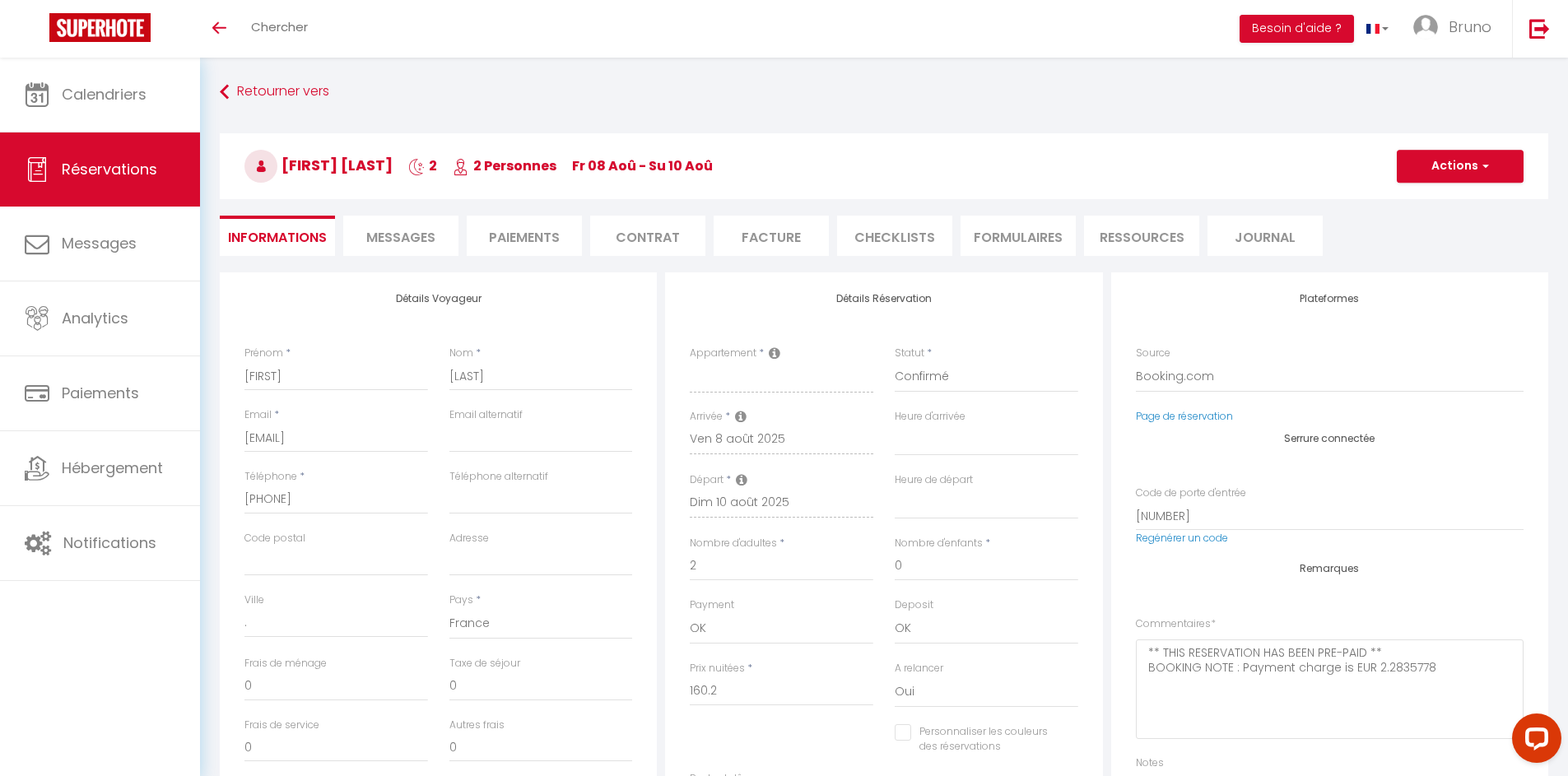 type on "2.91" 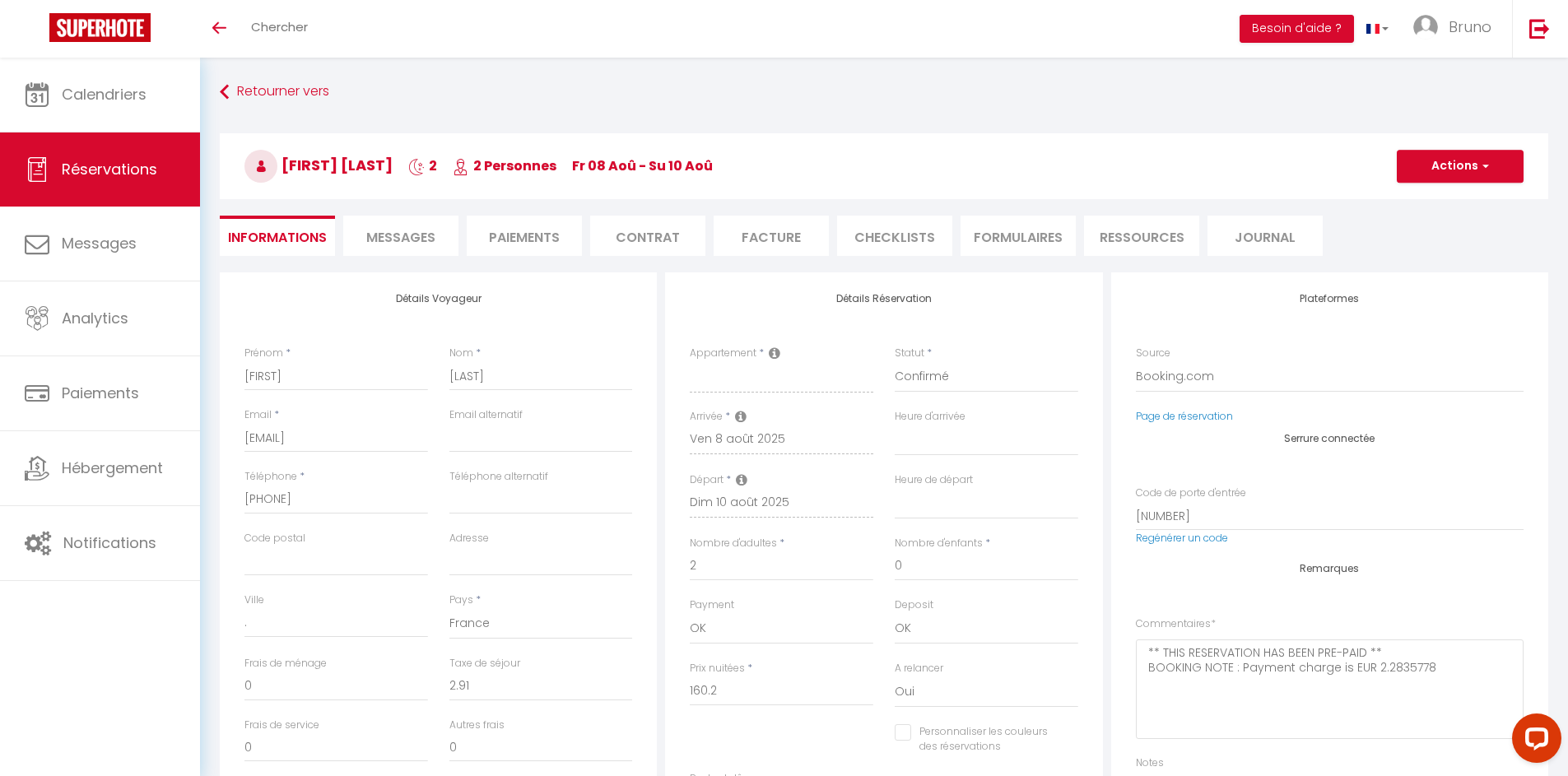 checkbox on "false" 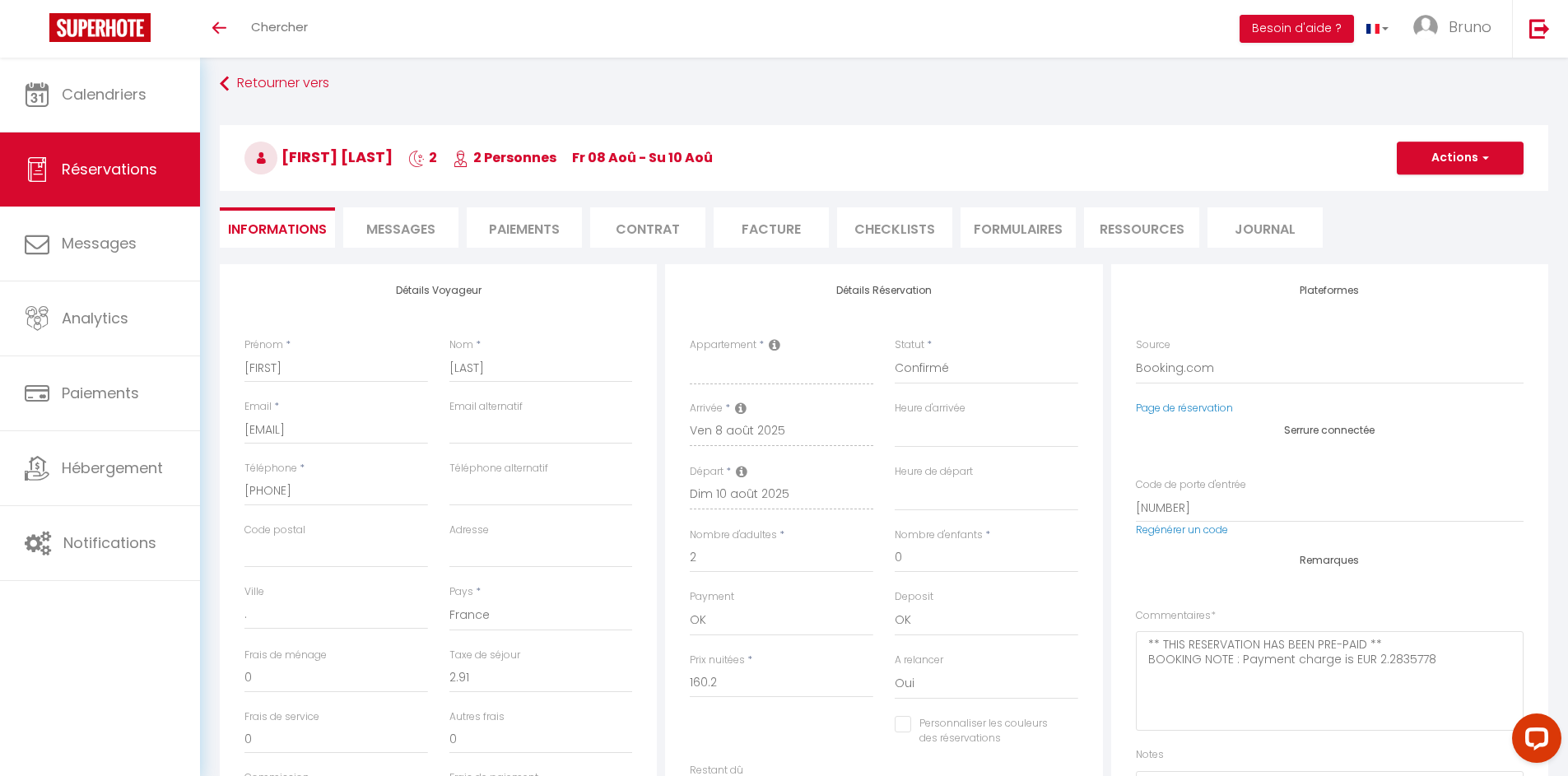 scroll, scrollTop: 0, scrollLeft: 0, axis: both 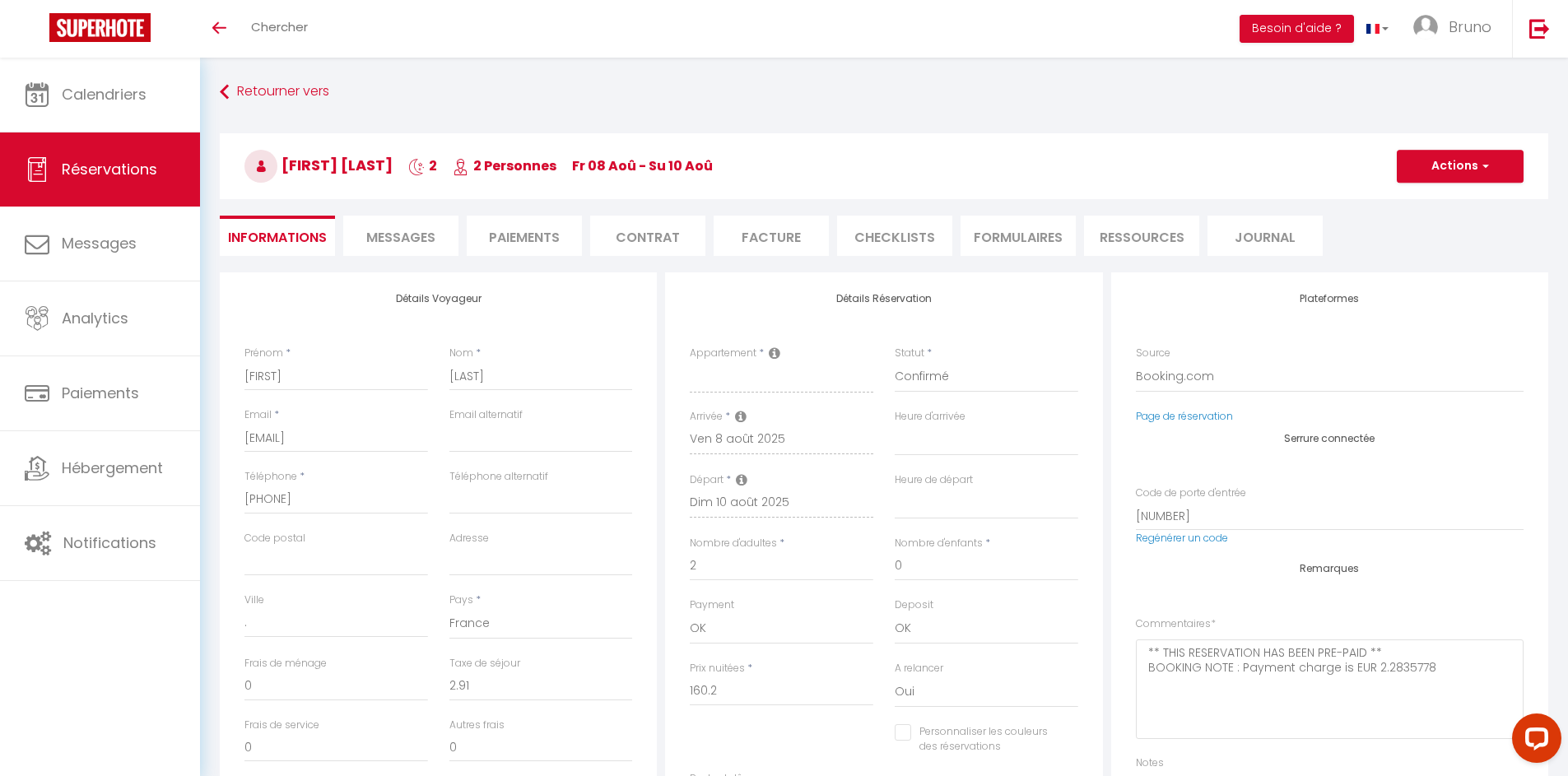 click on "FORMULAIRES" at bounding box center [1018, 235] 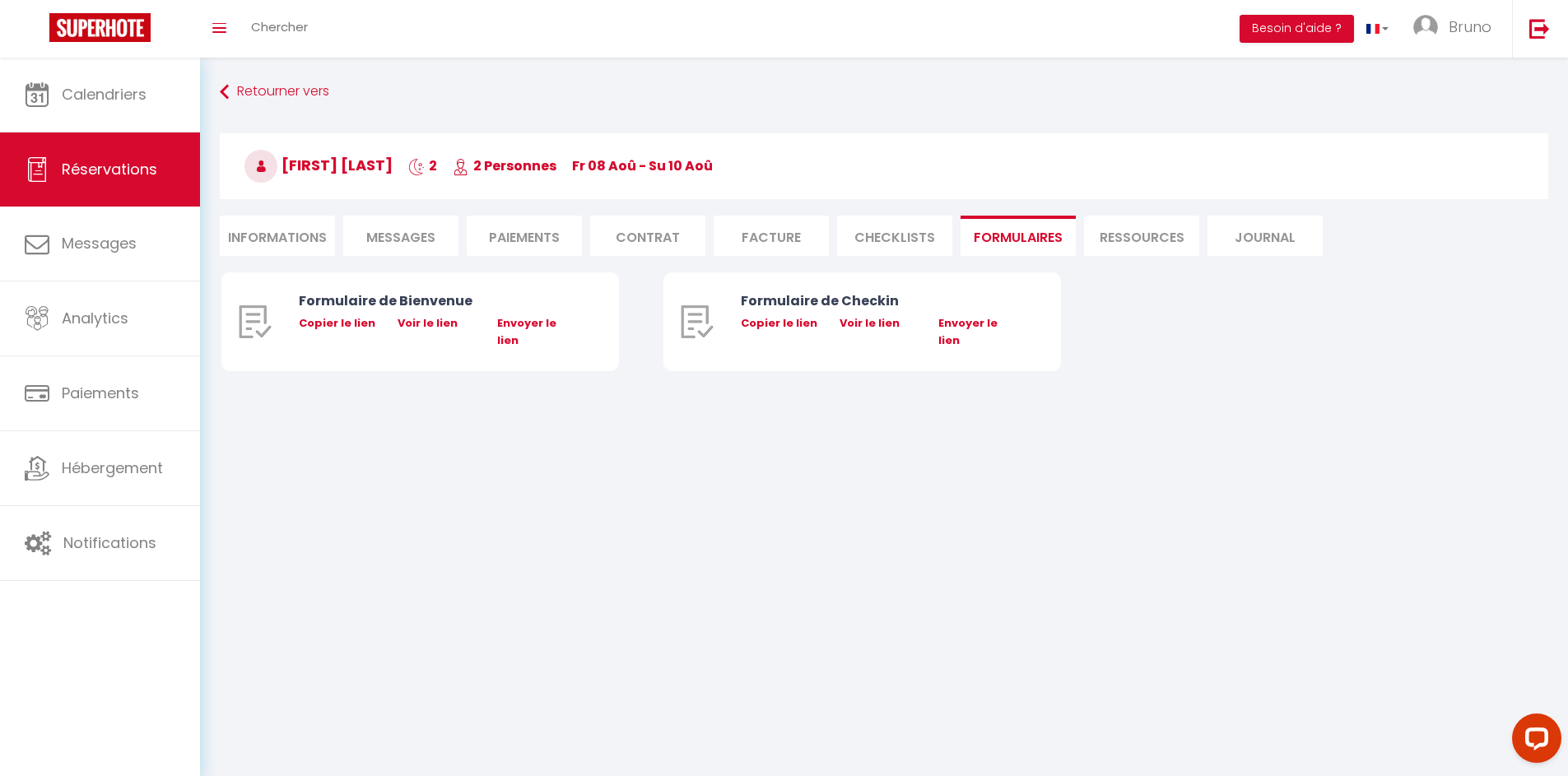 drag, startPoint x: 870, startPoint y: 244, endPoint x: 817, endPoint y: 243, distance: 53.00943 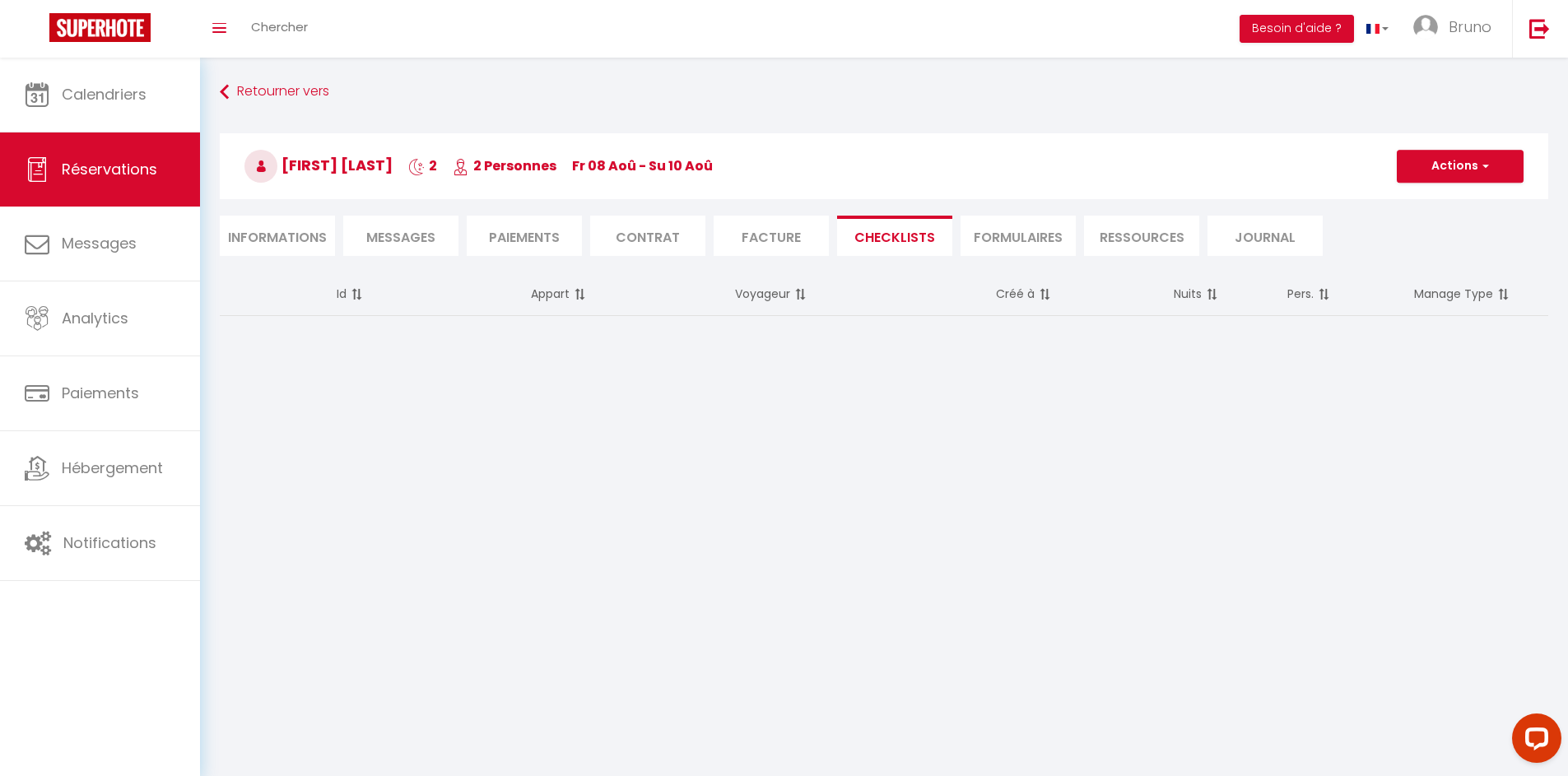 click on "Facture" at bounding box center [771, 235] 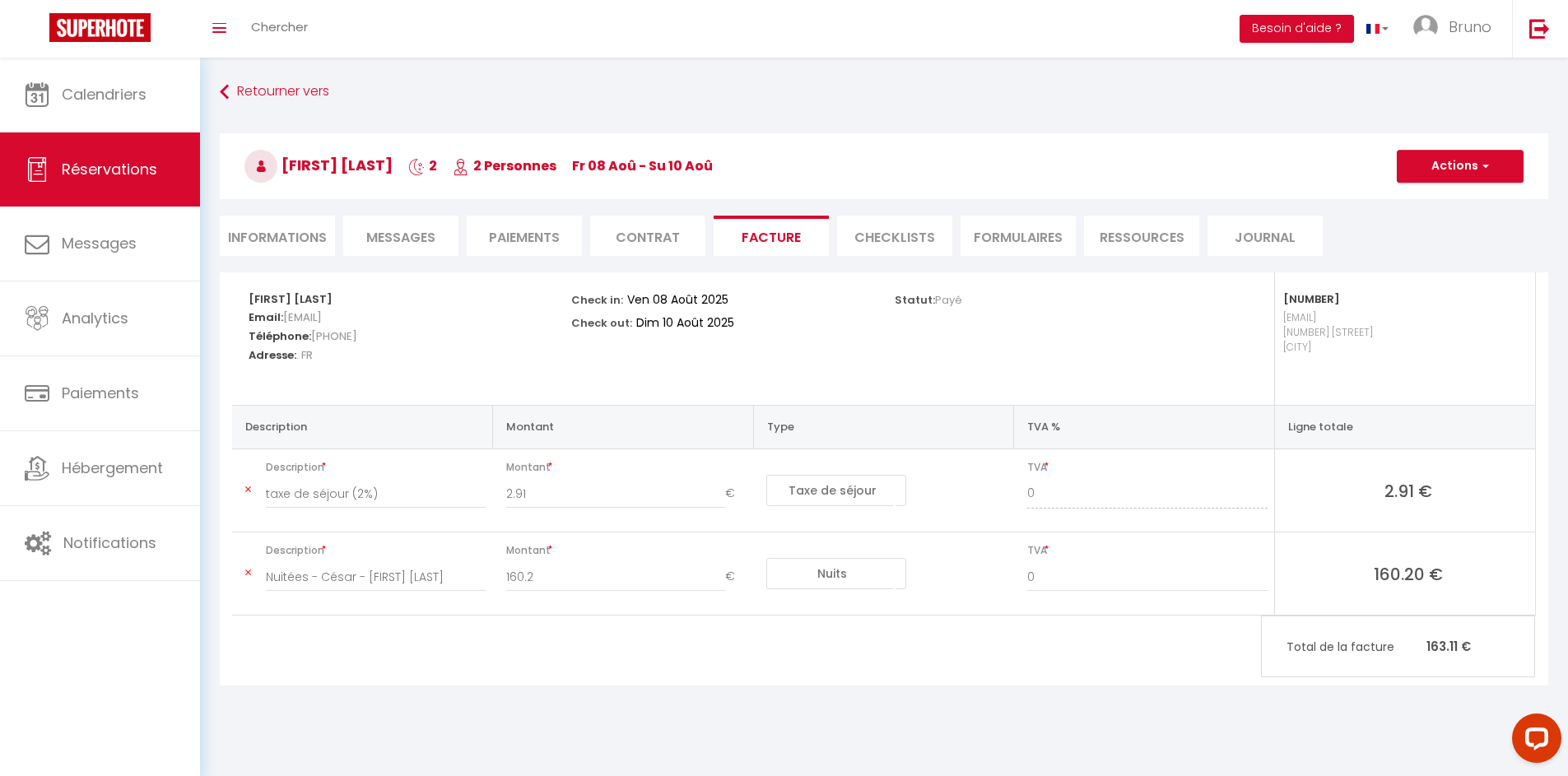 drag, startPoint x: 640, startPoint y: 239, endPoint x: 612, endPoint y: 239, distance: 28 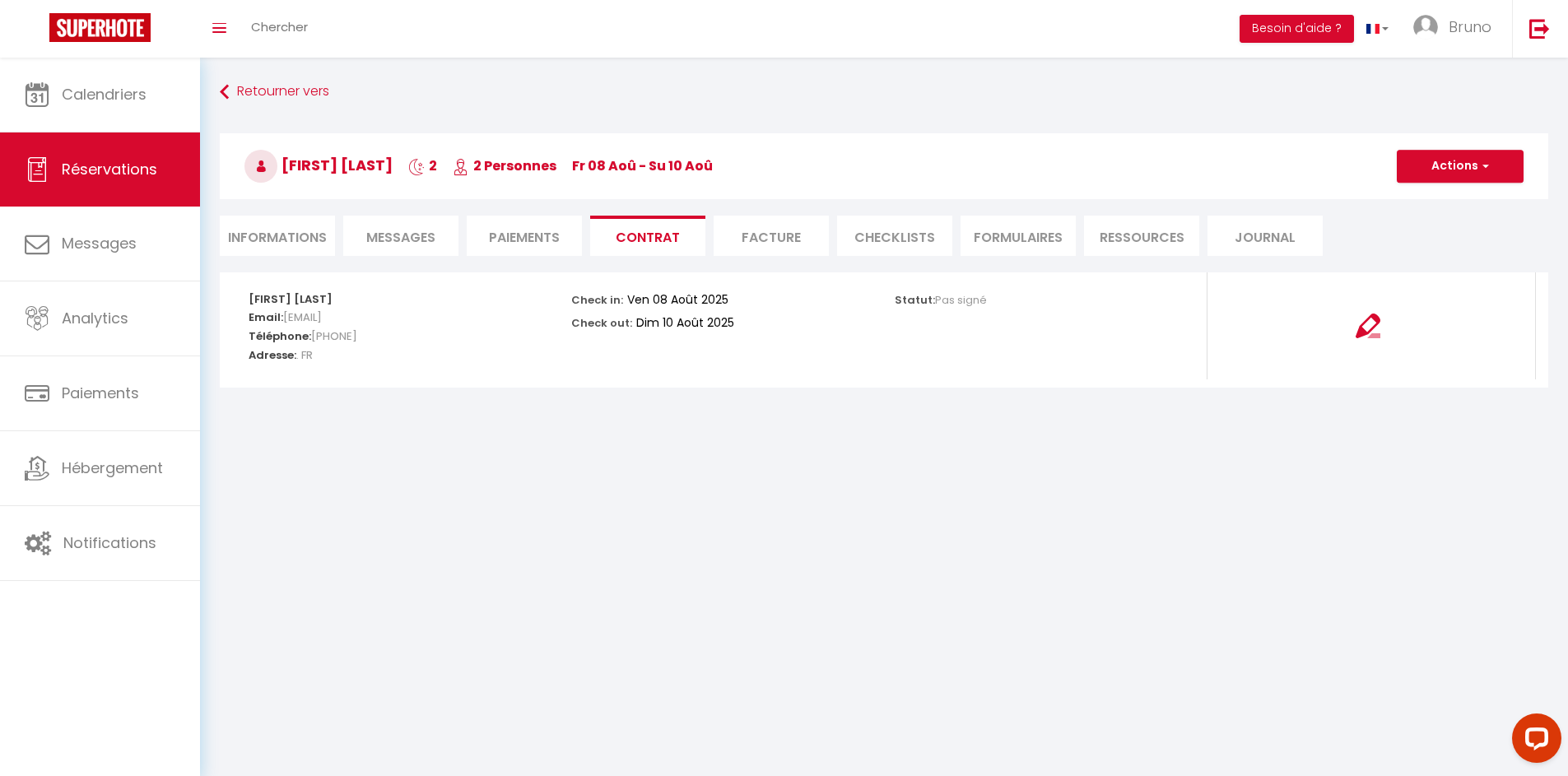 click on "Paiements" at bounding box center (524, 235) 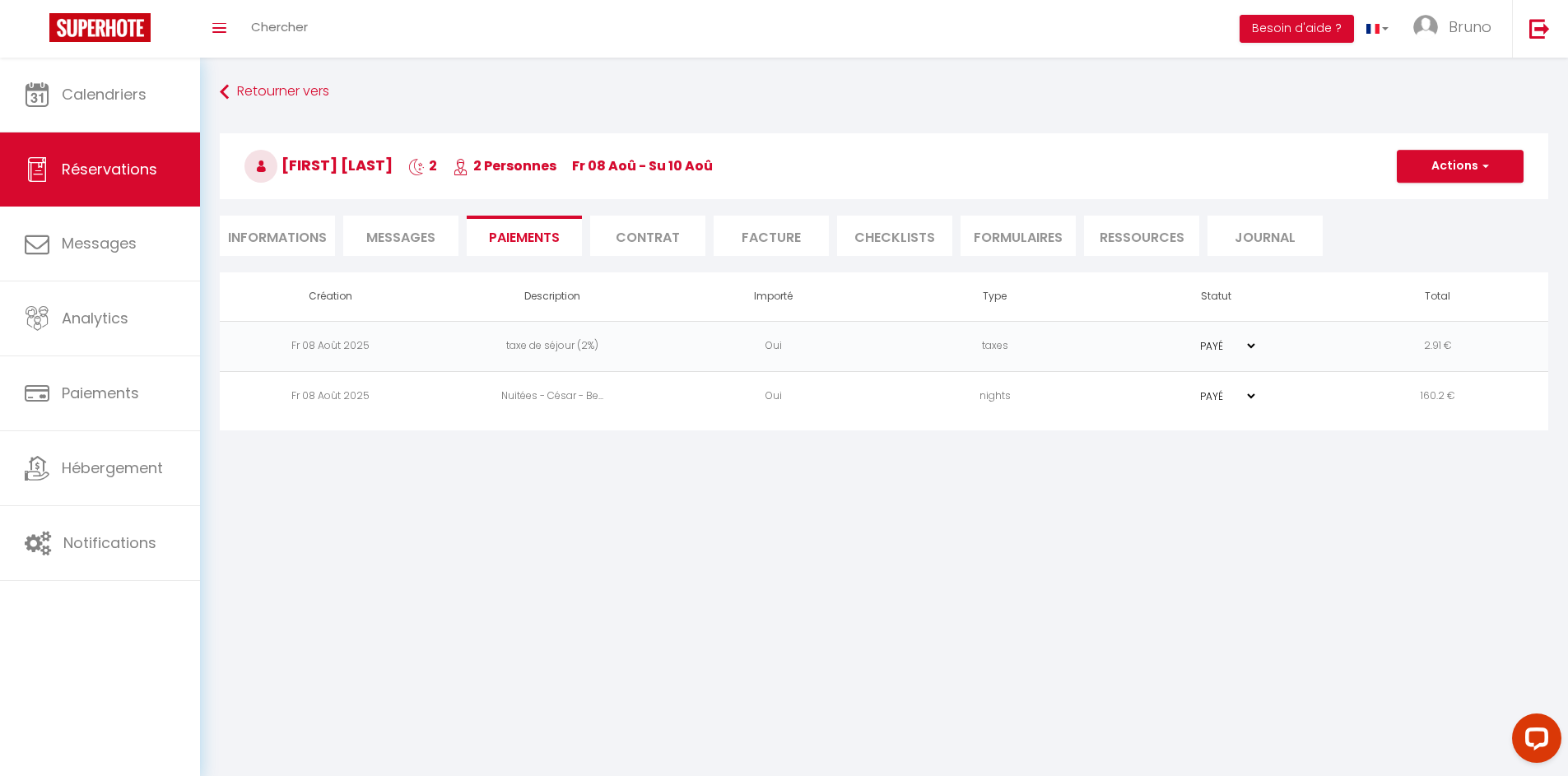 click on "Messages" at bounding box center (401, 237) 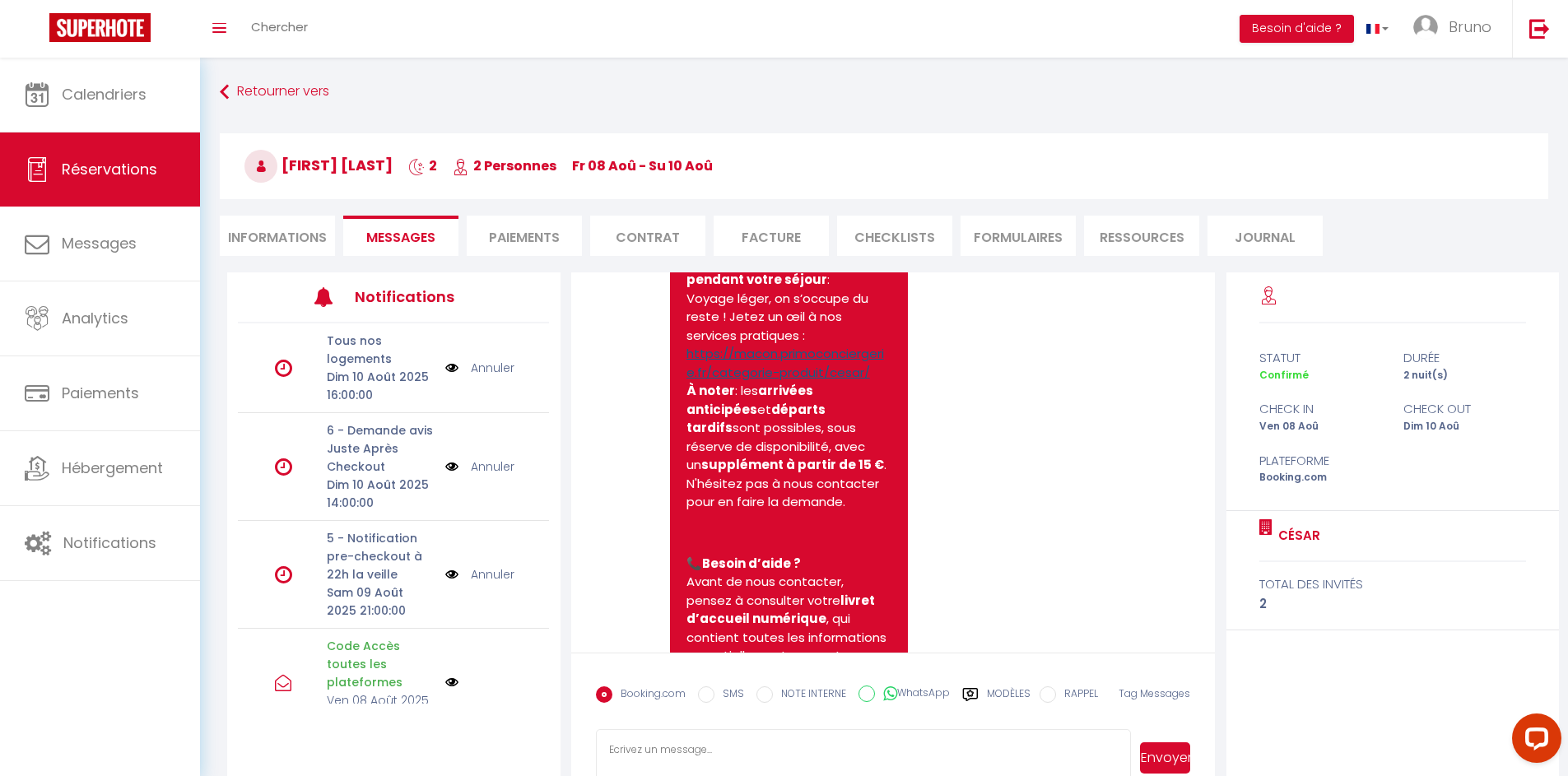 scroll, scrollTop: 4649, scrollLeft: 0, axis: vertical 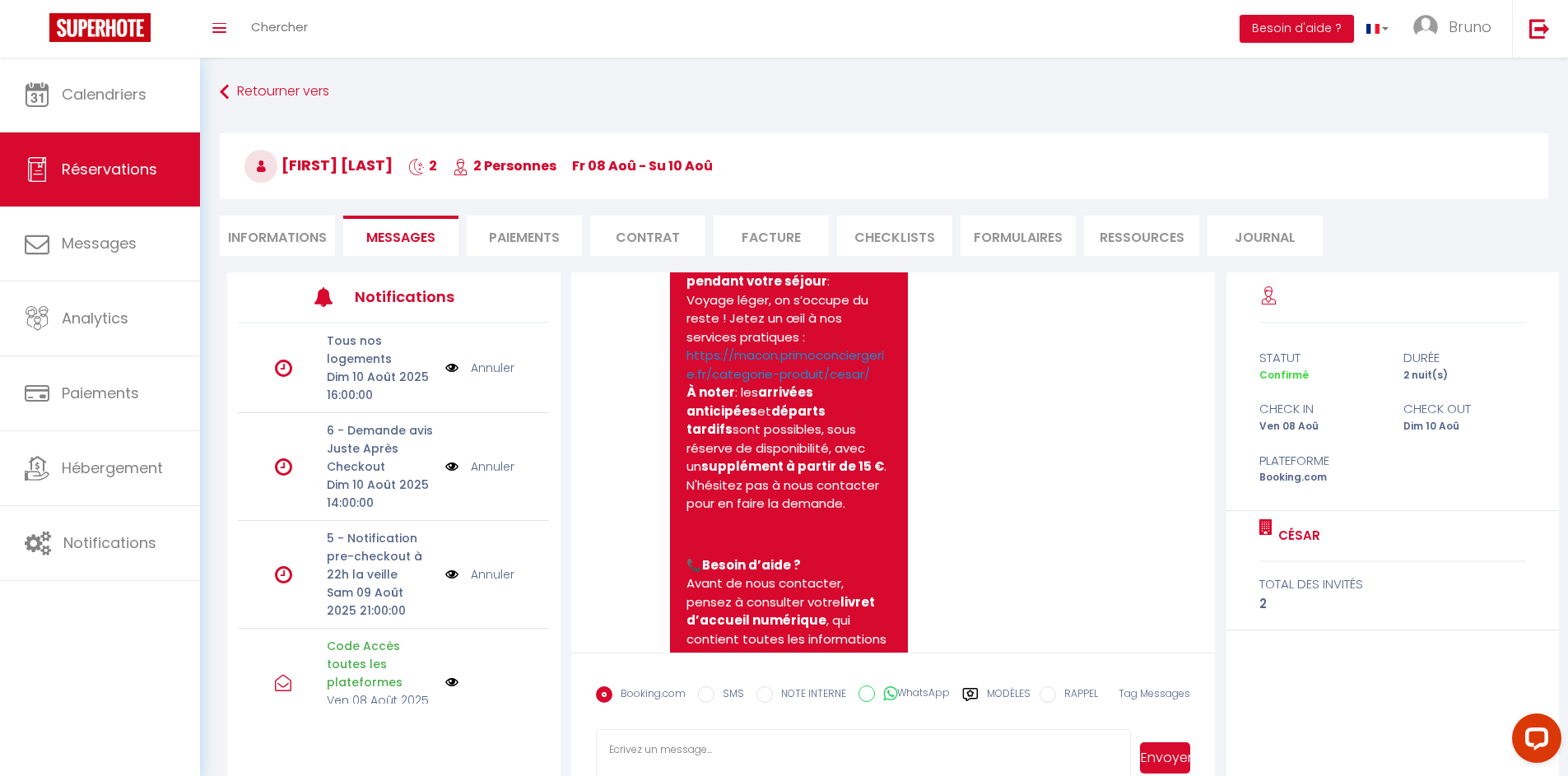 click on "https://macon.primoconciergerie.fr/c78ssaiorpzoa/" at bounding box center [785, 193] 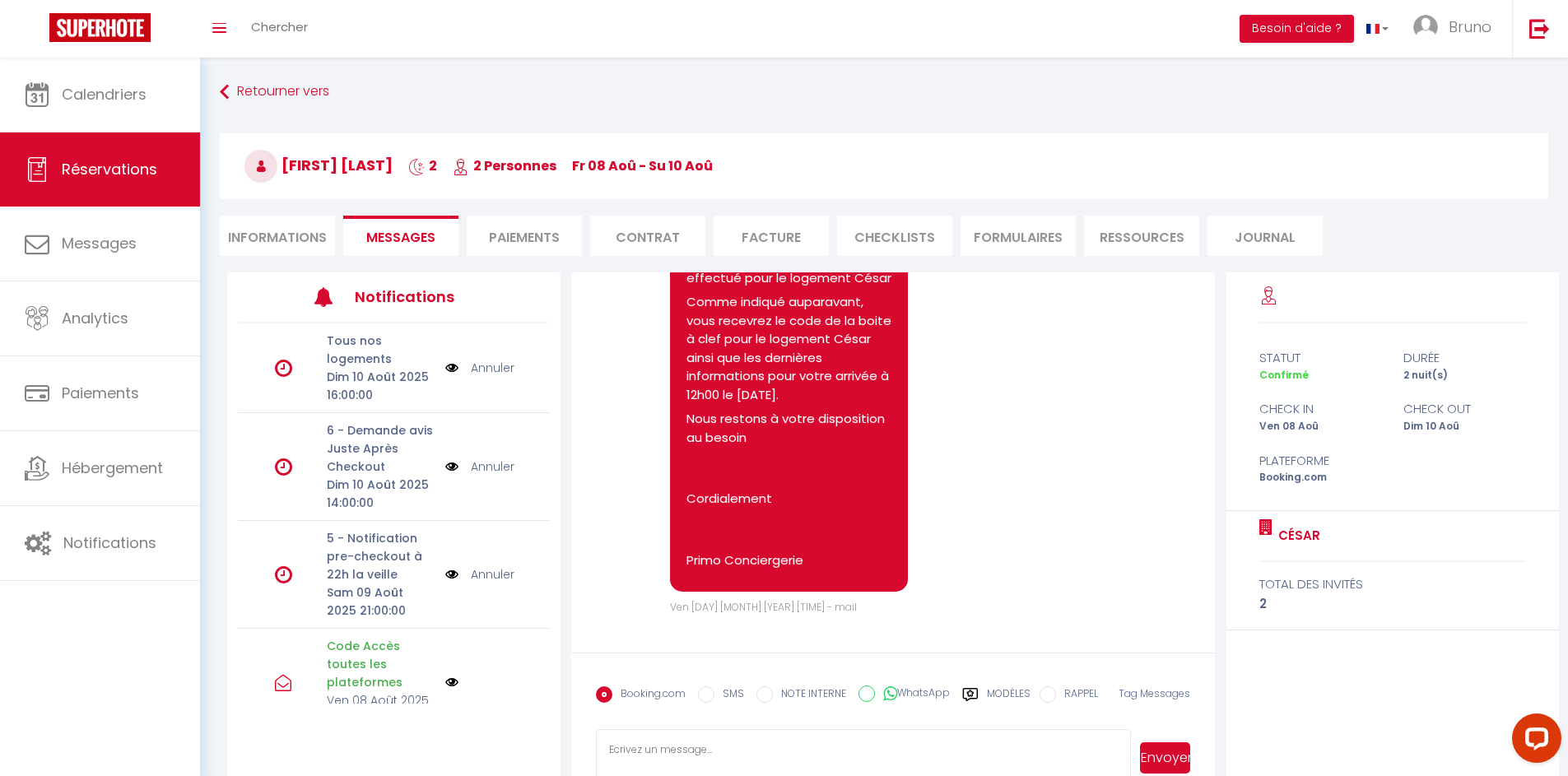 scroll, scrollTop: 5932, scrollLeft: 0, axis: vertical 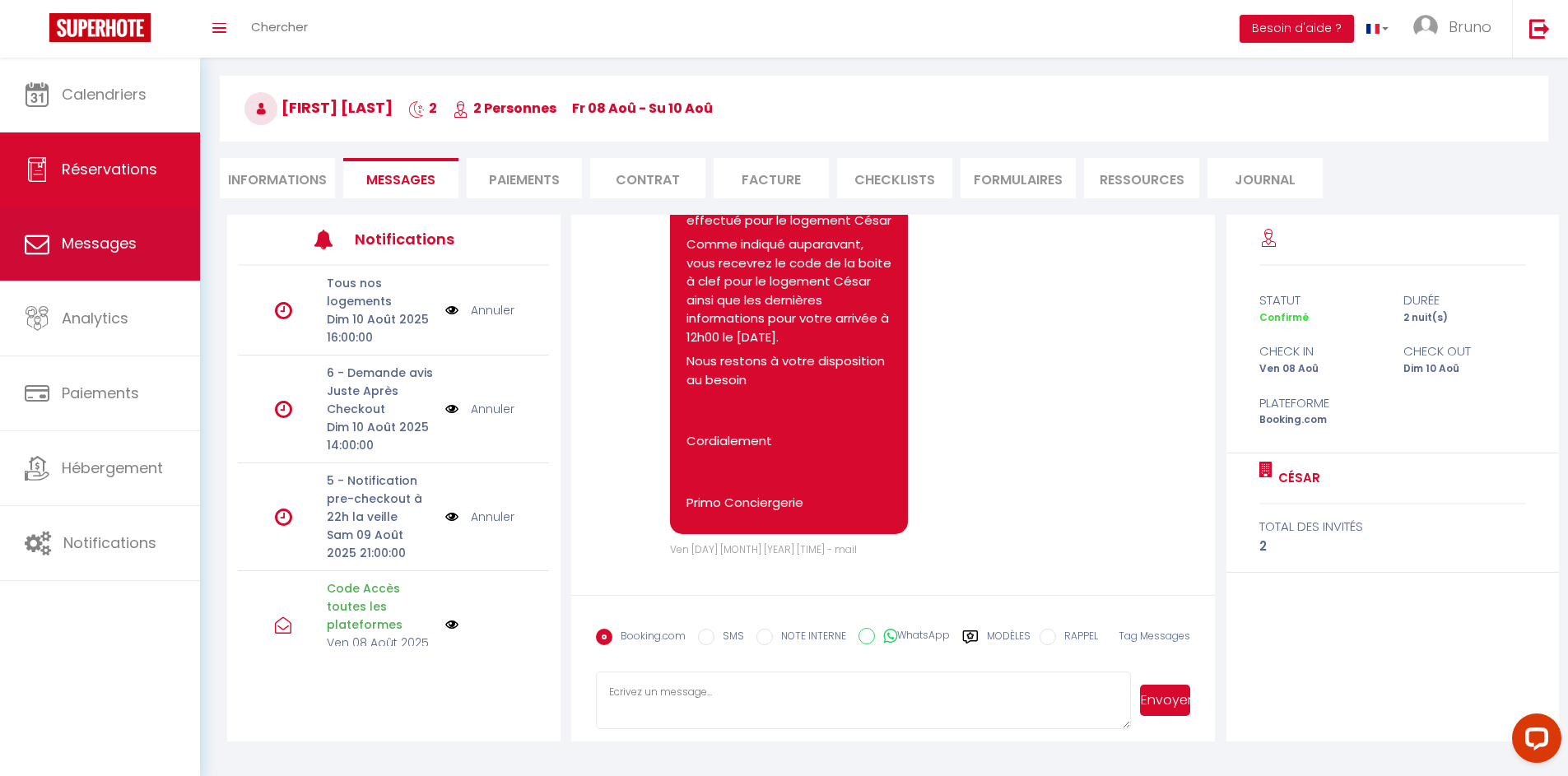 click on "Messages" at bounding box center [100, 244] 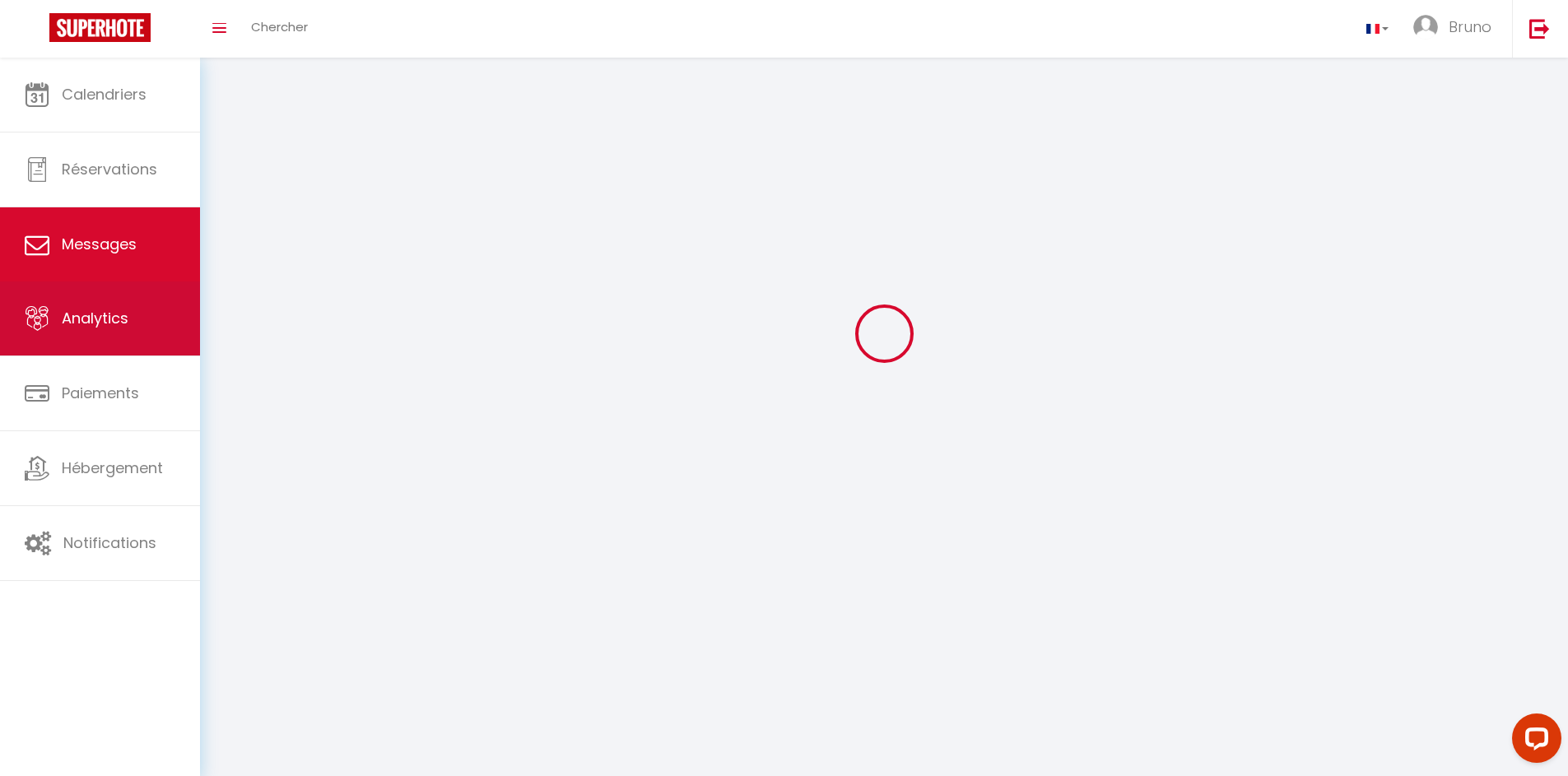 scroll, scrollTop: 0, scrollLeft: 0, axis: both 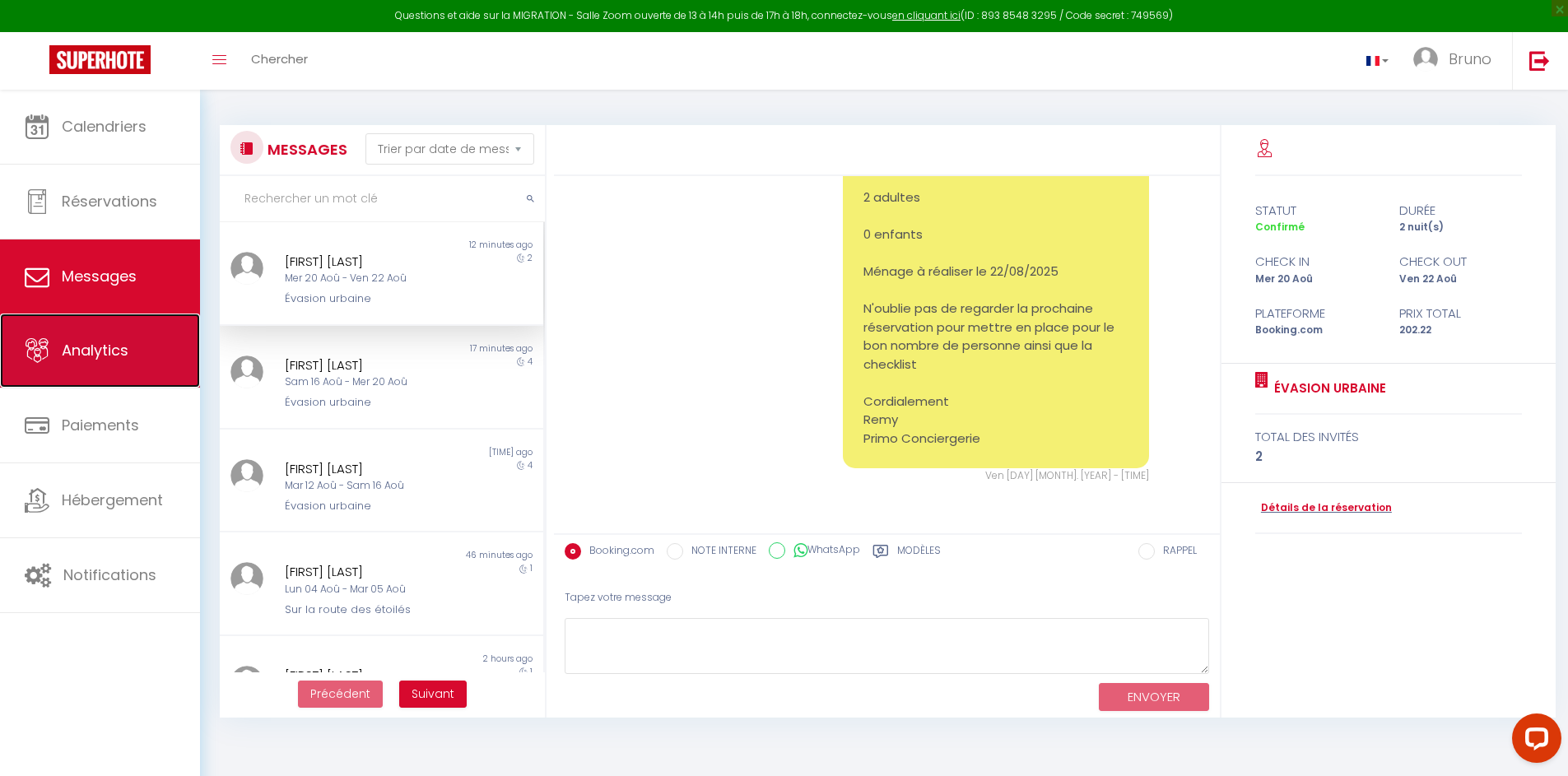 click on "Analytics" at bounding box center (95, 350) 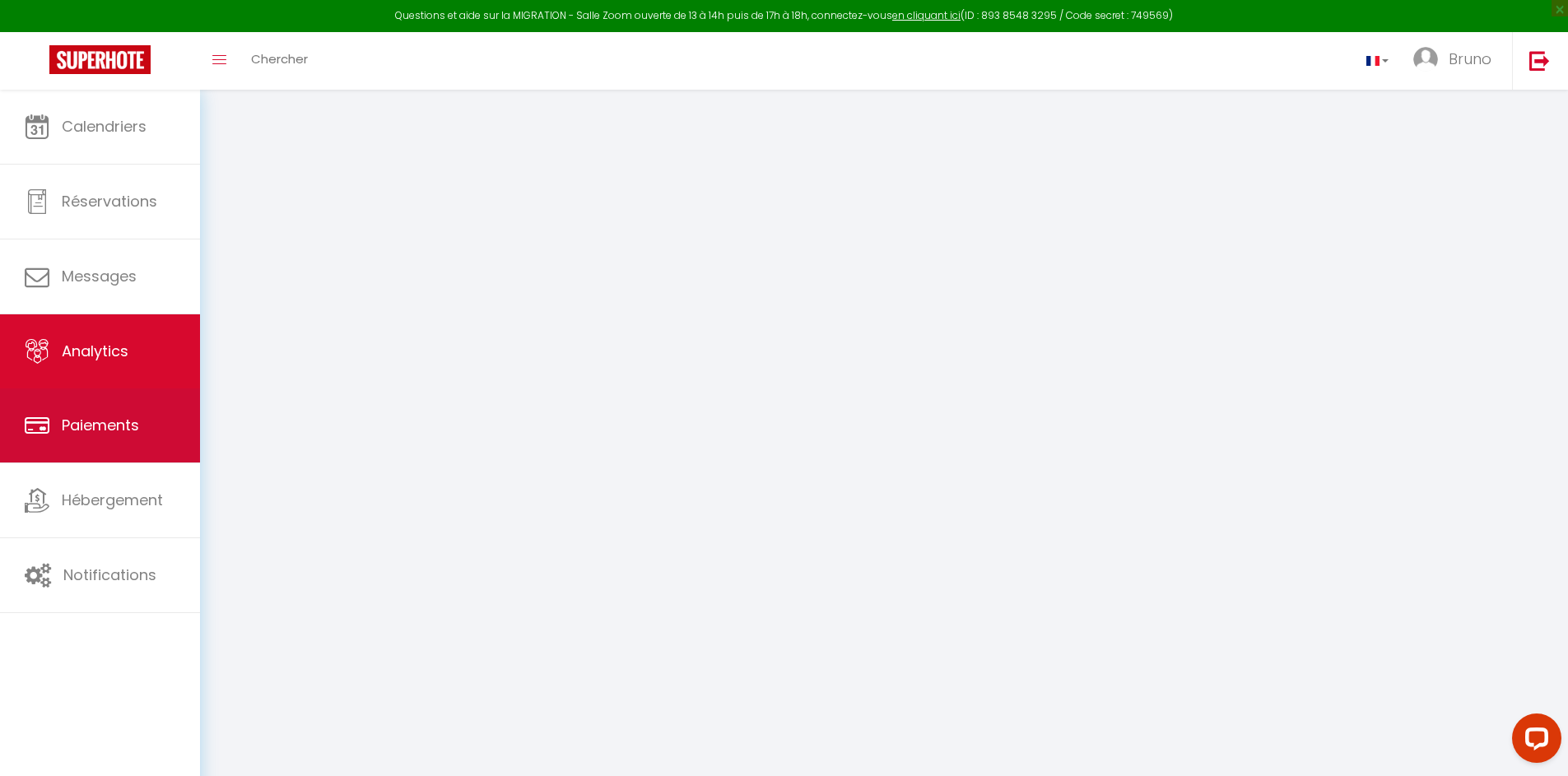 select on "2025" 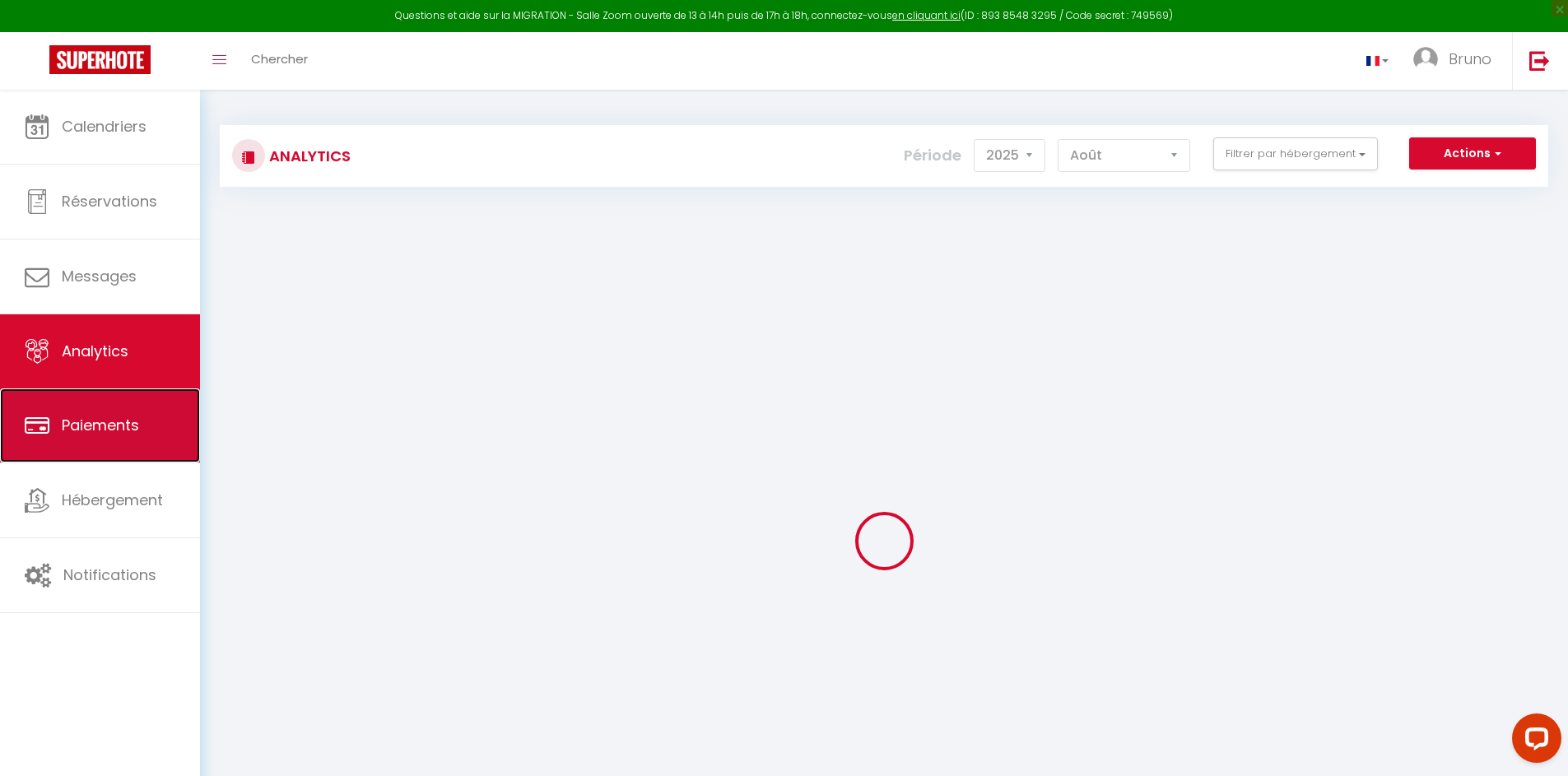 click on "Paiements" at bounding box center (100, 425) 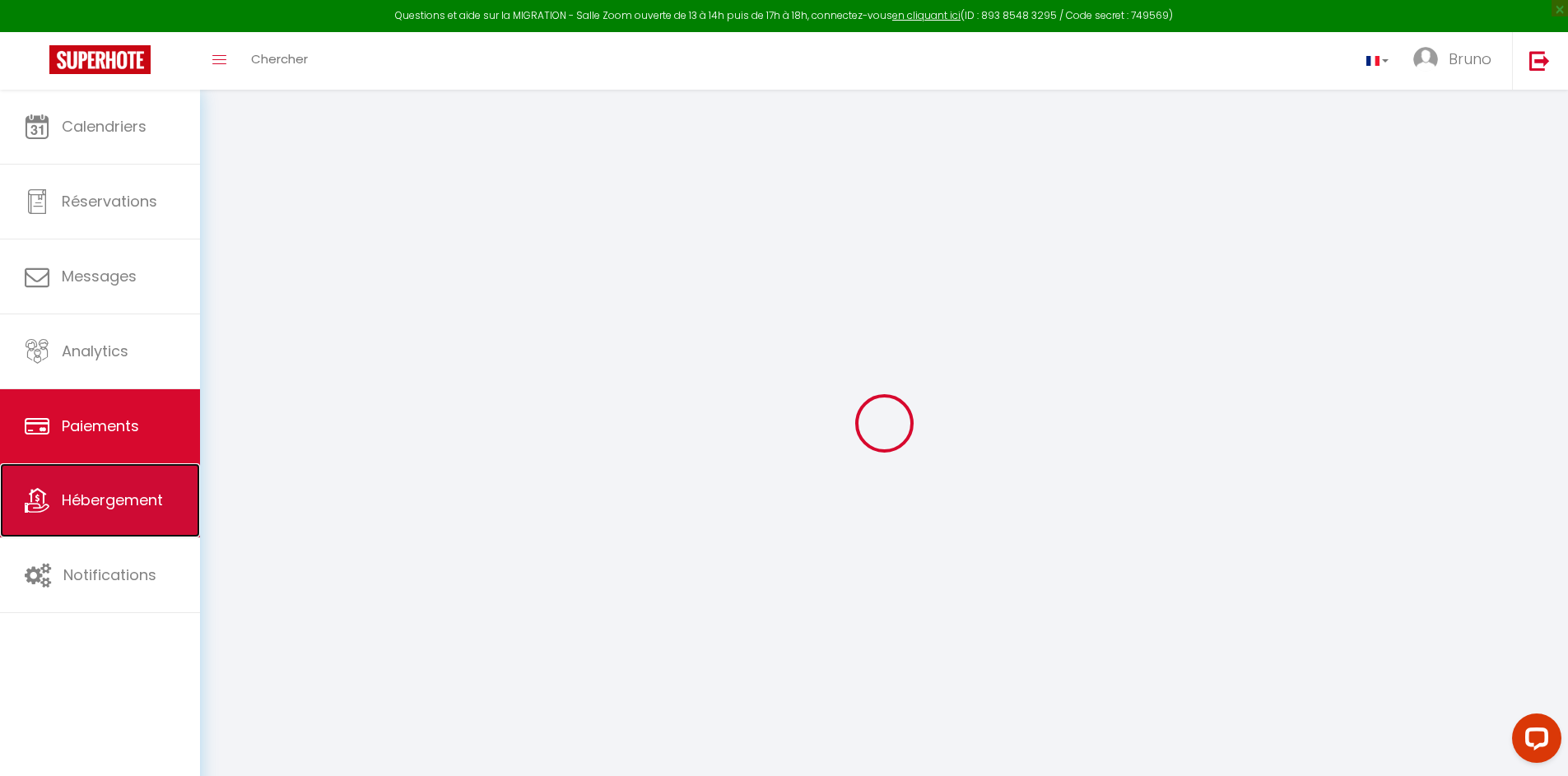 click on "Hébergement" at bounding box center (100, 500) 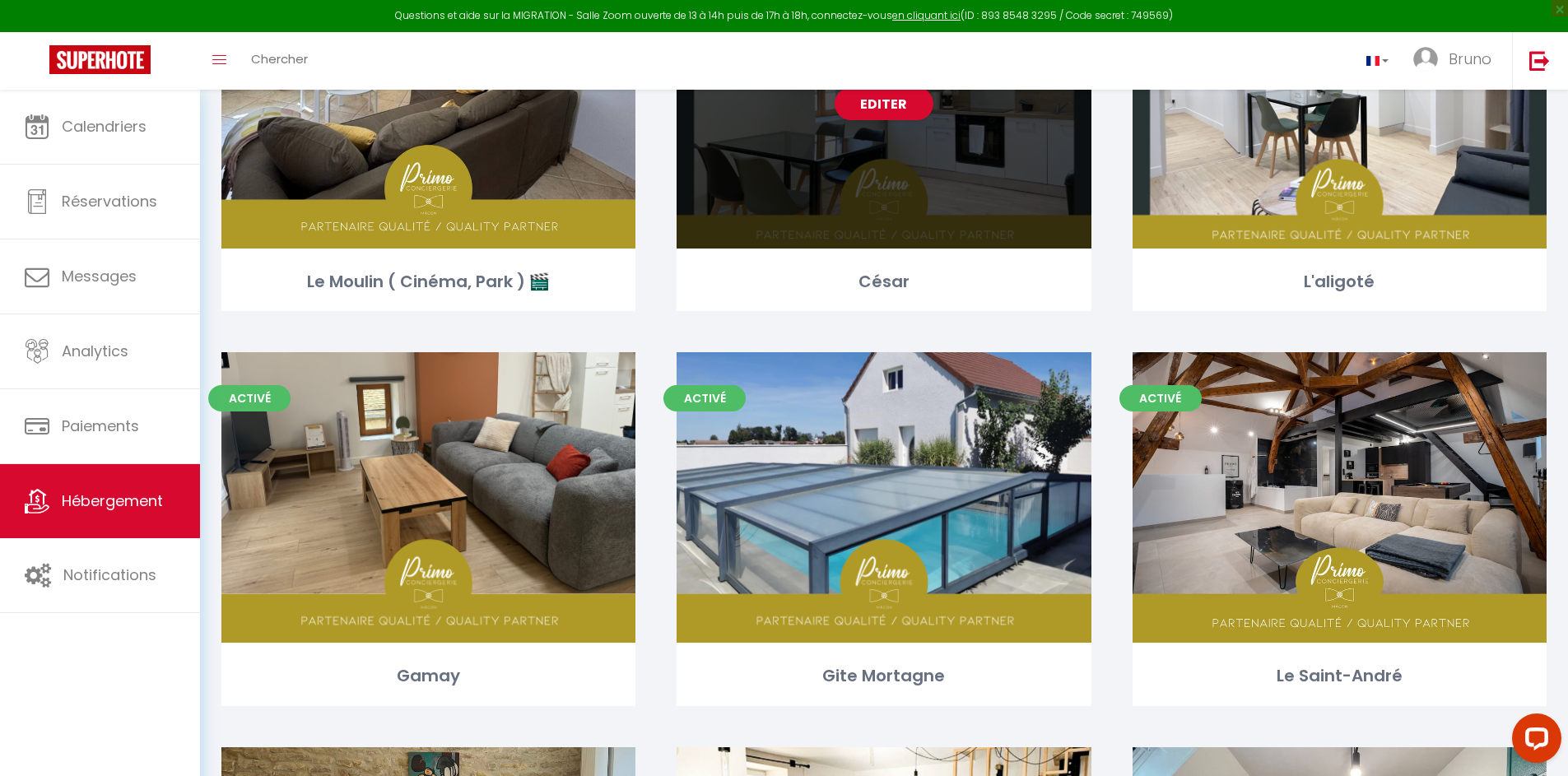 scroll, scrollTop: 3654, scrollLeft: 0, axis: vertical 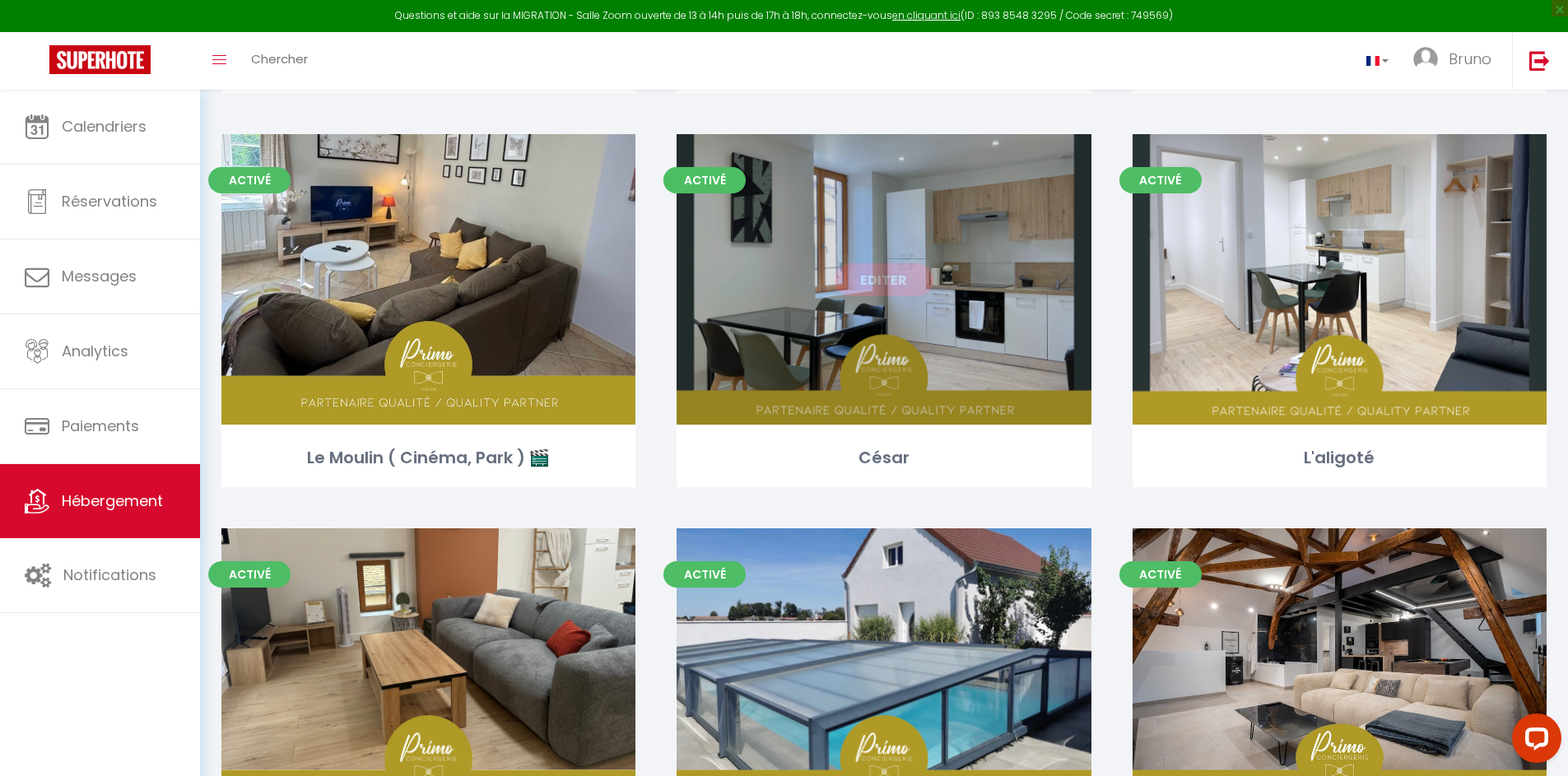 click on "Editer" at bounding box center (883, 279) 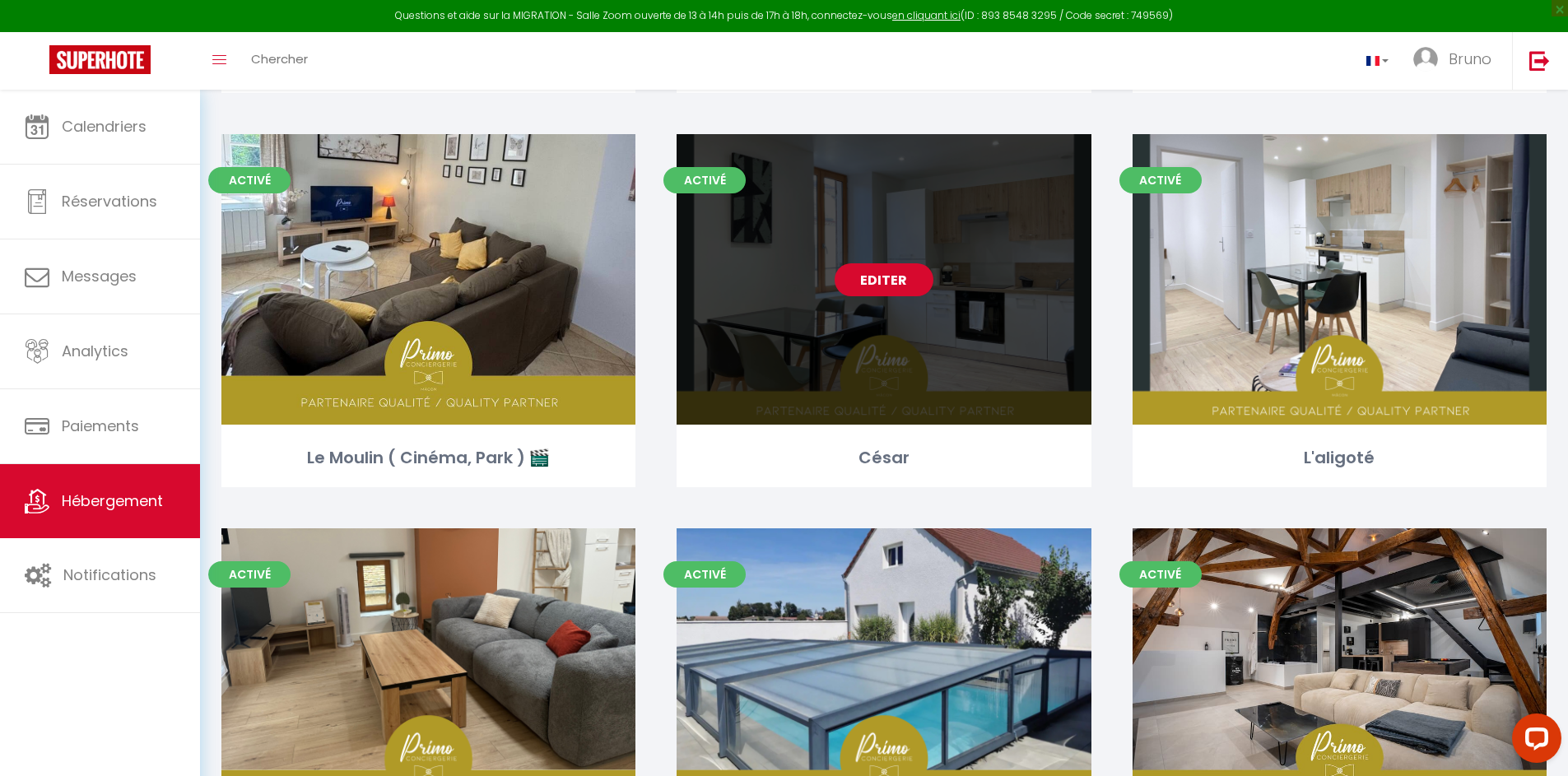click on "Editer" at bounding box center [884, 280] 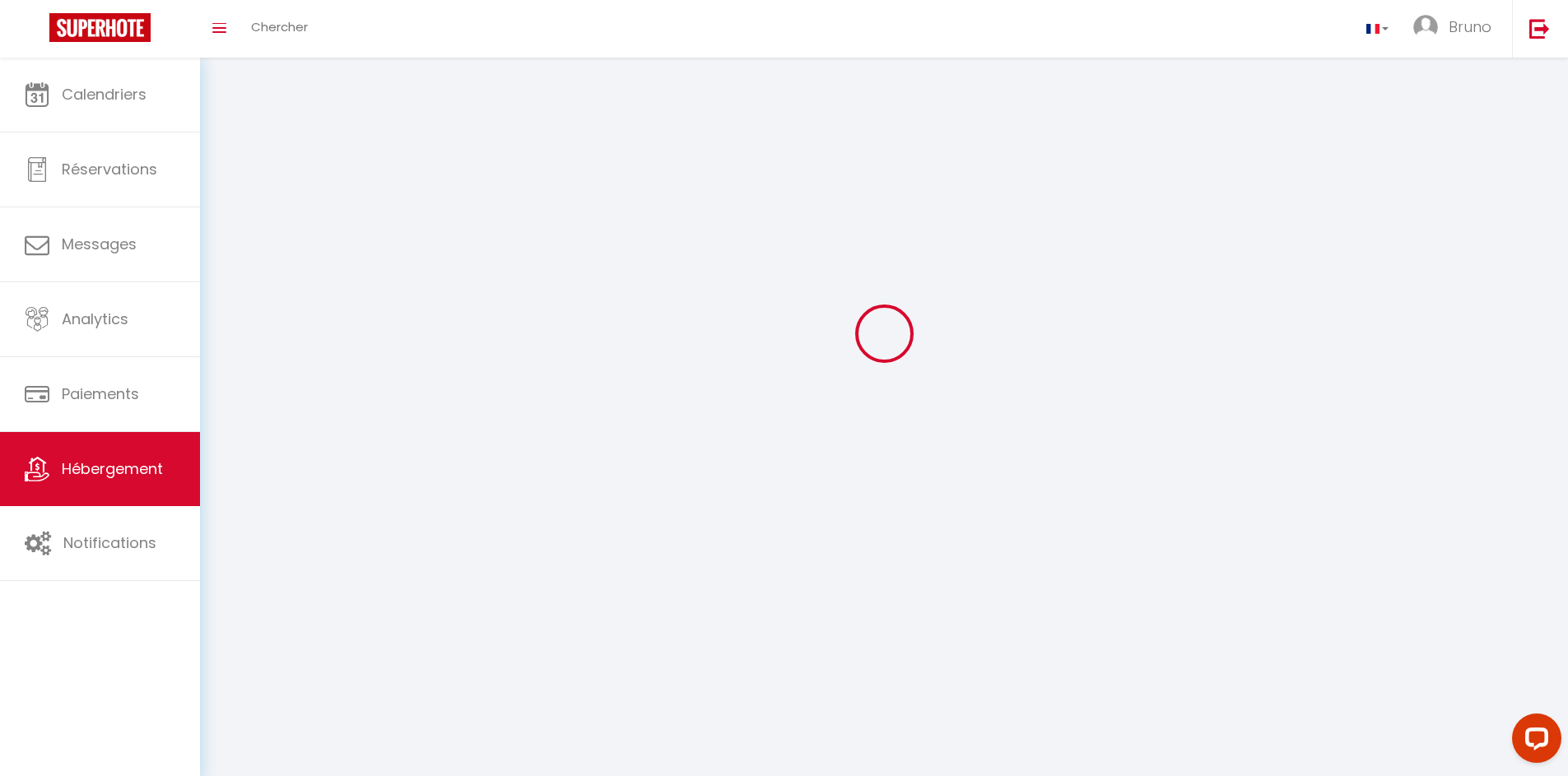 scroll, scrollTop: 0, scrollLeft: 0, axis: both 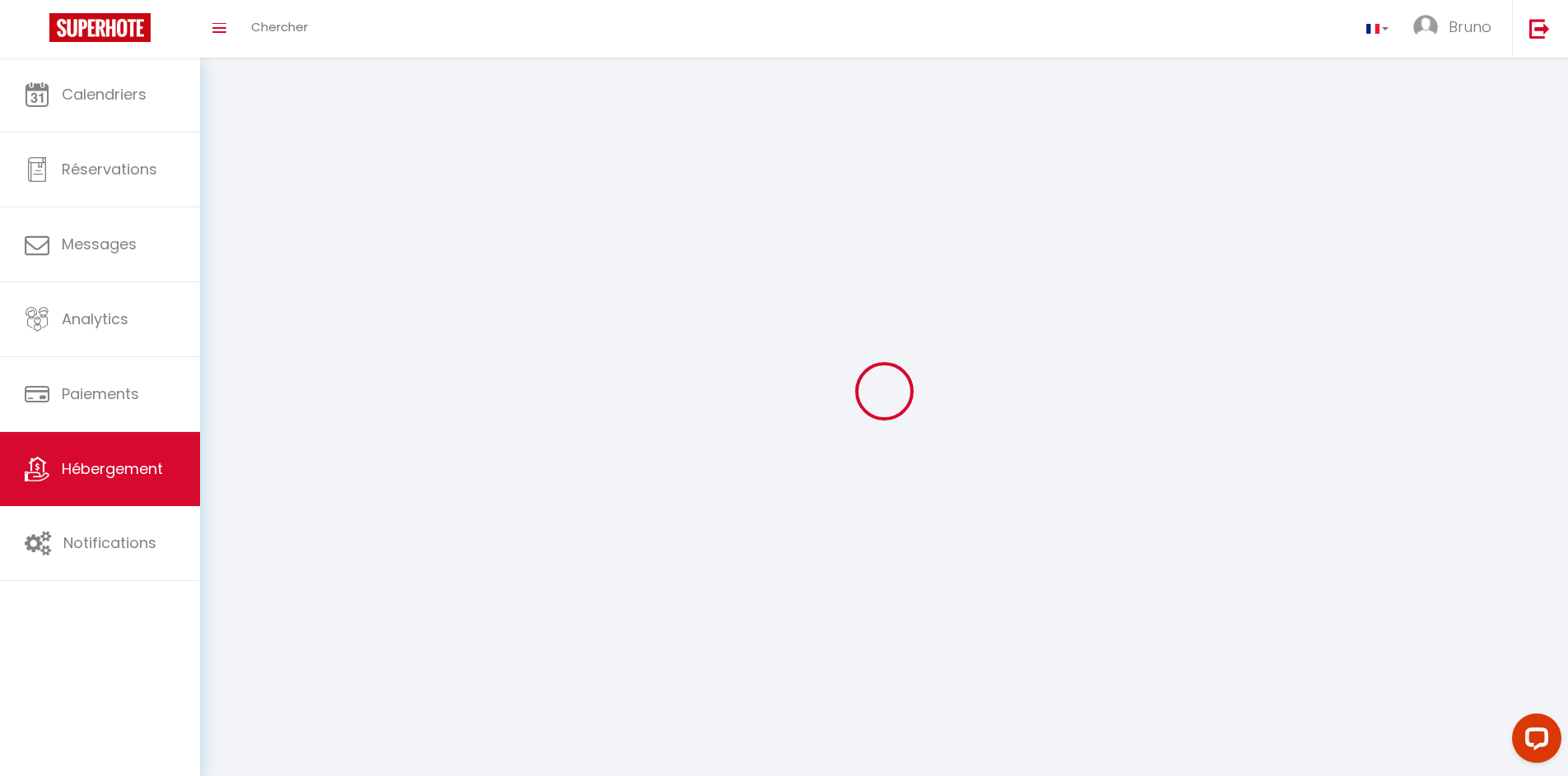 select on "1" 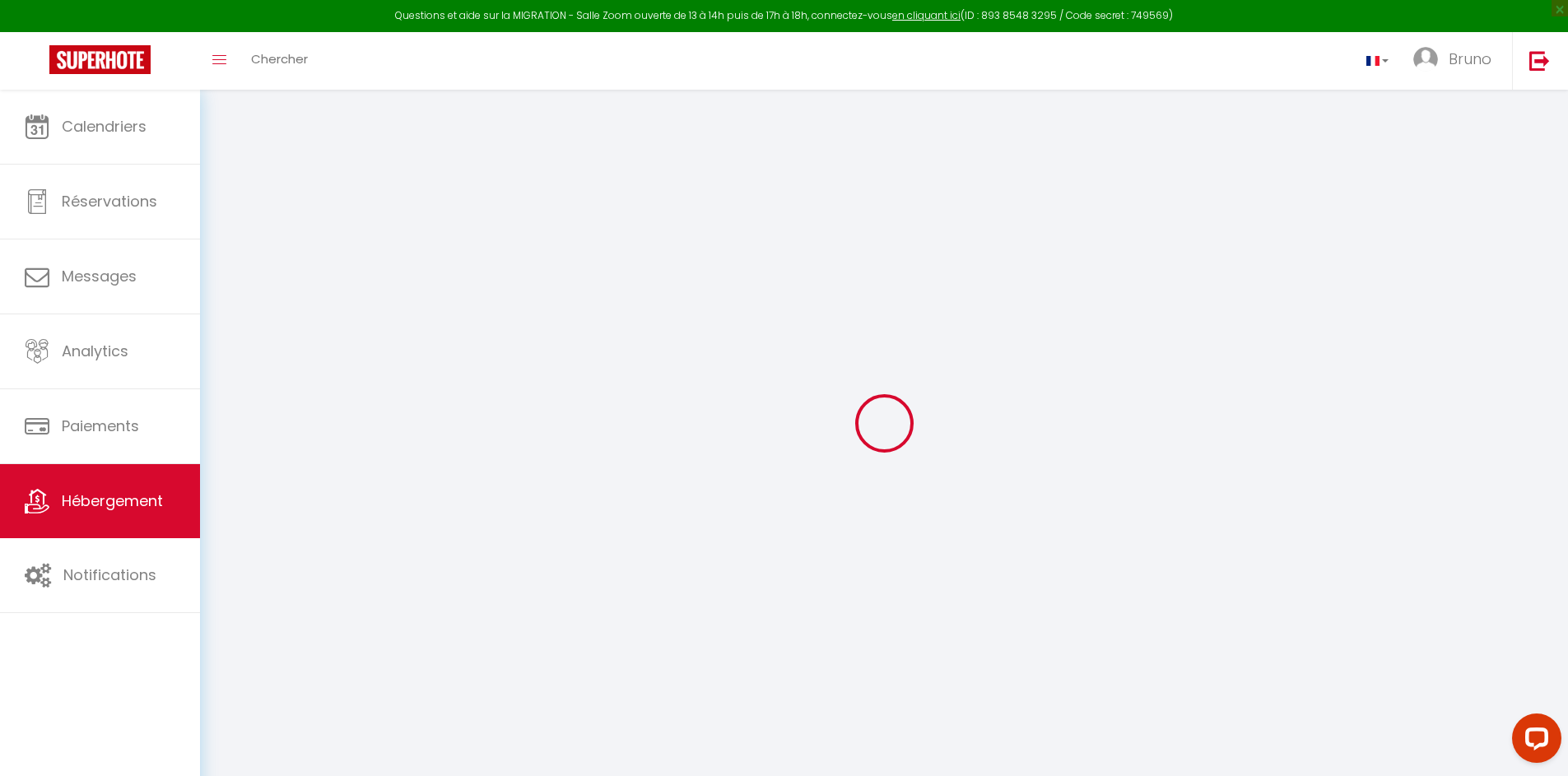 select 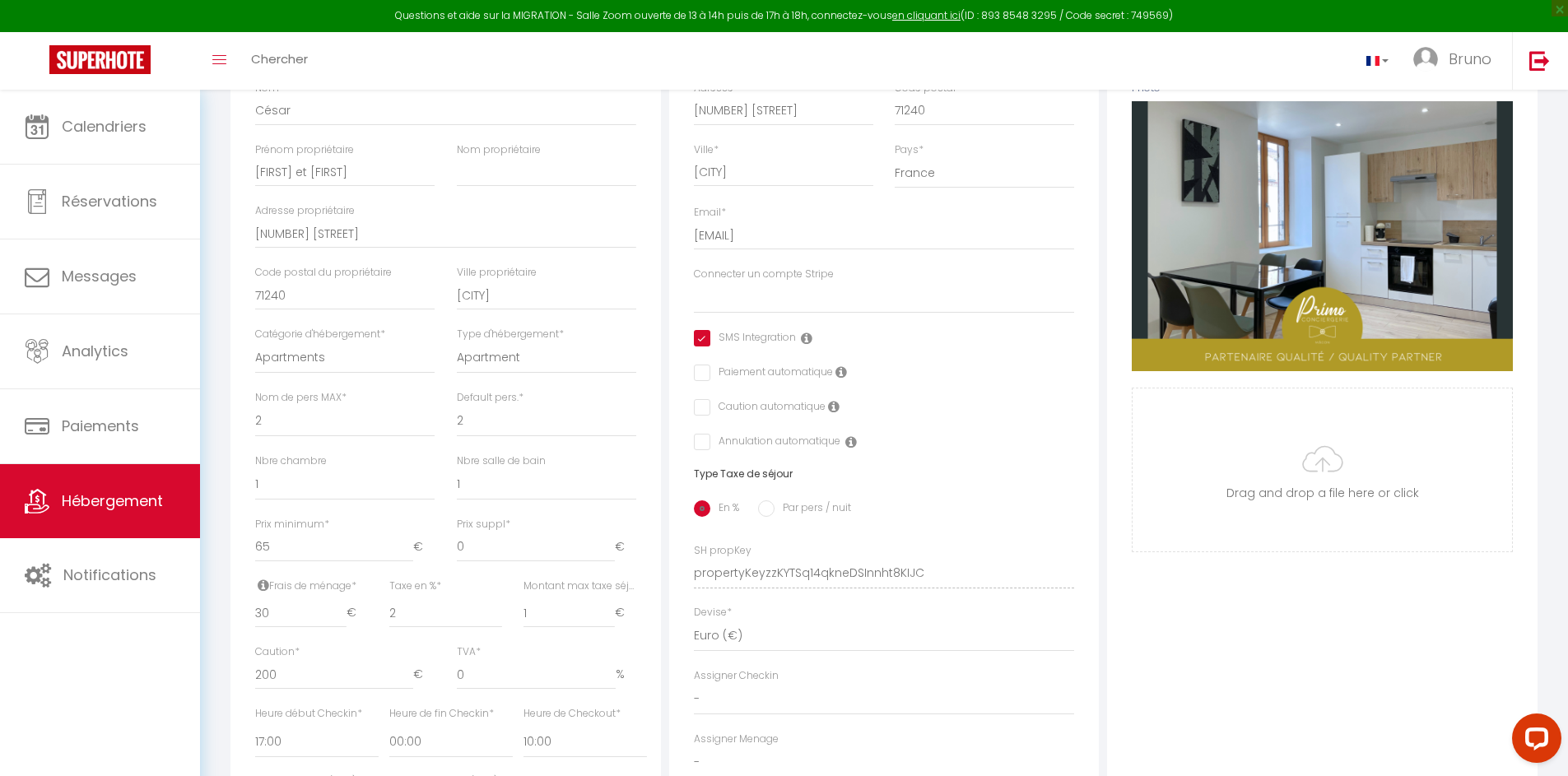 scroll, scrollTop: 0, scrollLeft: 0, axis: both 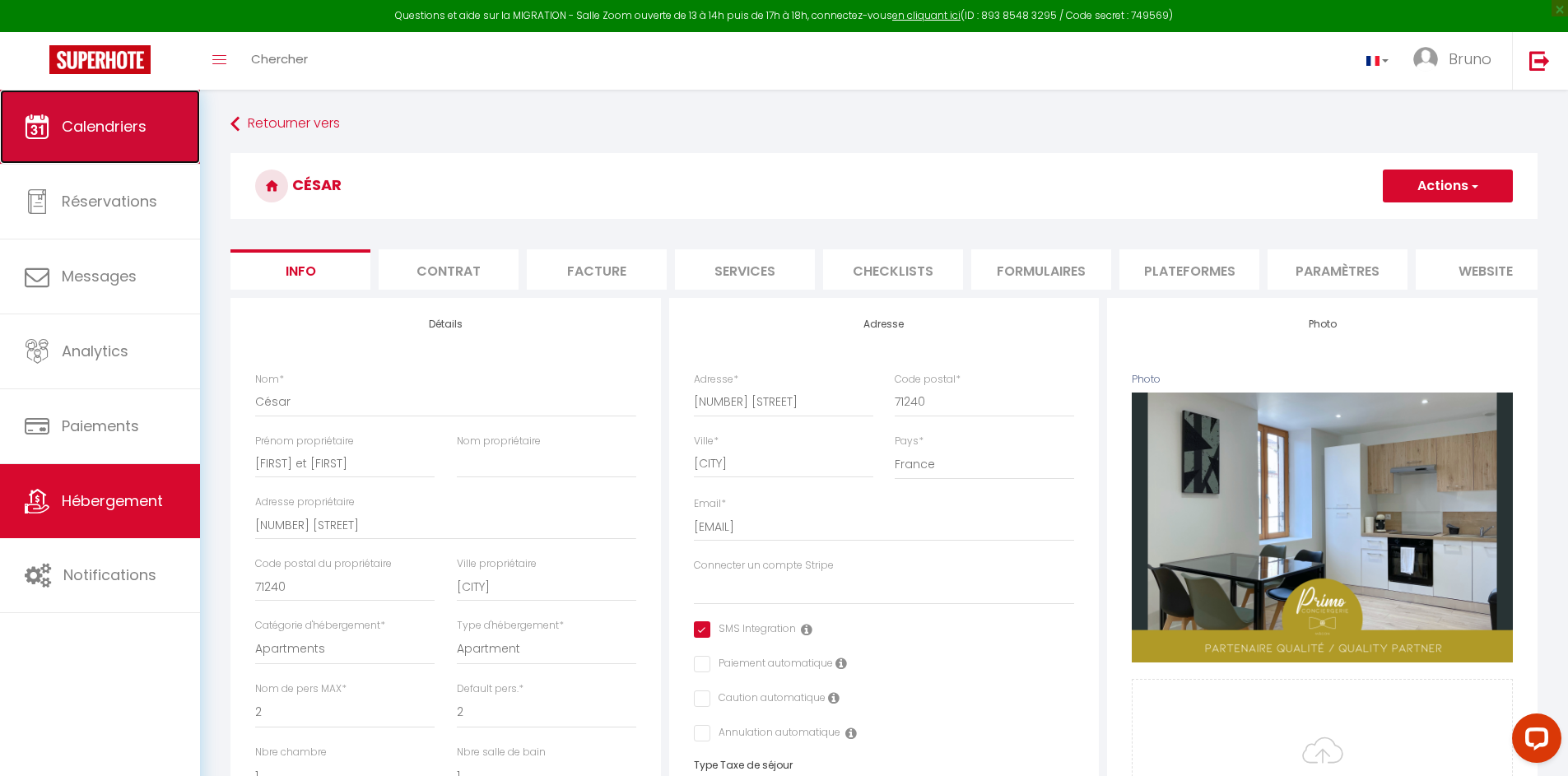 click on "Calendriers" at bounding box center (100, 127) 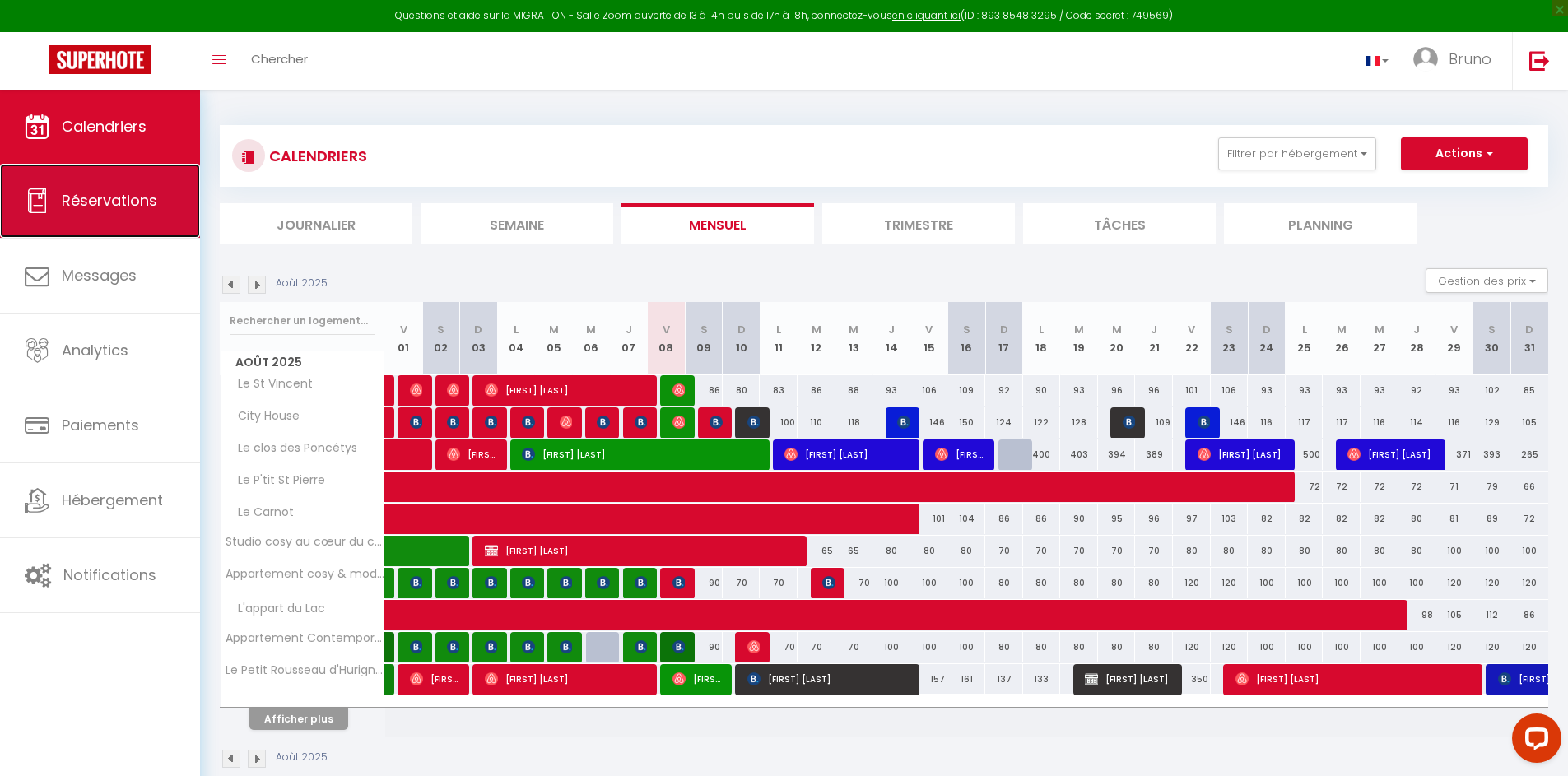click on "Réservations" at bounding box center [109, 200] 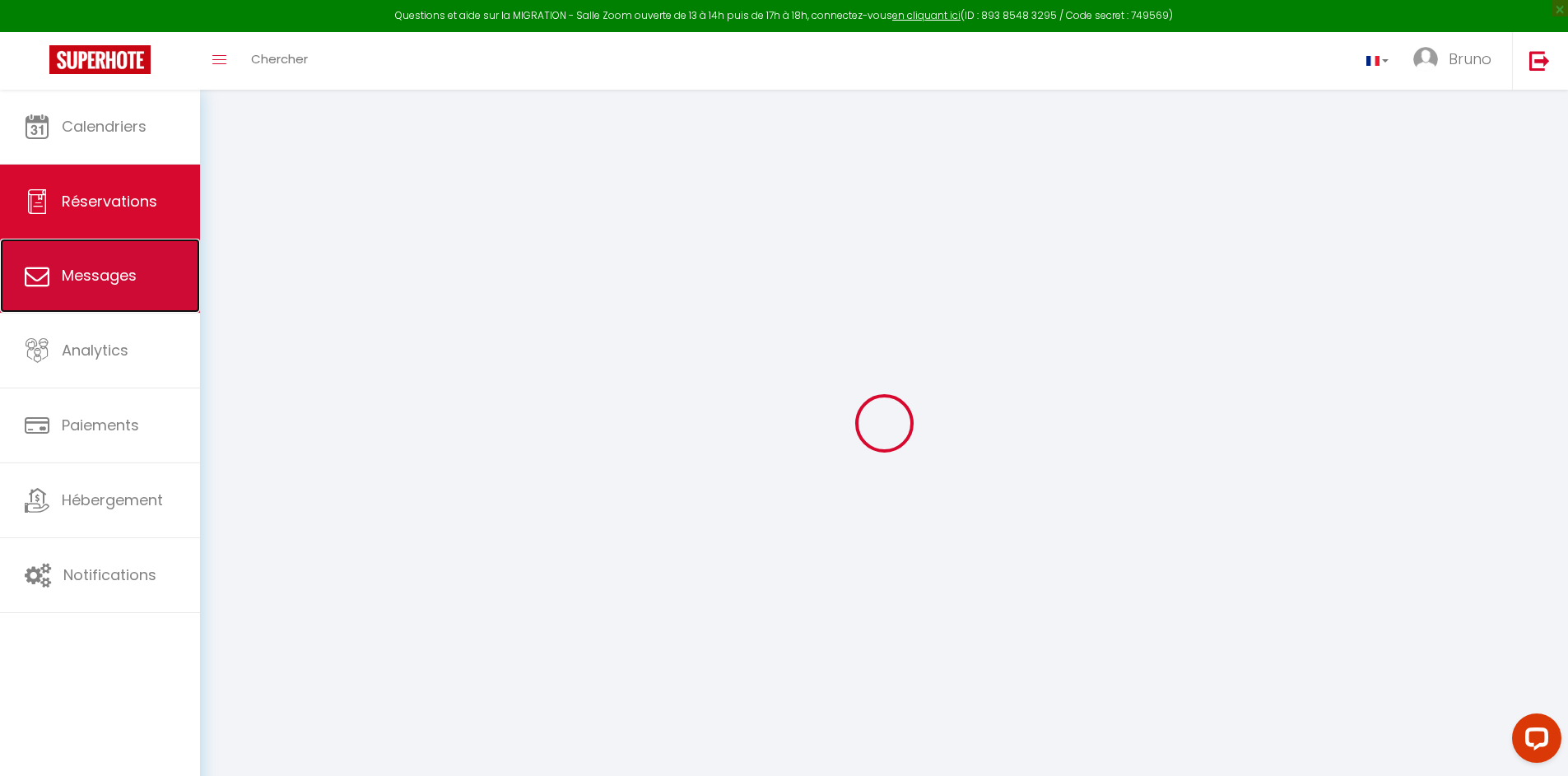 click on "Messages" at bounding box center [100, 276] 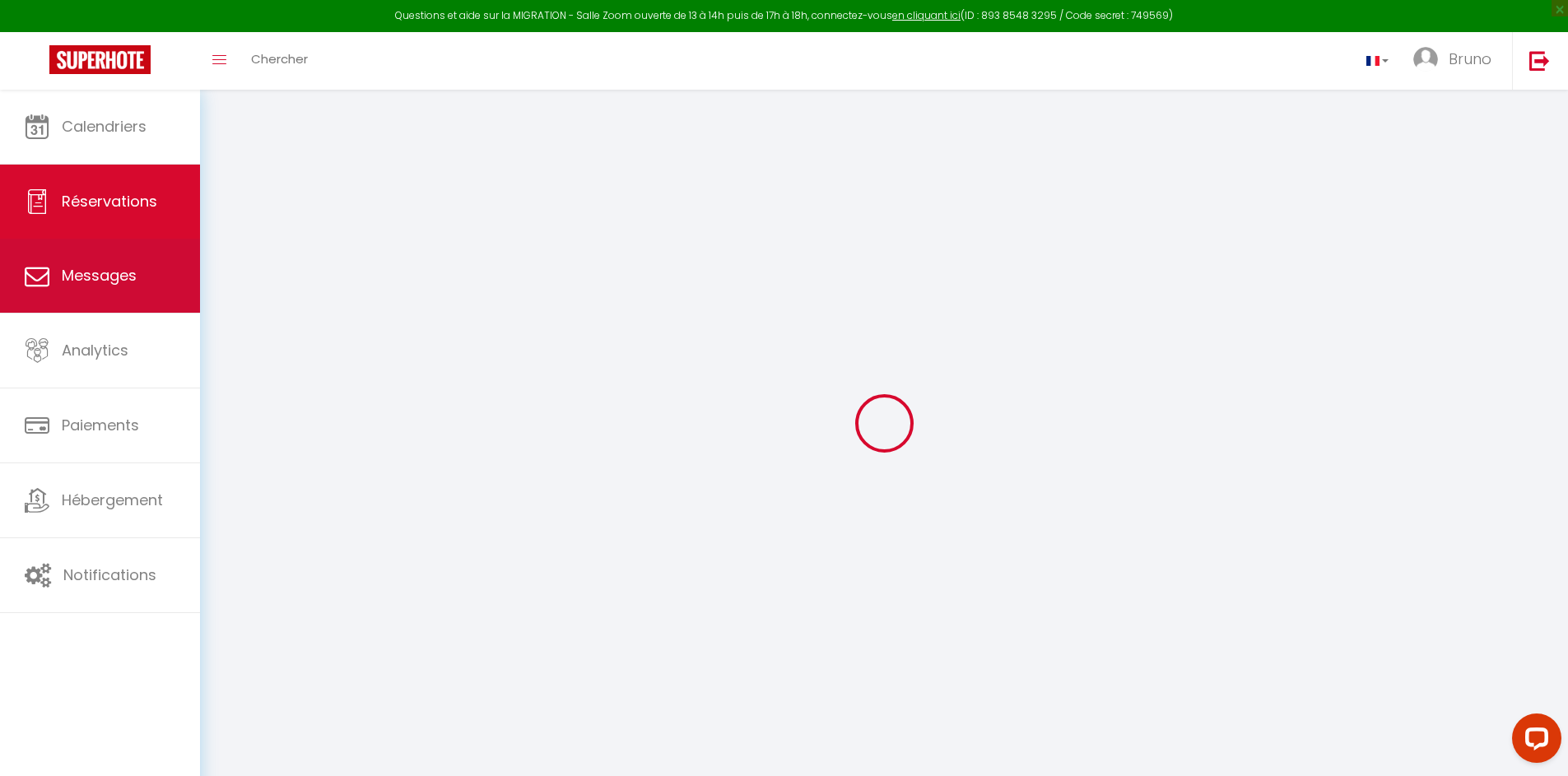 select on "message" 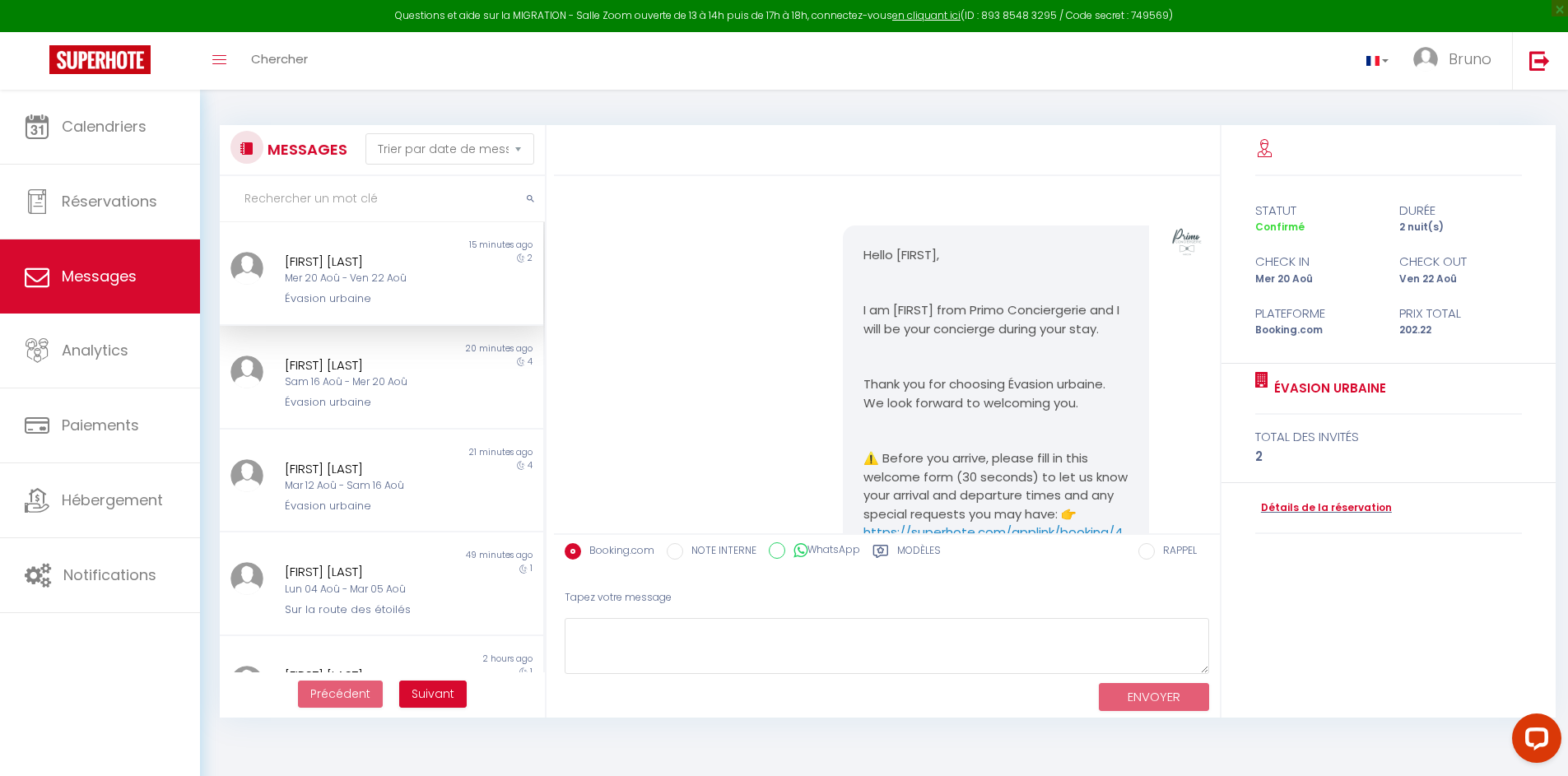scroll, scrollTop: 1828, scrollLeft: 0, axis: vertical 